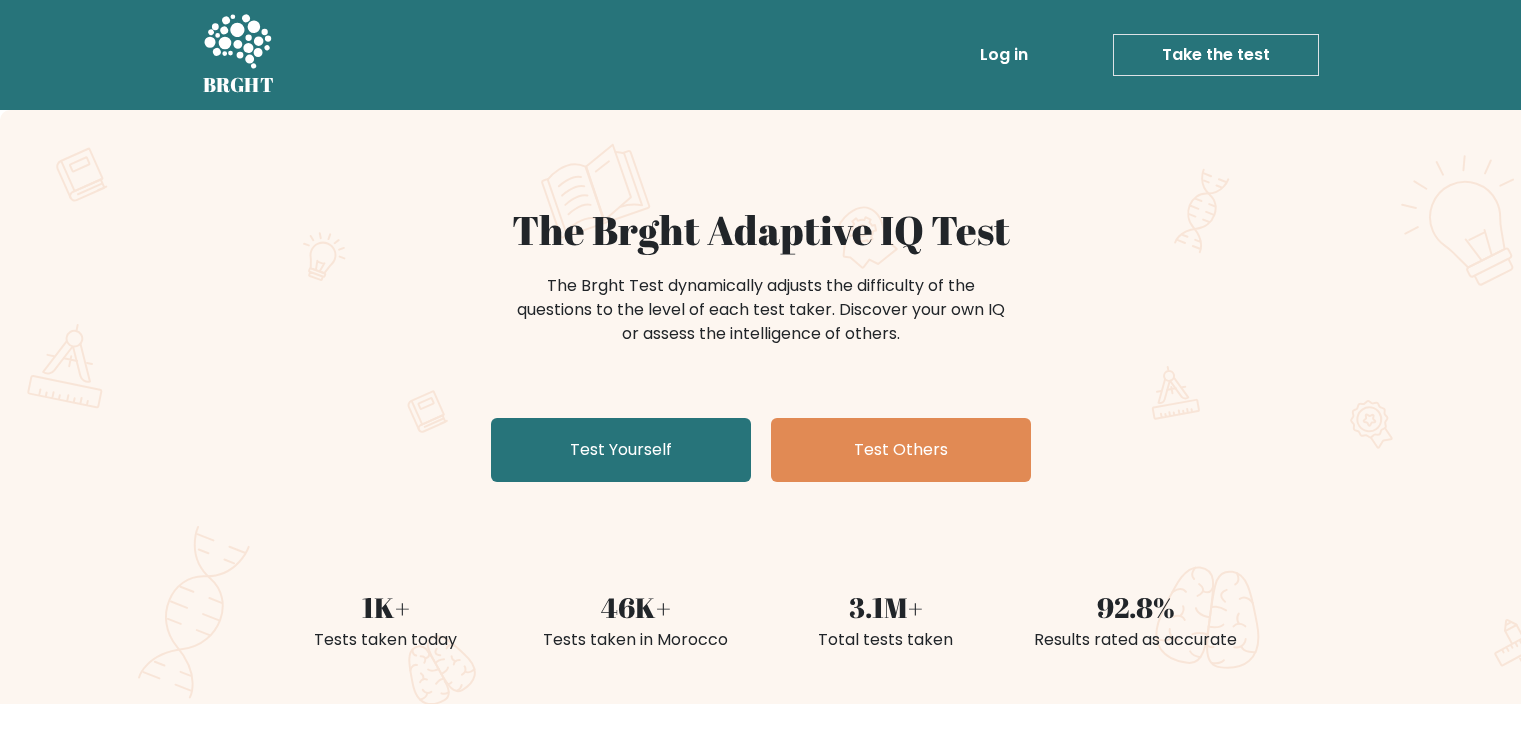 scroll, scrollTop: 0, scrollLeft: 0, axis: both 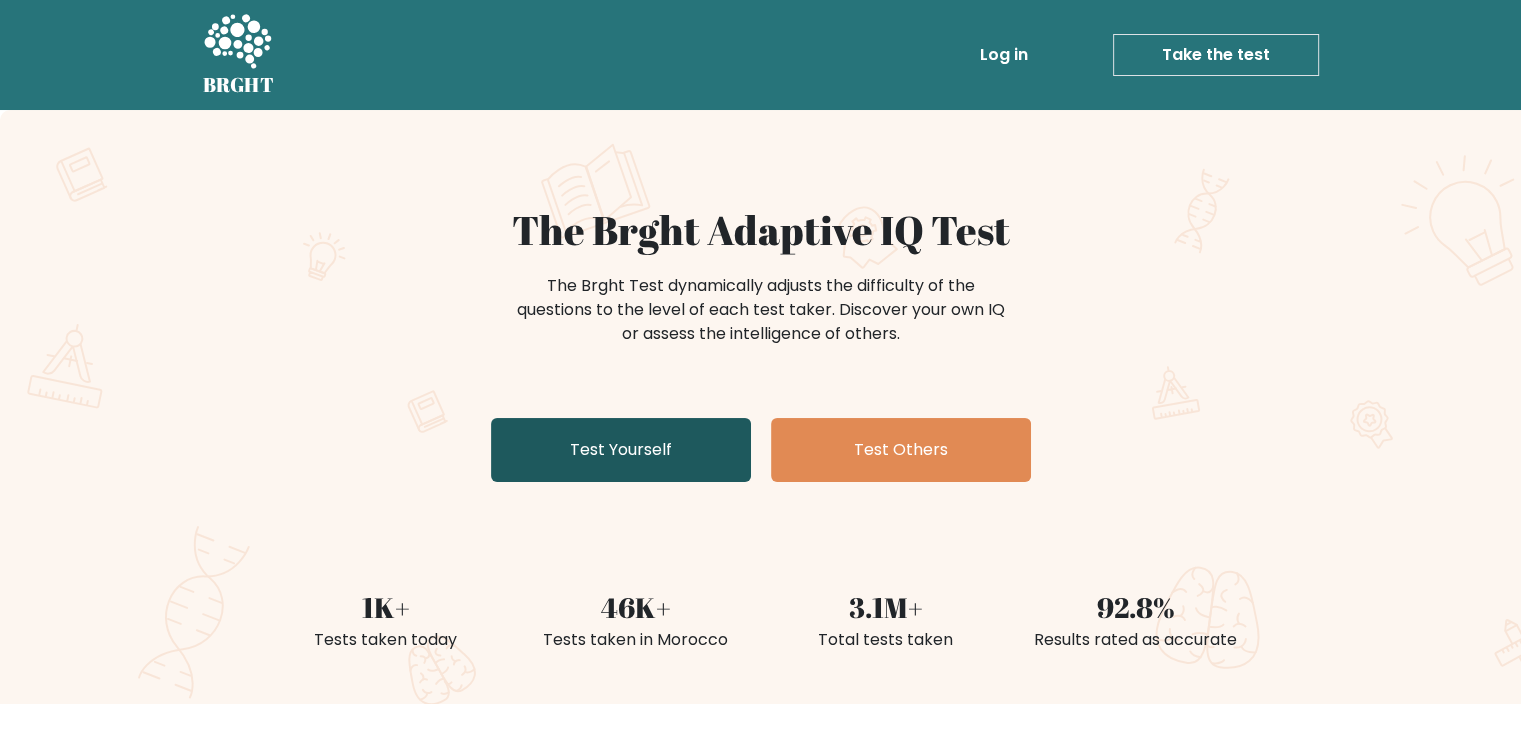 click on "Test Yourself" at bounding box center [621, 450] 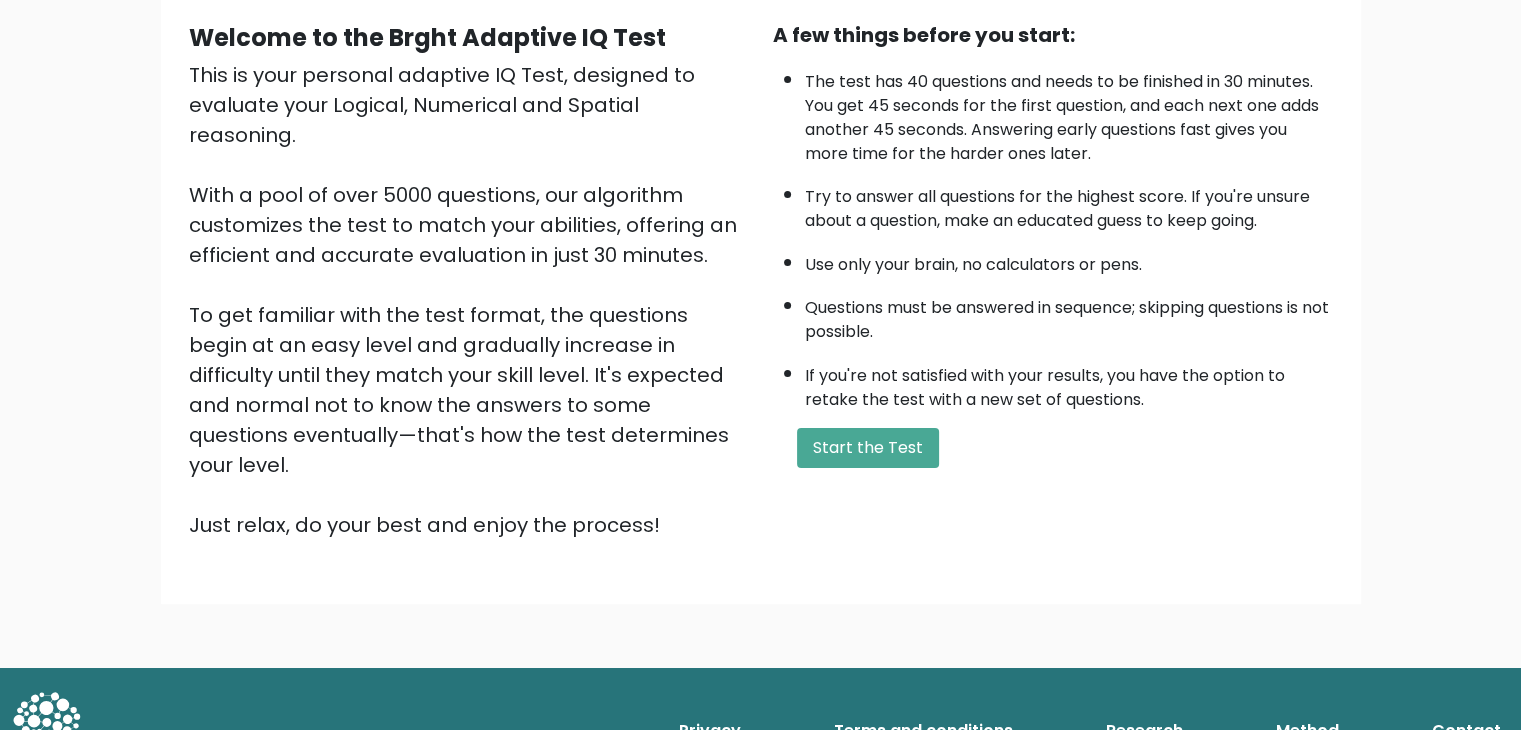 scroll, scrollTop: 185, scrollLeft: 0, axis: vertical 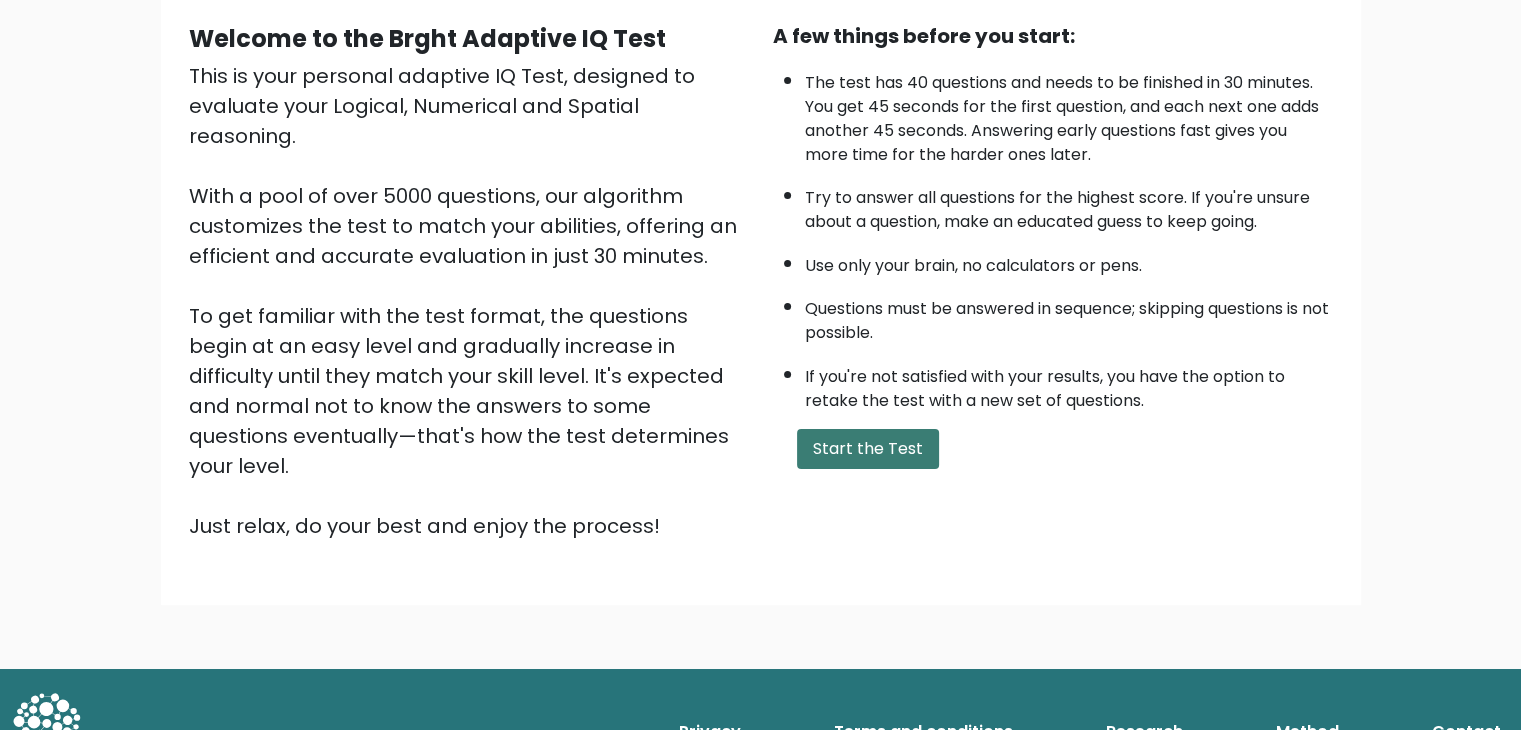 click on "Start the Test" at bounding box center [868, 449] 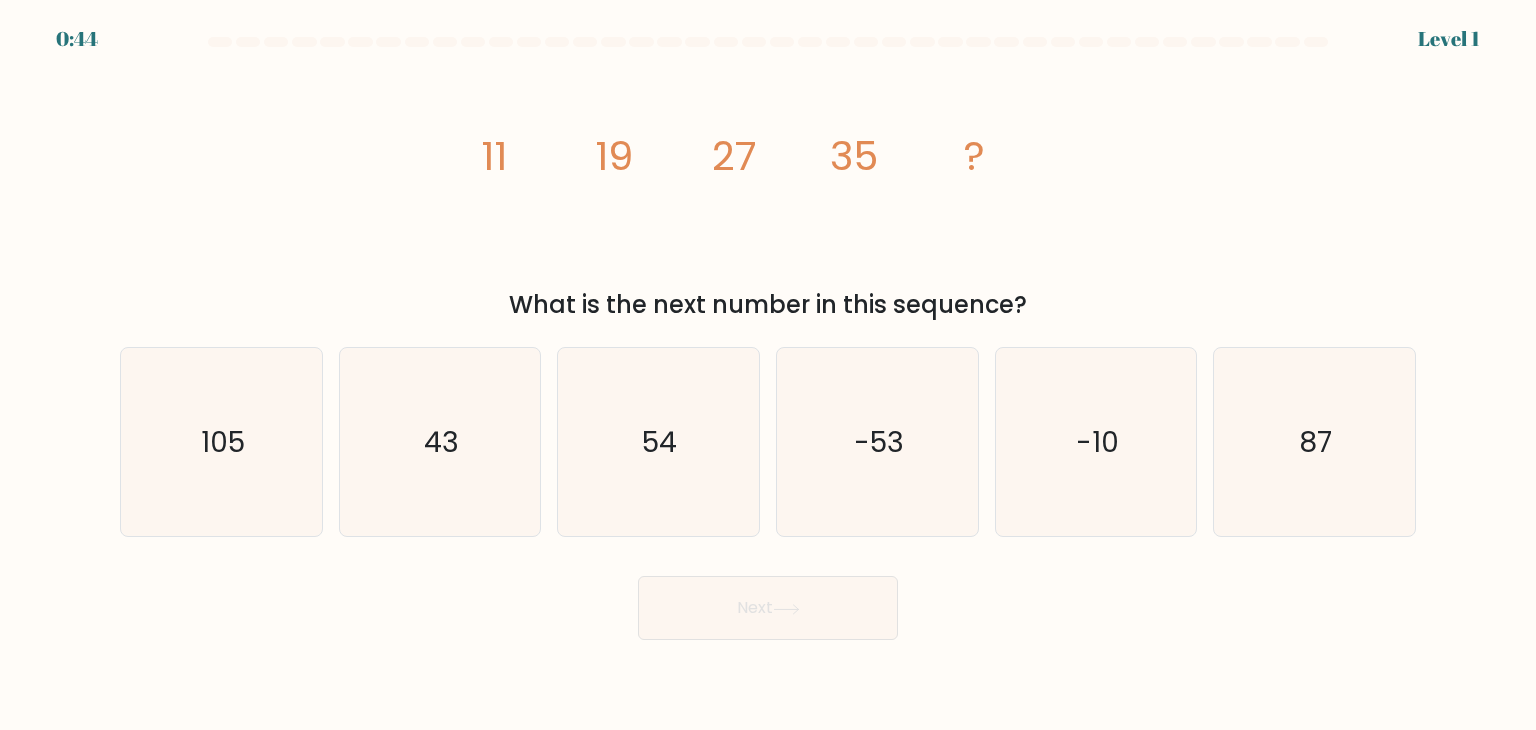 scroll, scrollTop: 0, scrollLeft: 0, axis: both 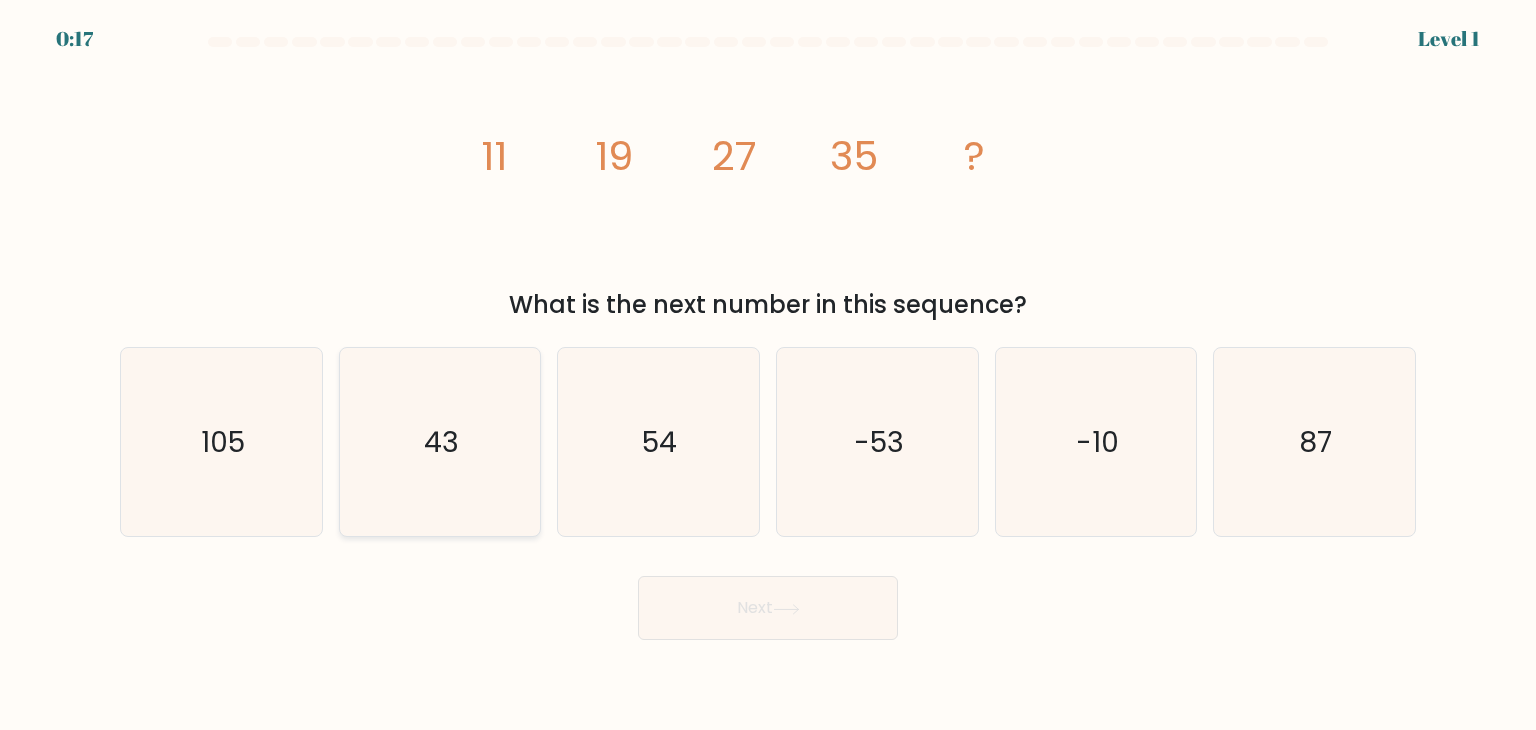 click on "43" at bounding box center [441, 442] 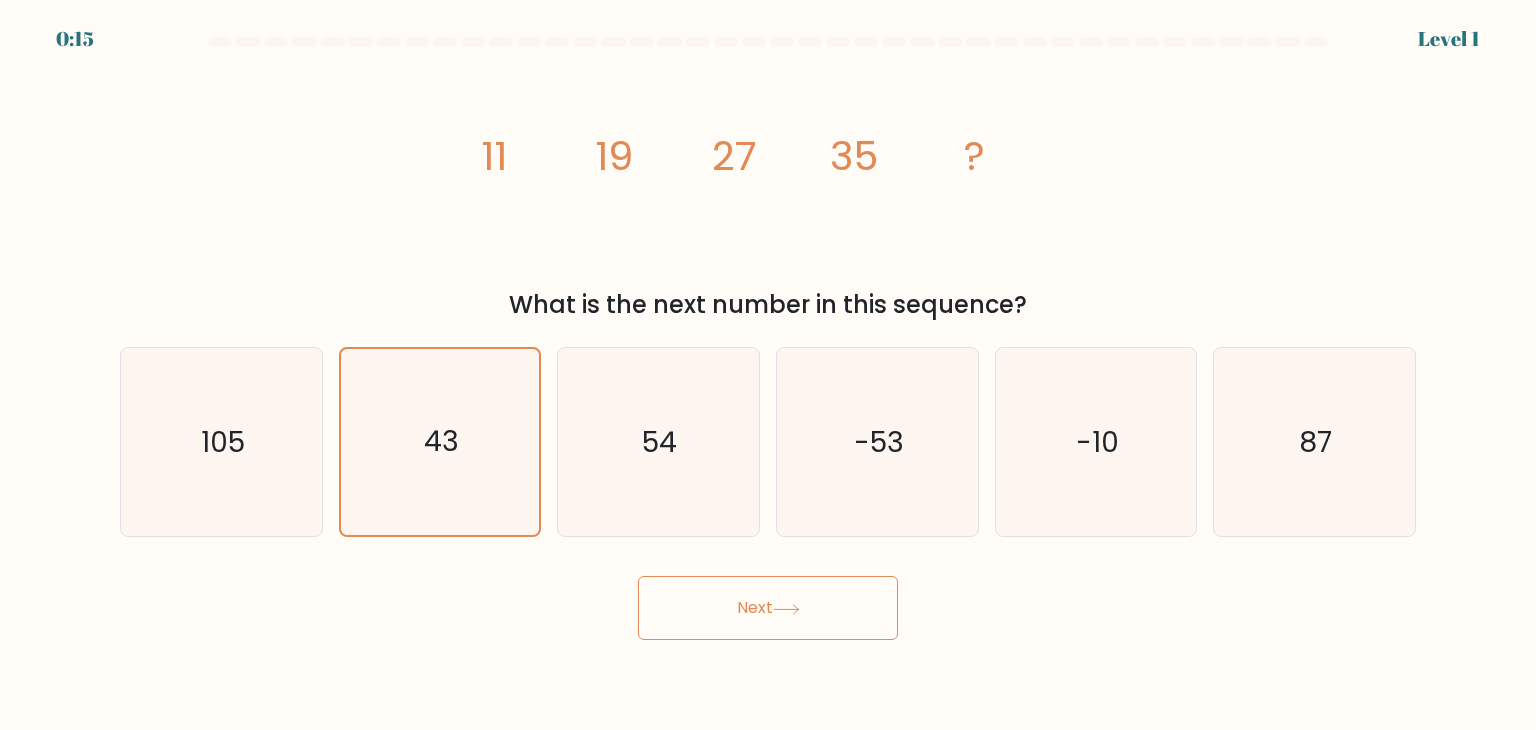 click on "Next" at bounding box center [768, 608] 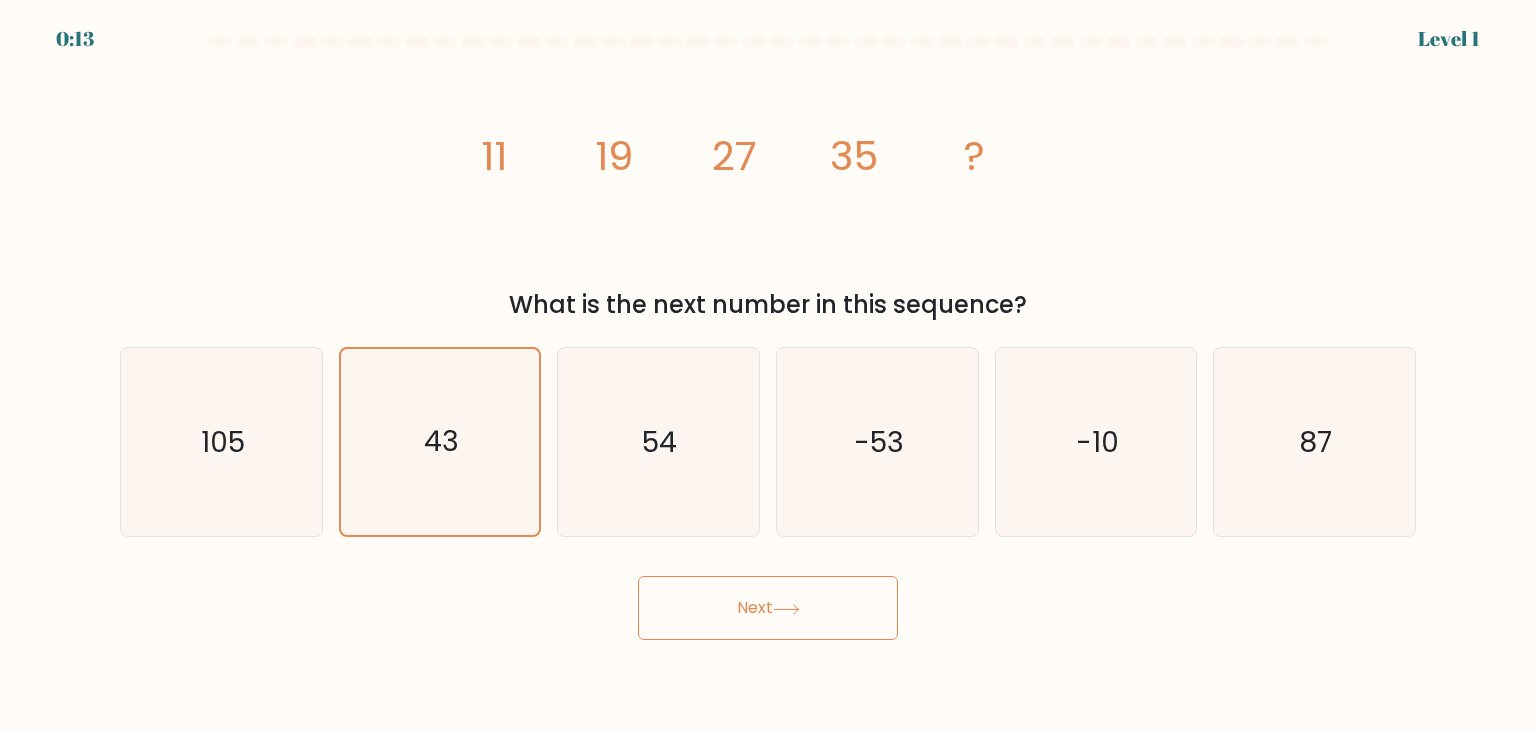 click on "Next" at bounding box center (768, 608) 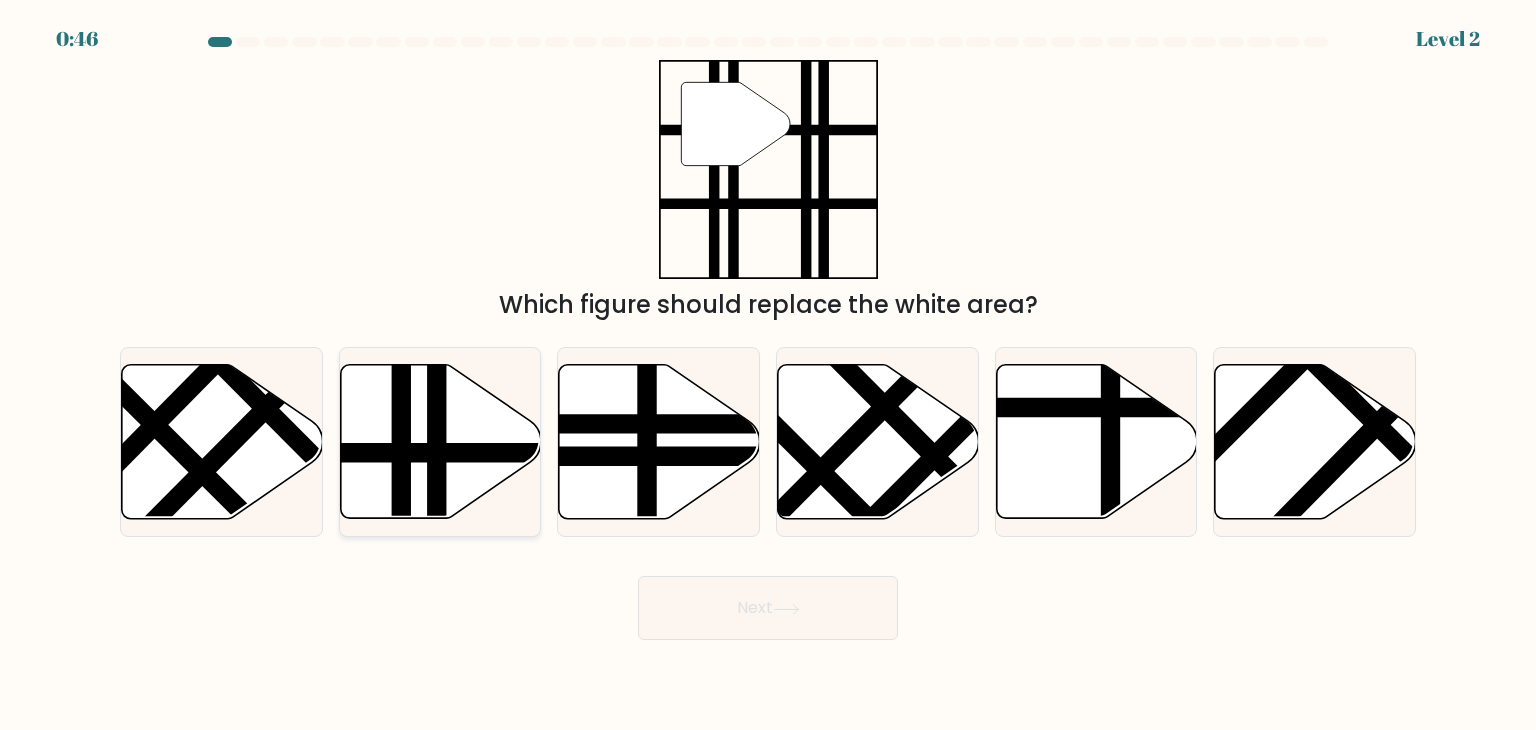 click at bounding box center [501, 453] 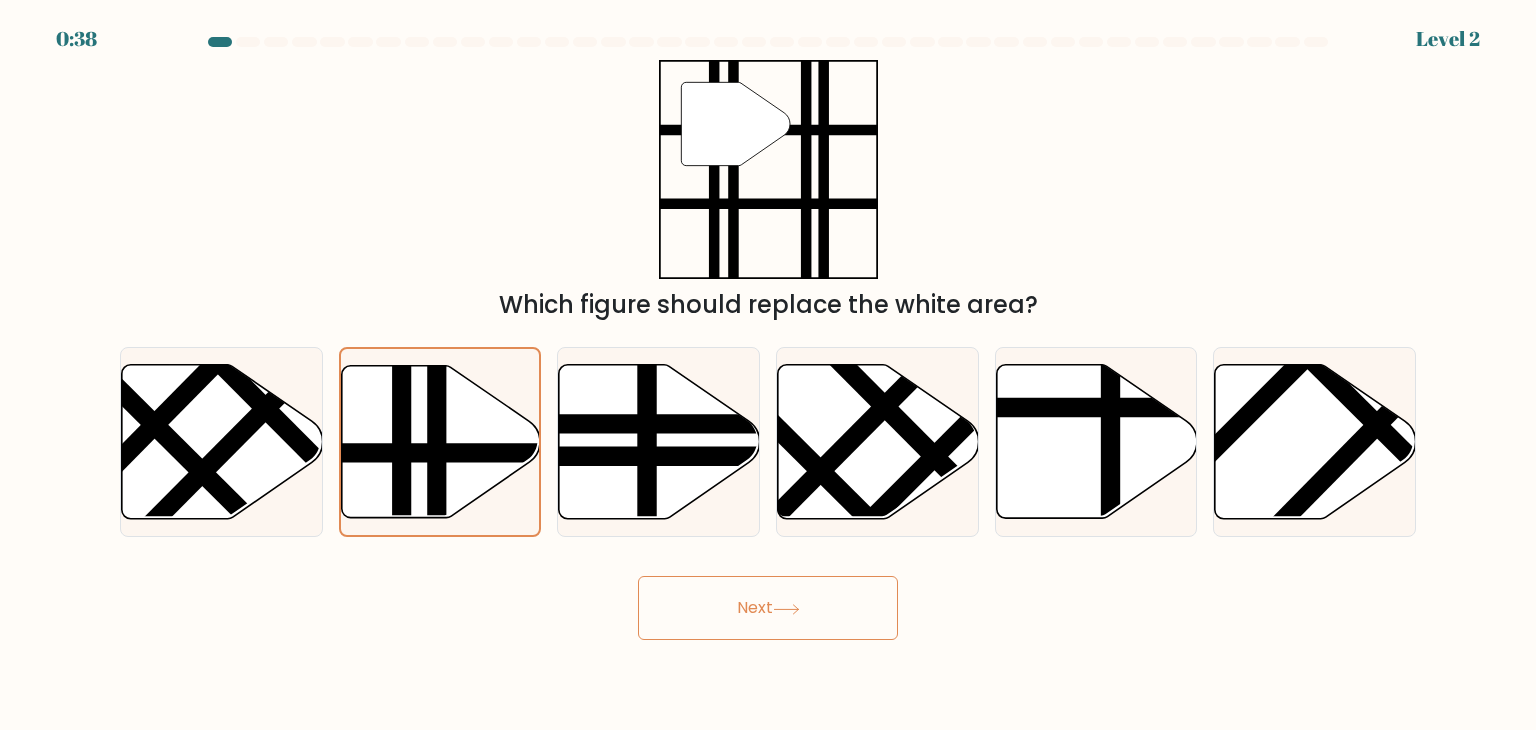 click at bounding box center (786, 609) 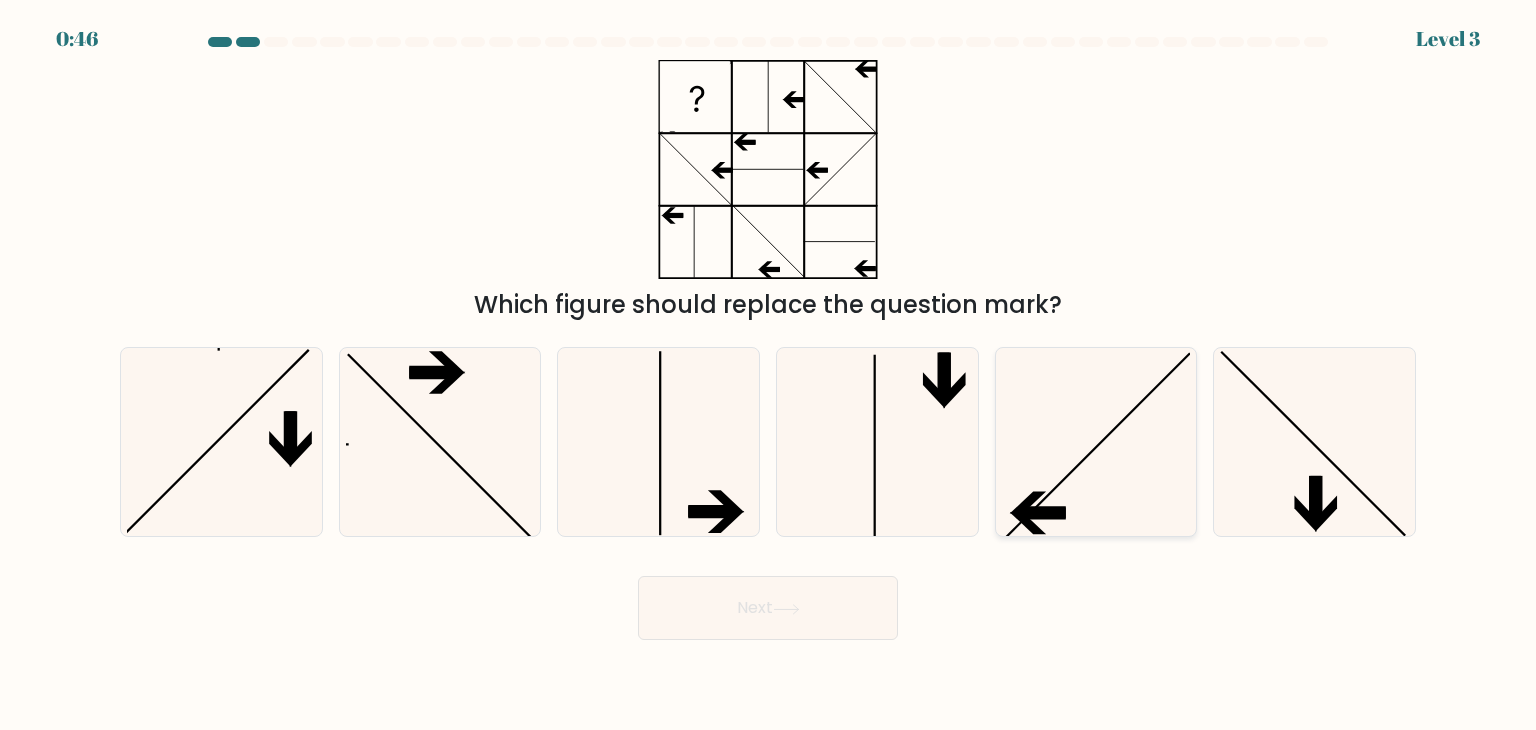 click at bounding box center [1096, 442] 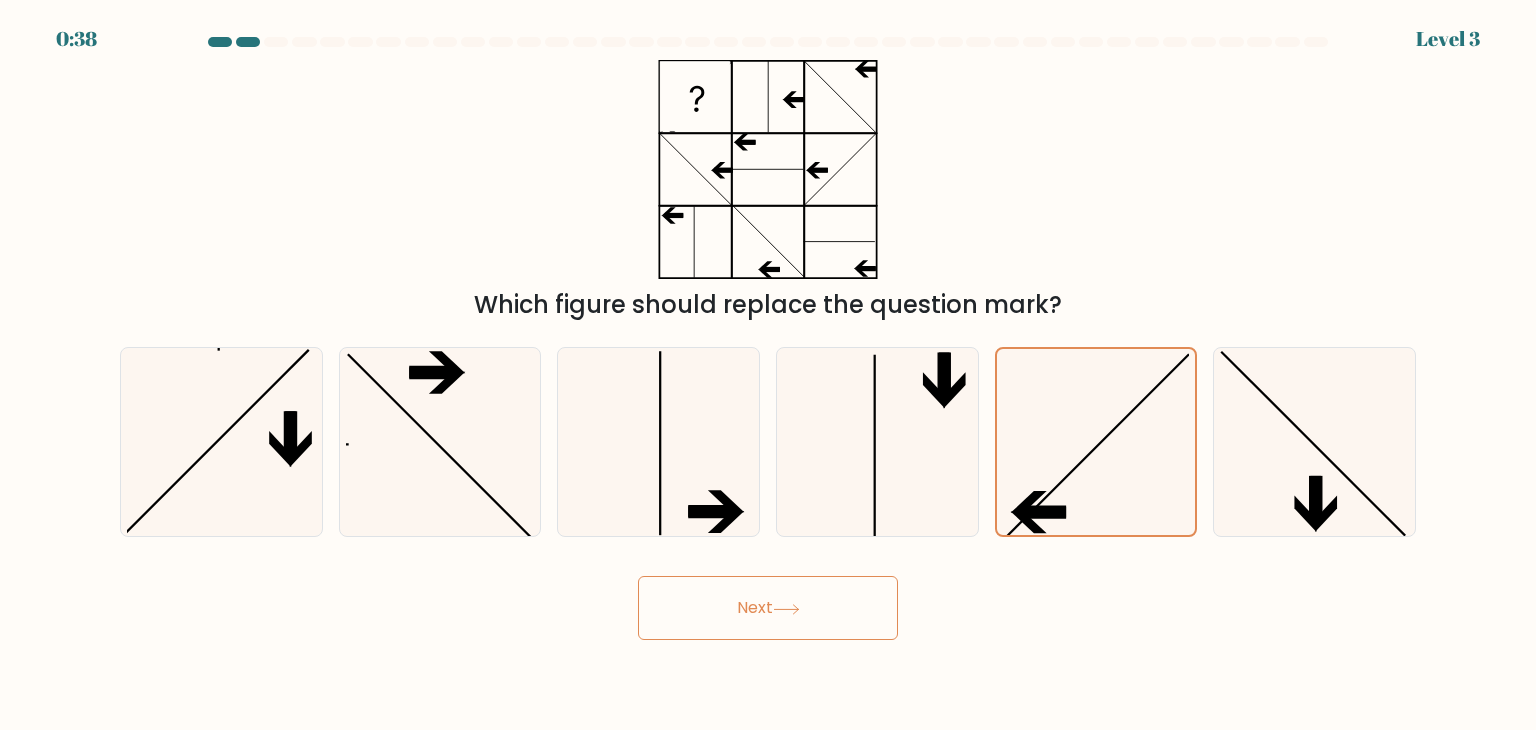 click on "Next" at bounding box center [768, 608] 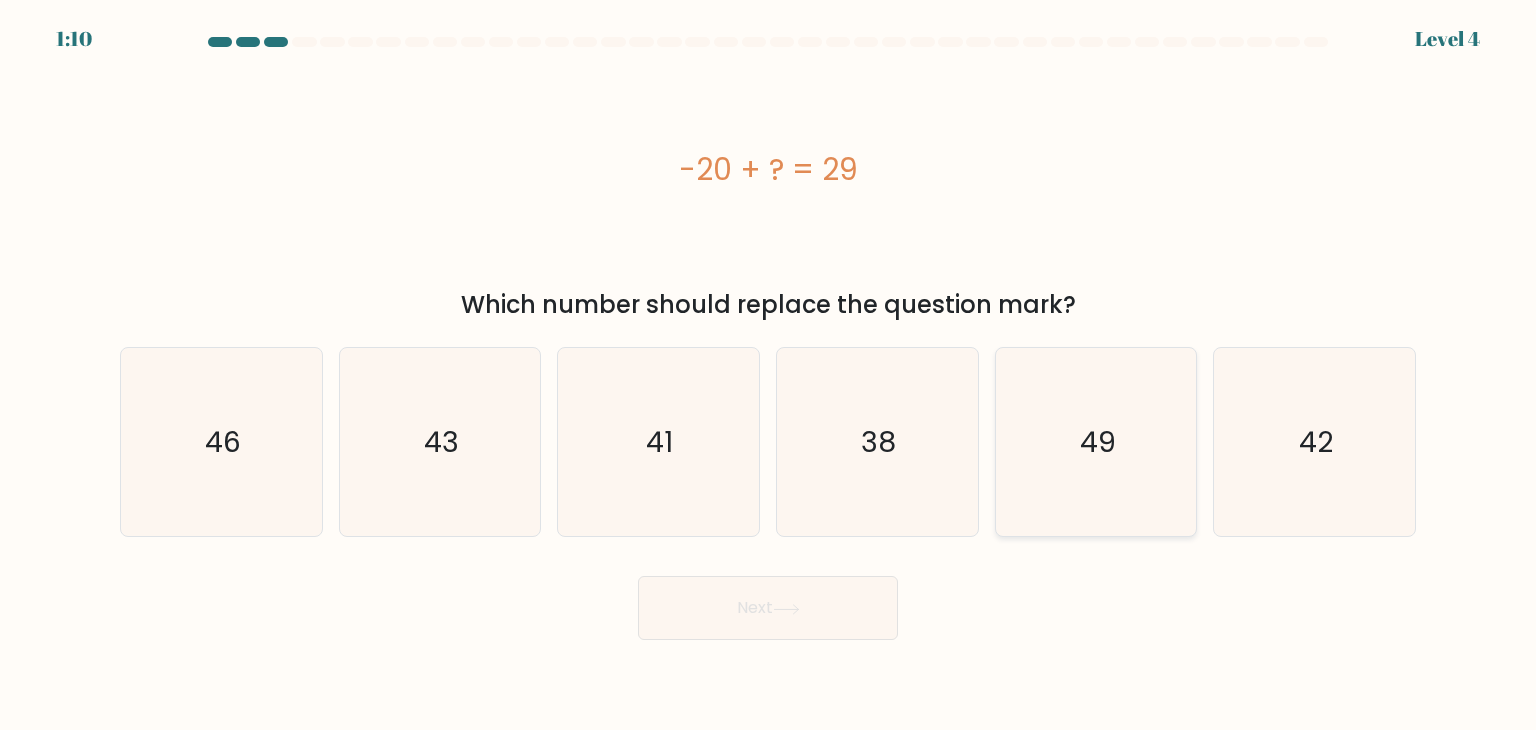 click on "49" at bounding box center (1096, 442) 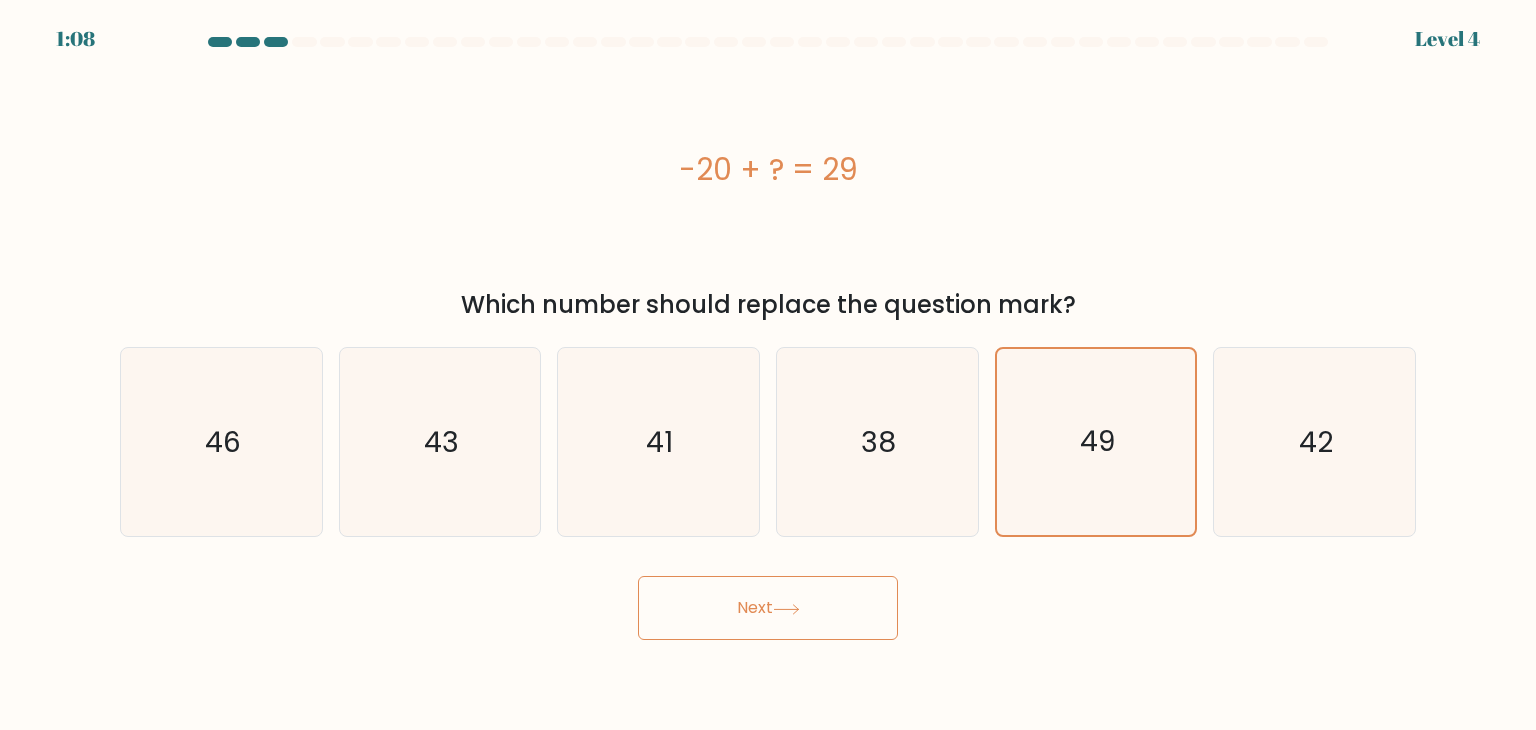 click on "Next" at bounding box center (768, 608) 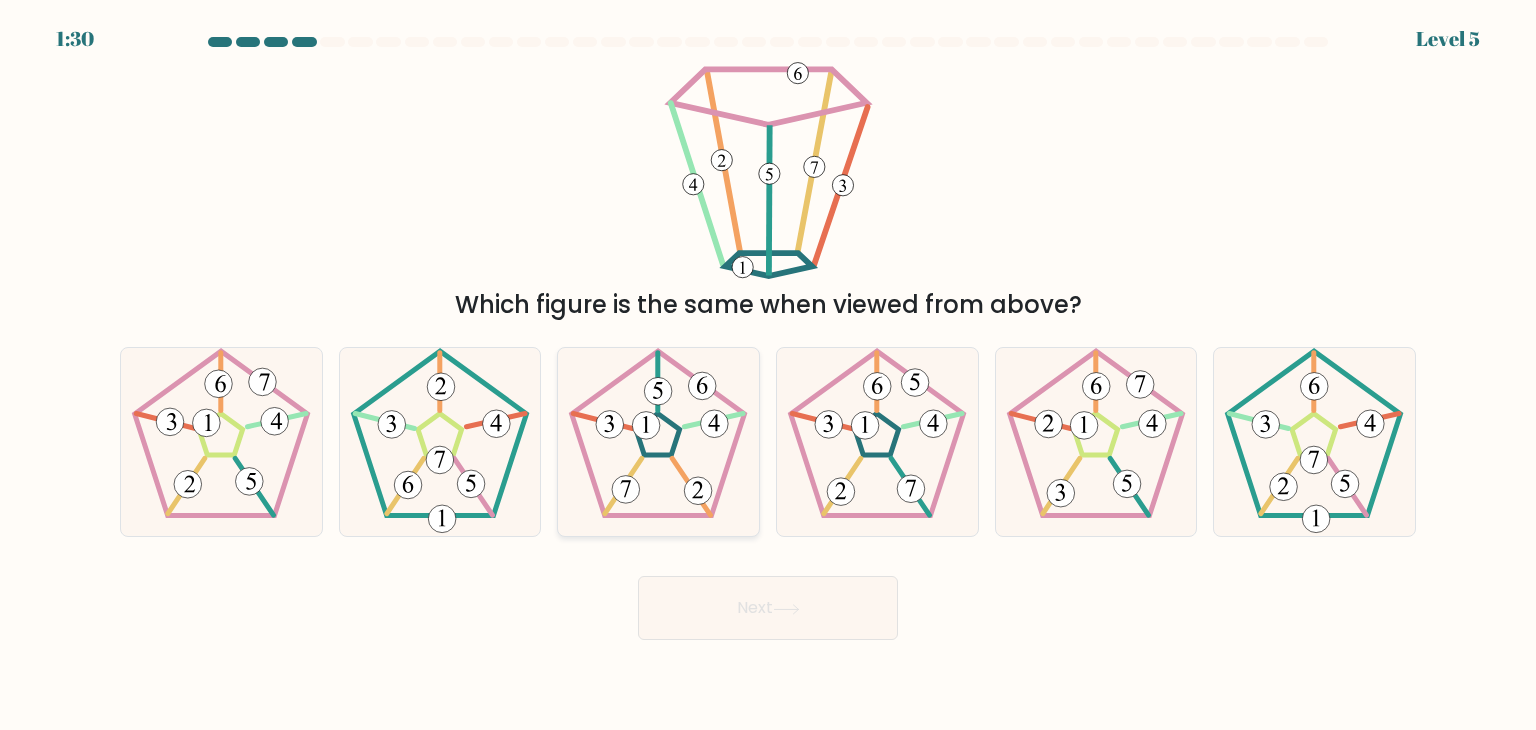 click at bounding box center [658, 442] 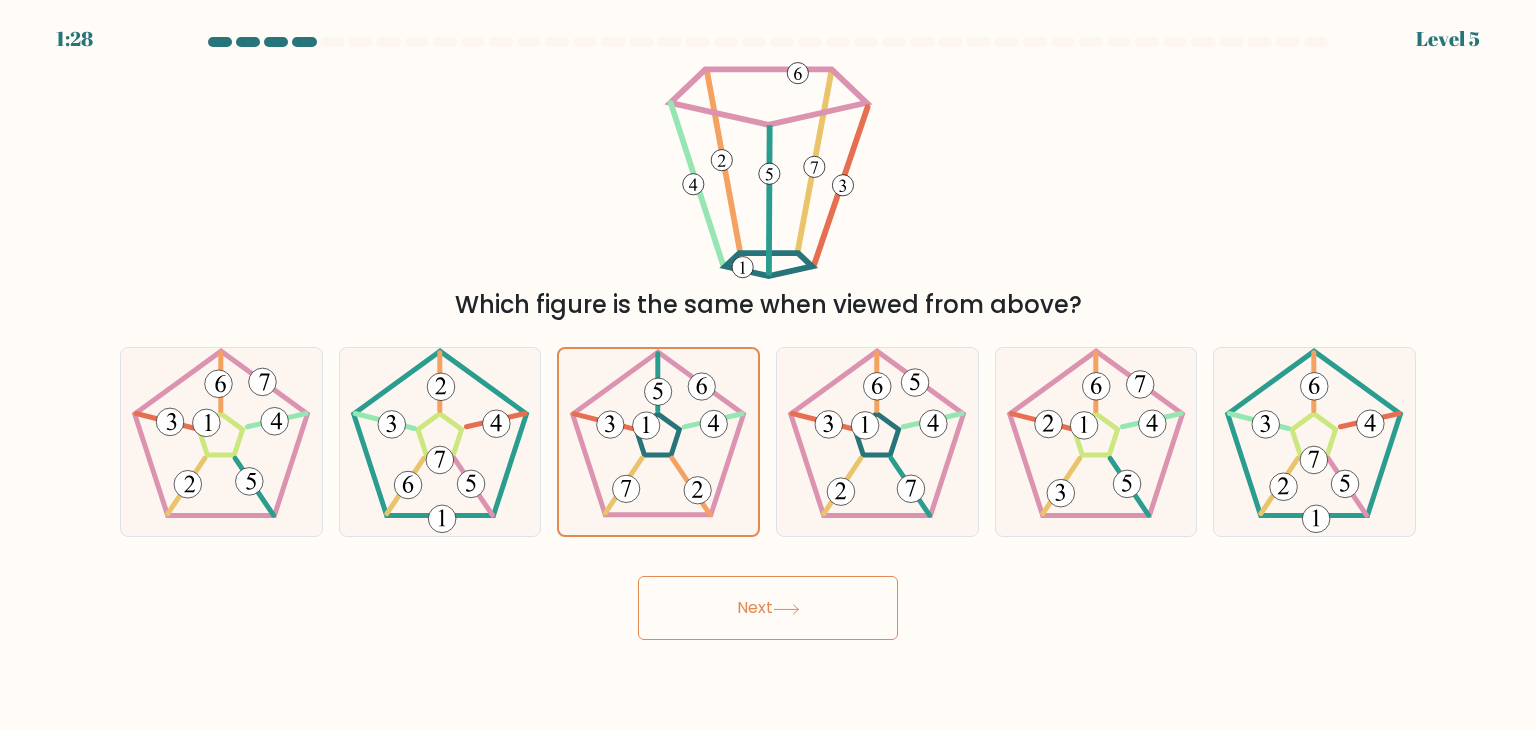 click on "Next" at bounding box center [768, 608] 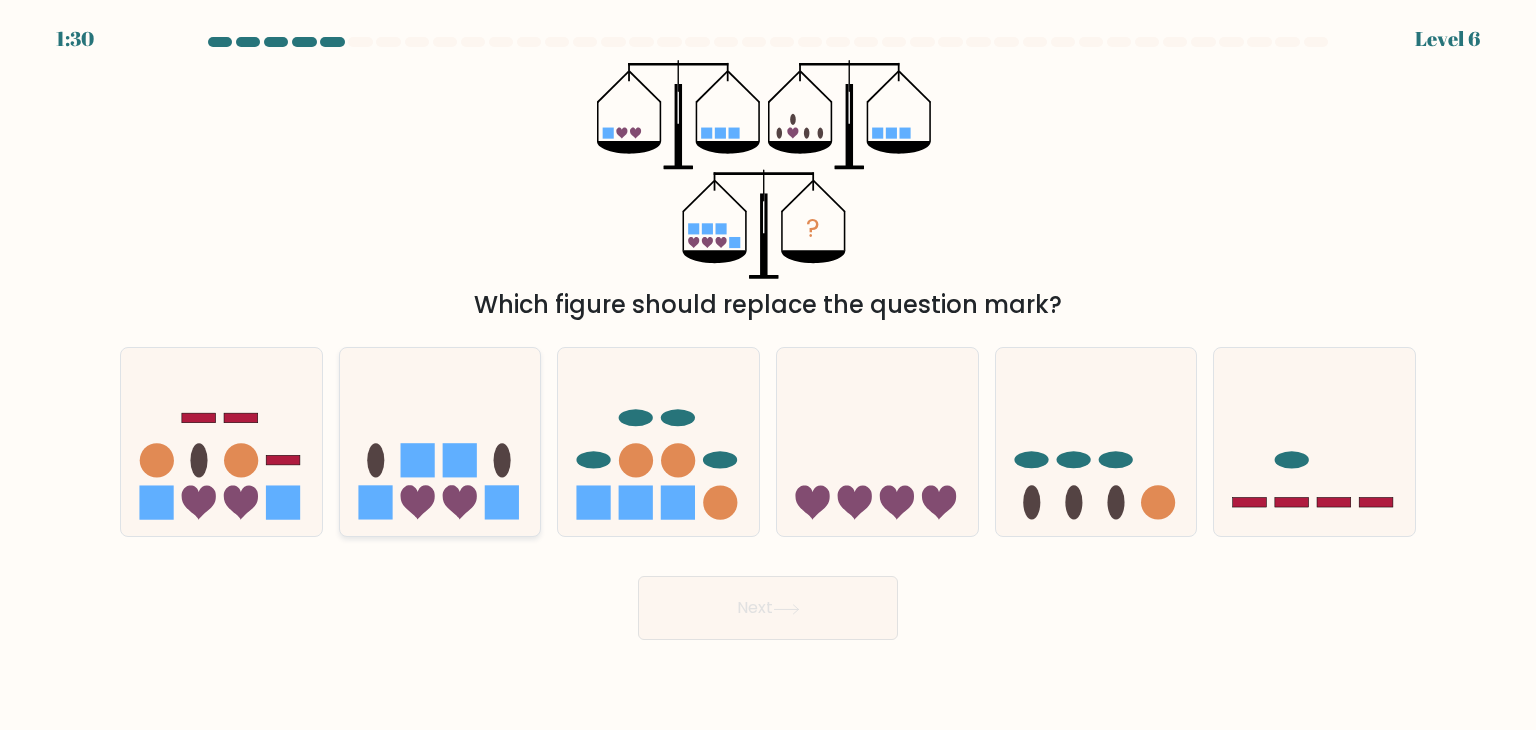 click at bounding box center [440, 442] 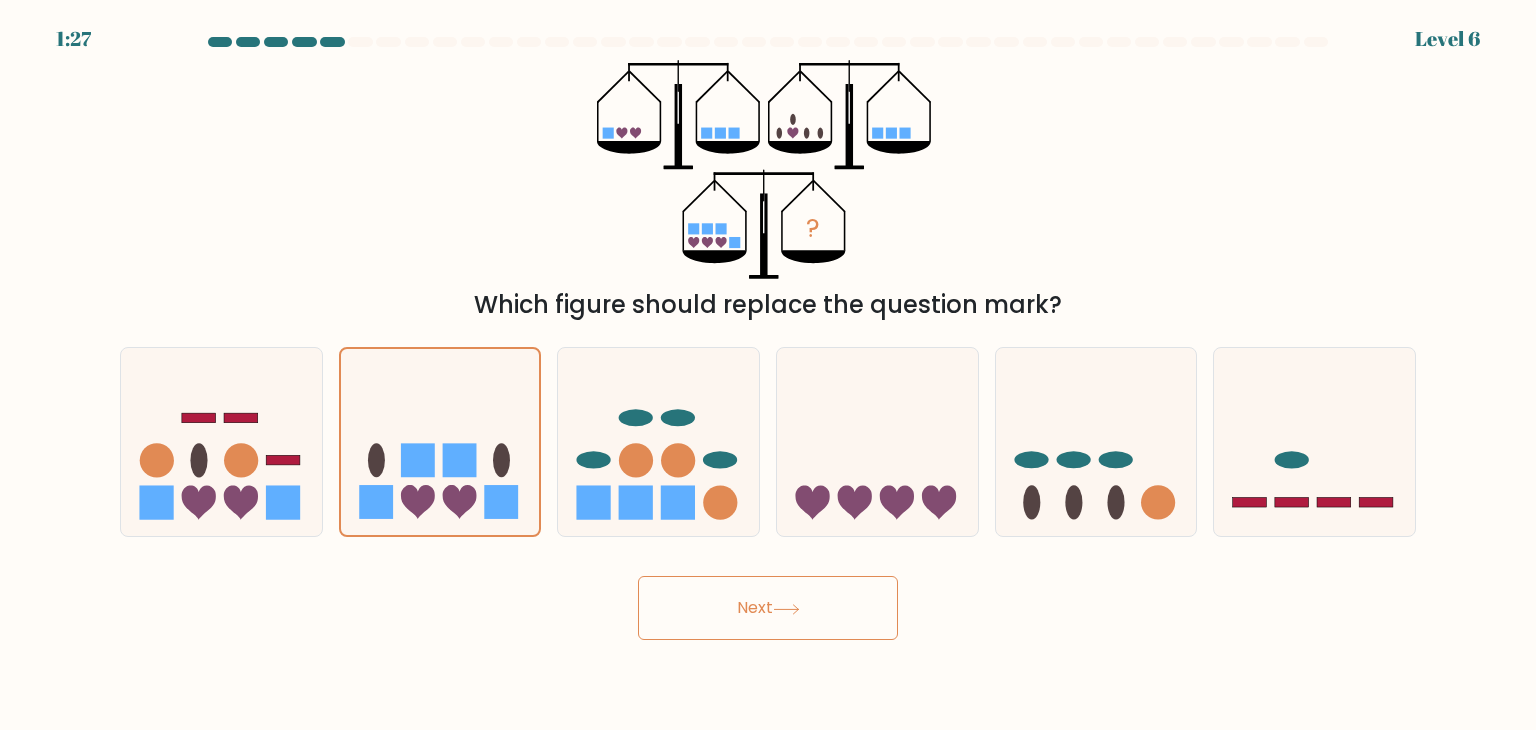 click on "Next" at bounding box center (768, 608) 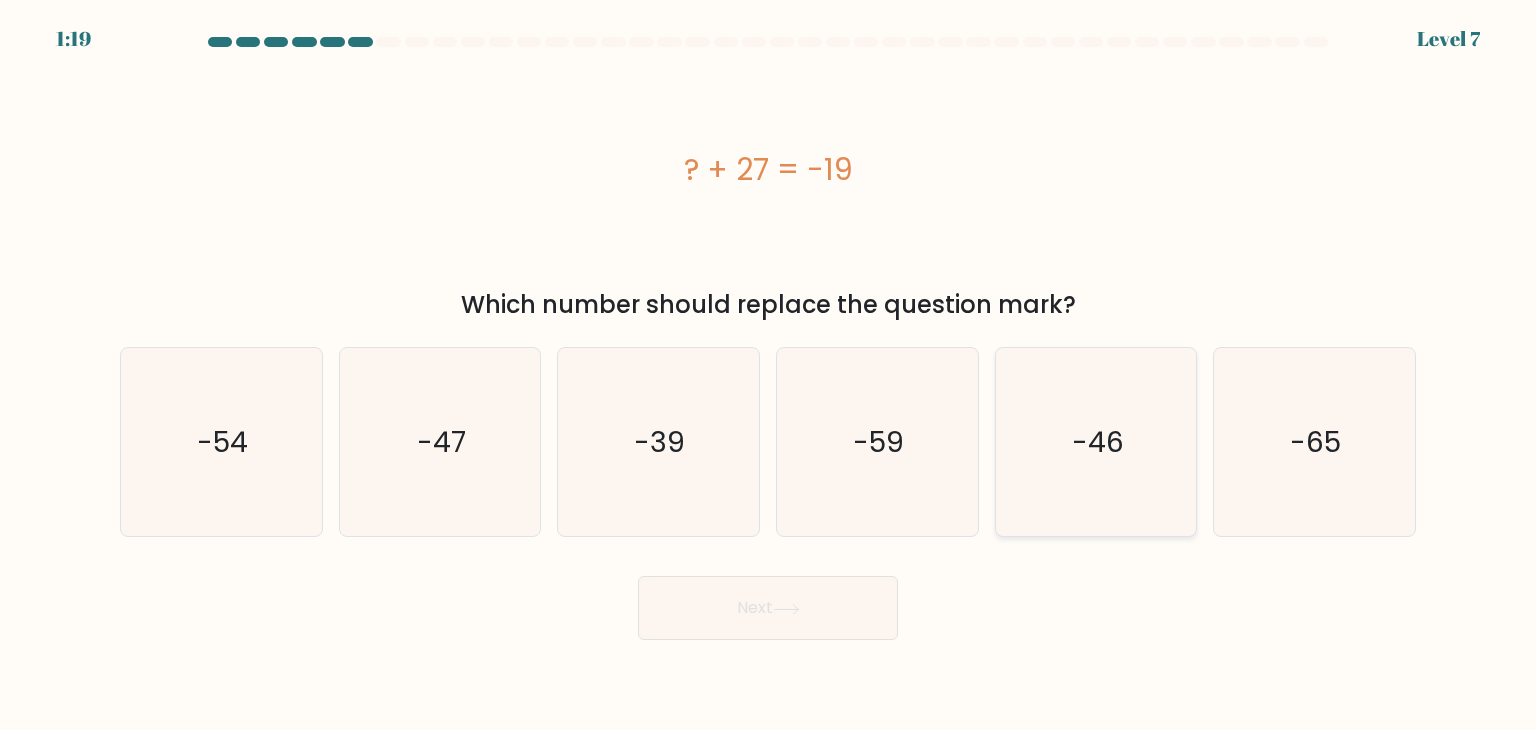 click on "-46" at bounding box center [1098, 442] 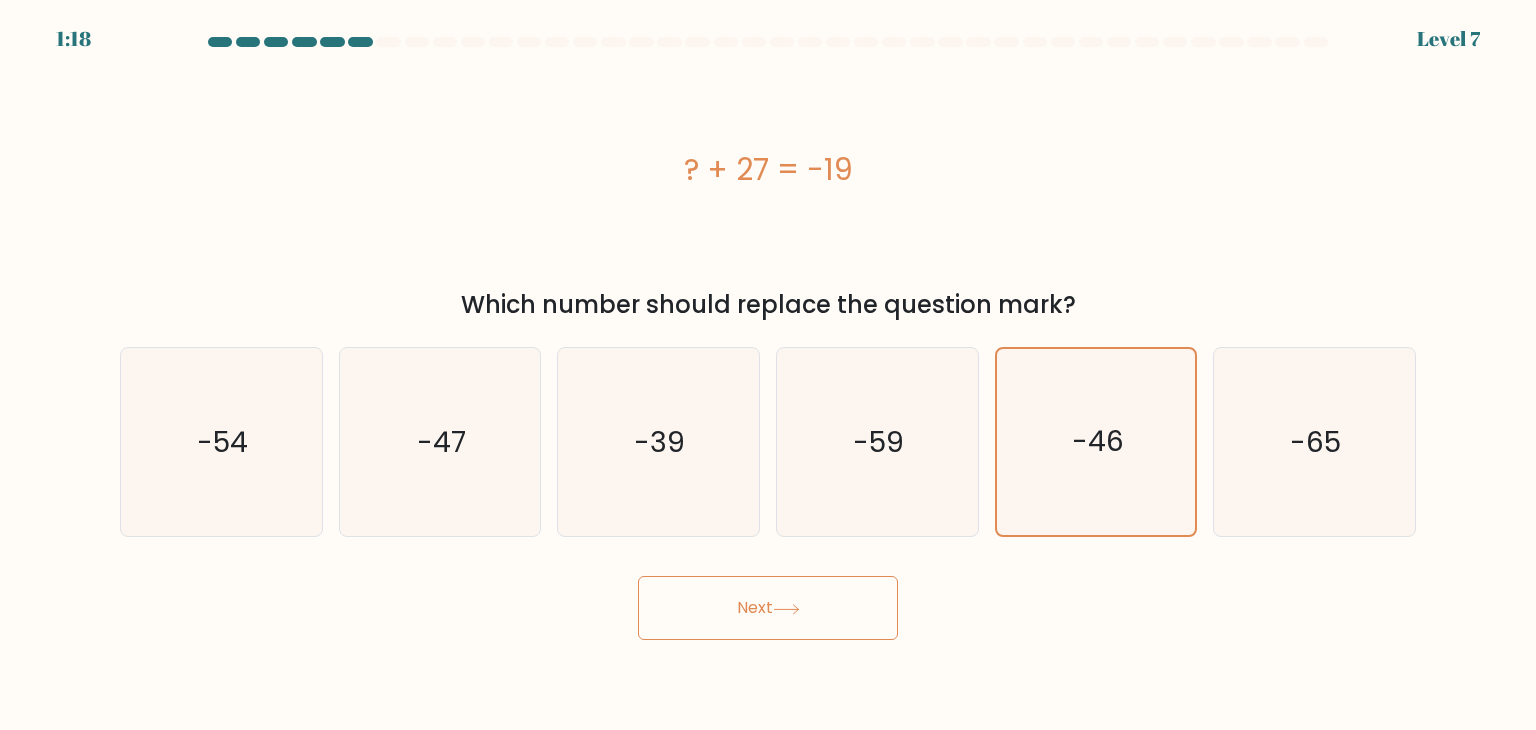 click on "Next" at bounding box center (768, 608) 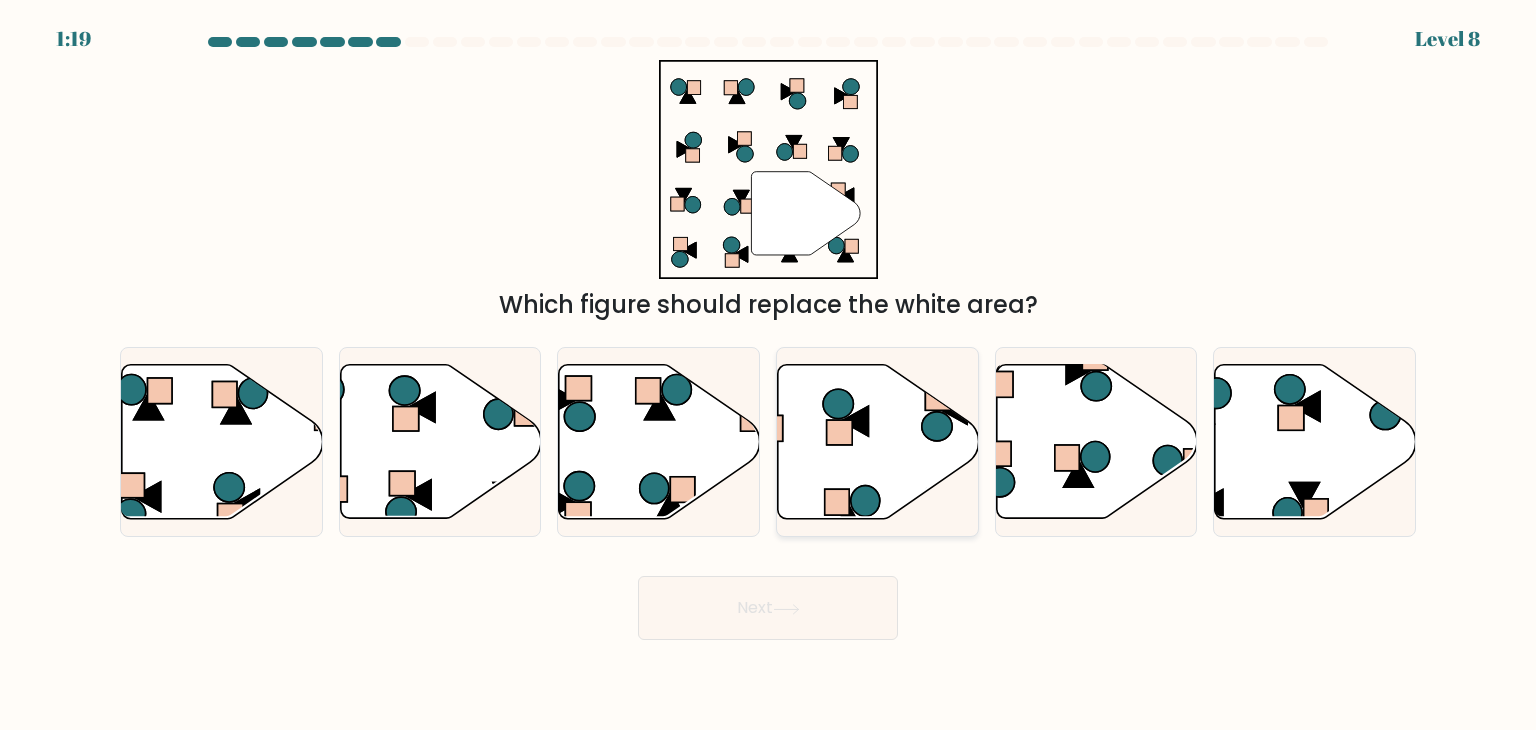 click at bounding box center (878, 442) 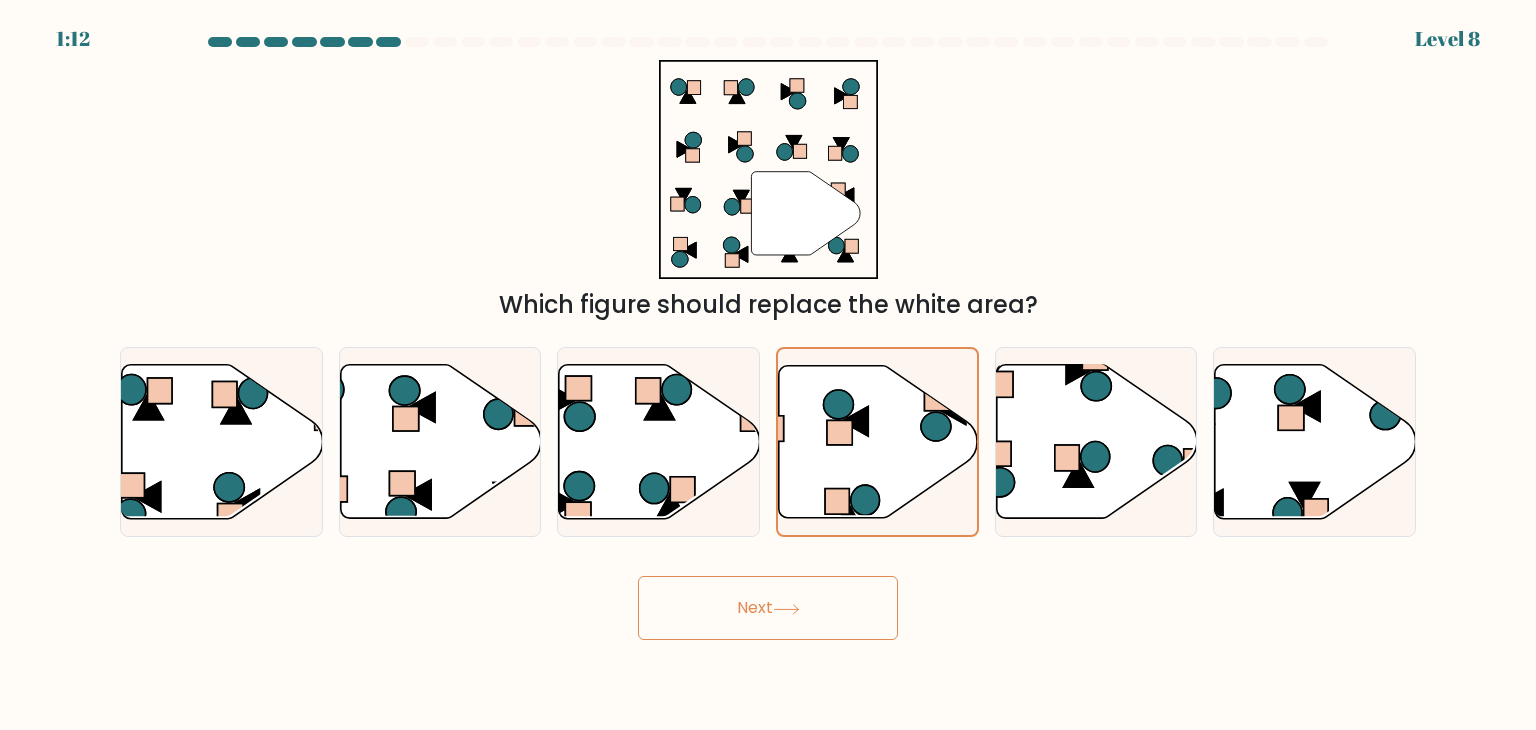 click on "Next" at bounding box center (768, 608) 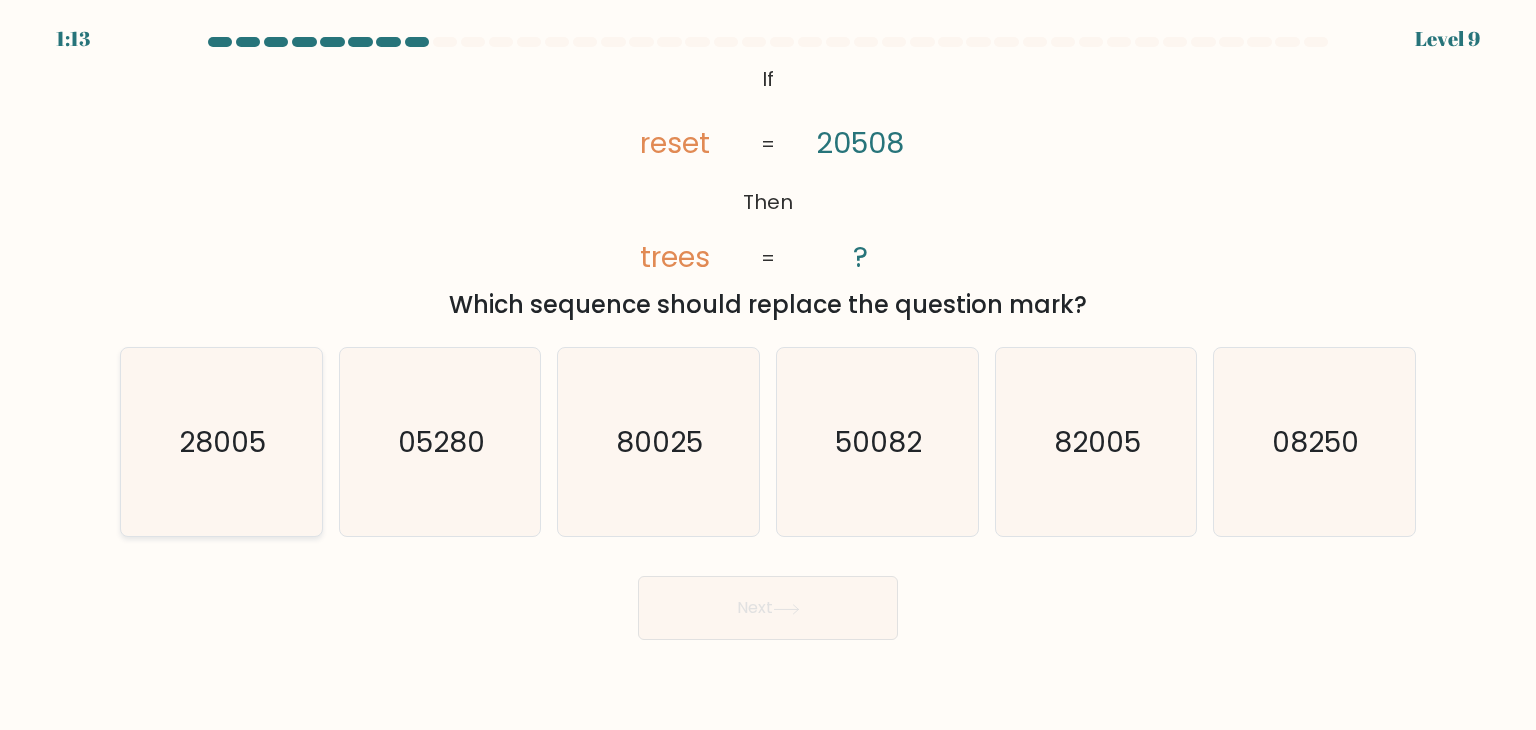 click on "28005" at bounding box center (221, 442) 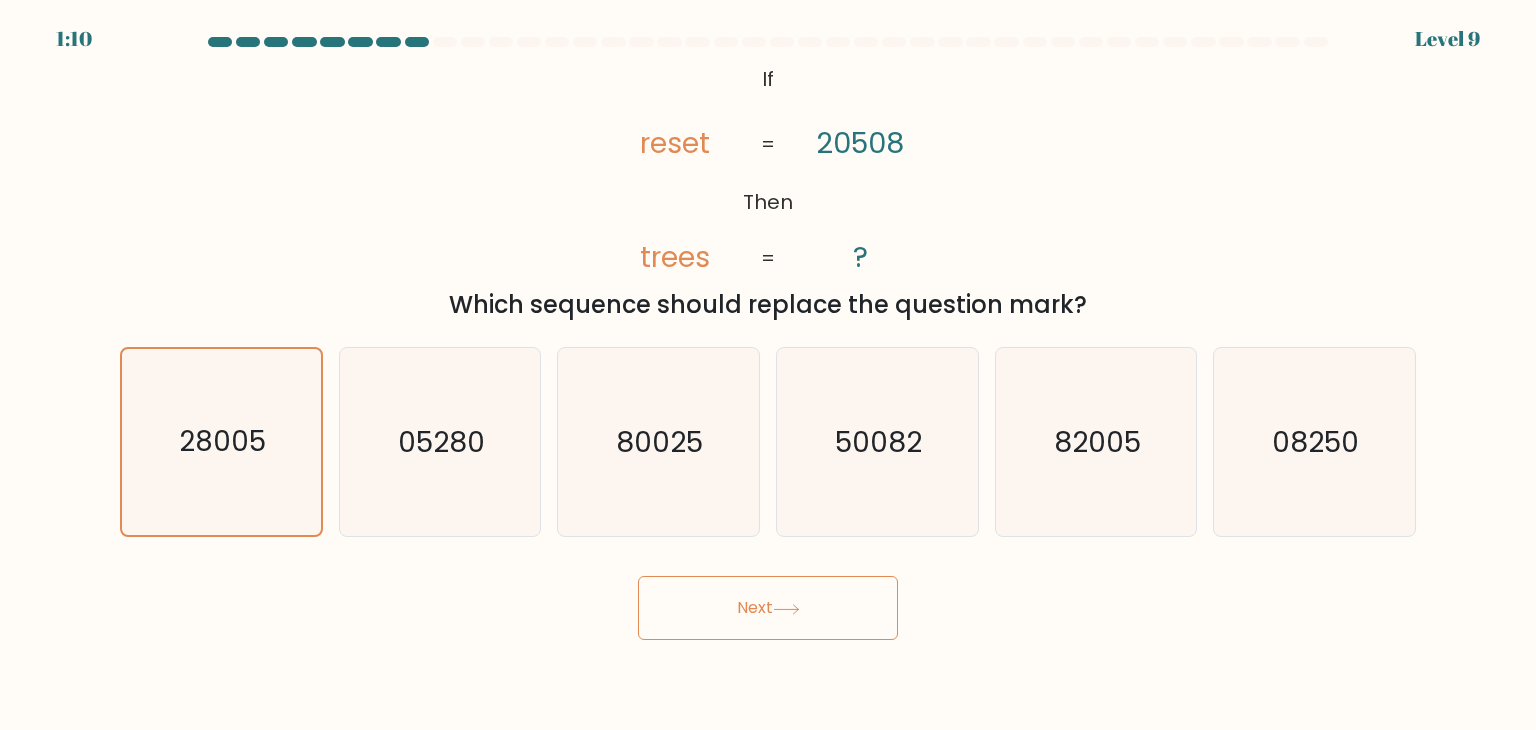 click on "Next" at bounding box center (768, 608) 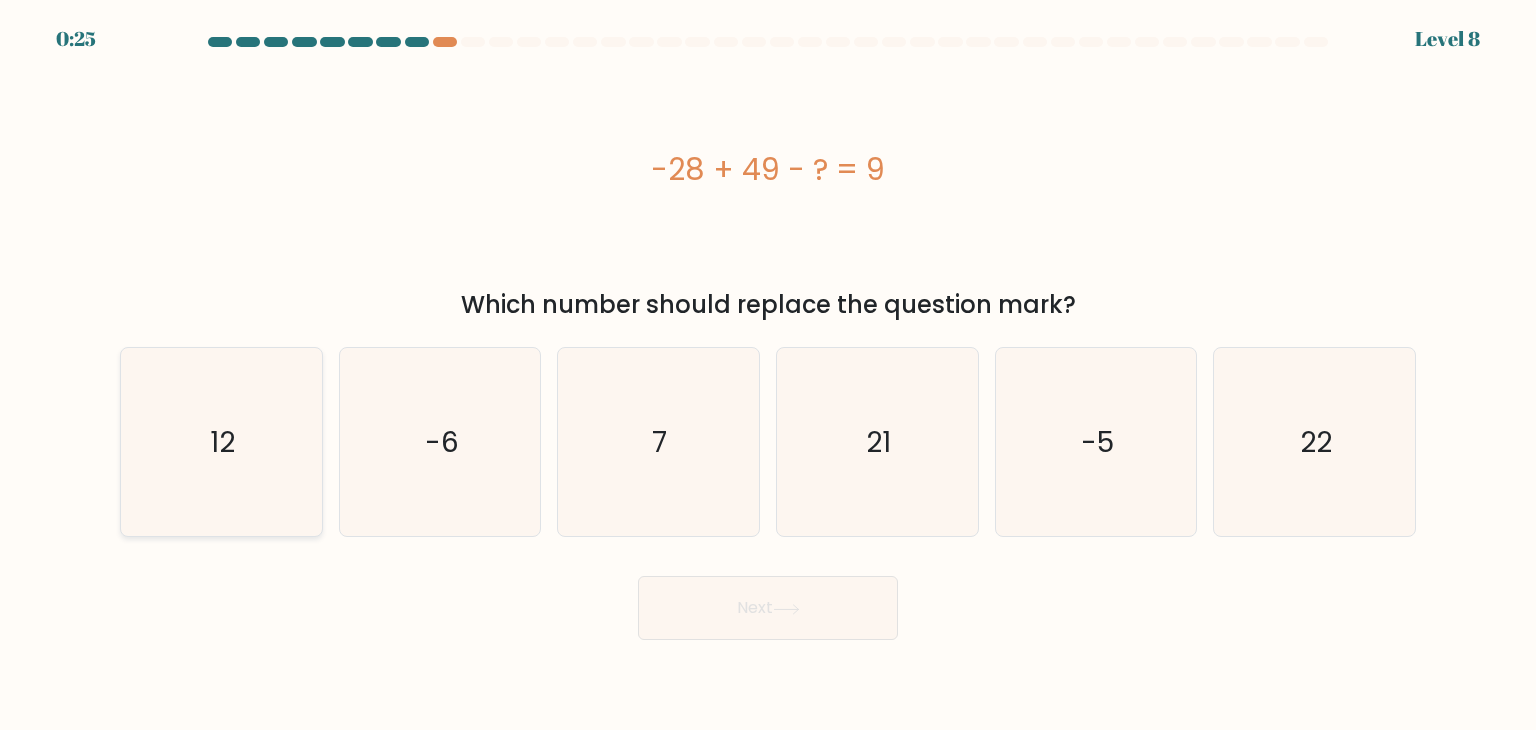click on "12" at bounding box center [221, 442] 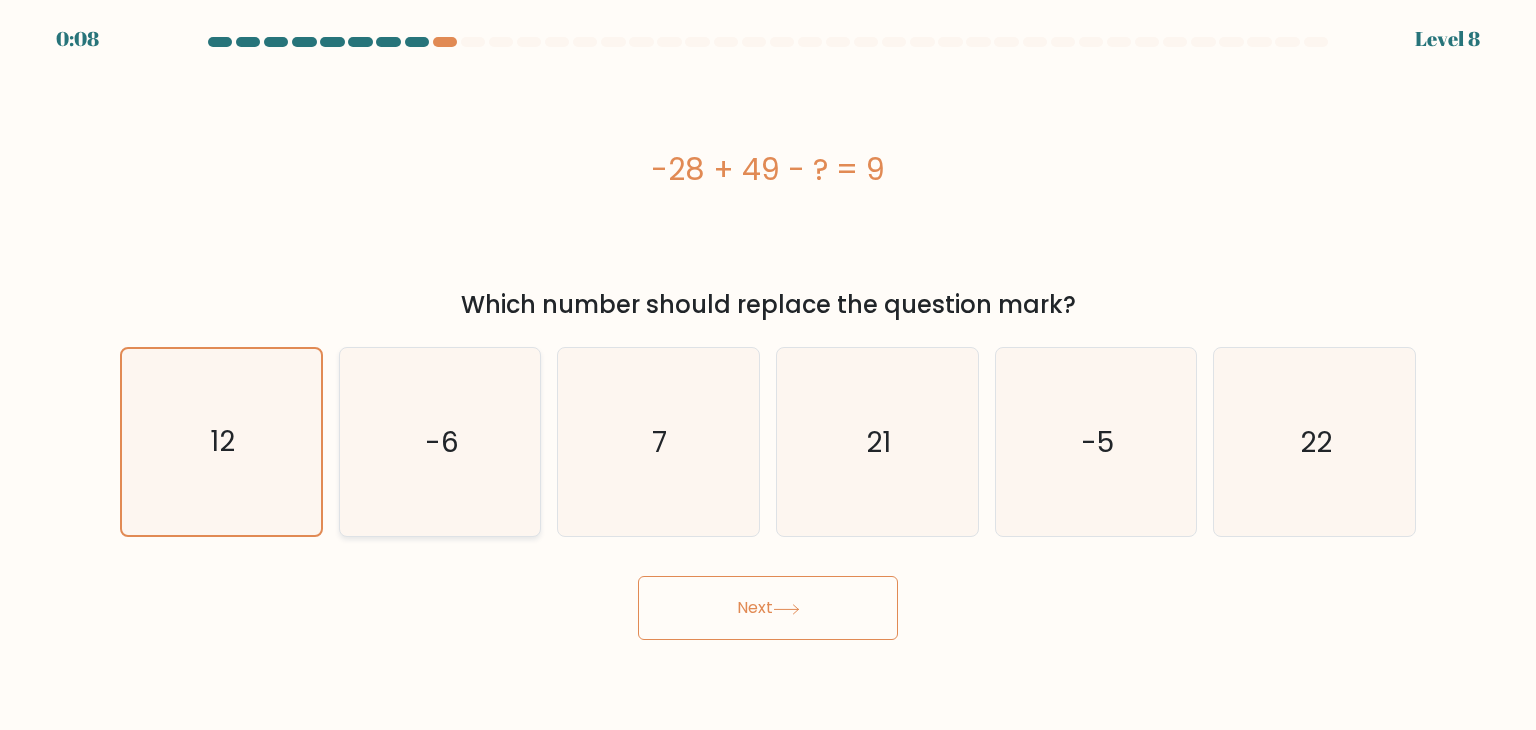 click on "-6" at bounding box center [442, 442] 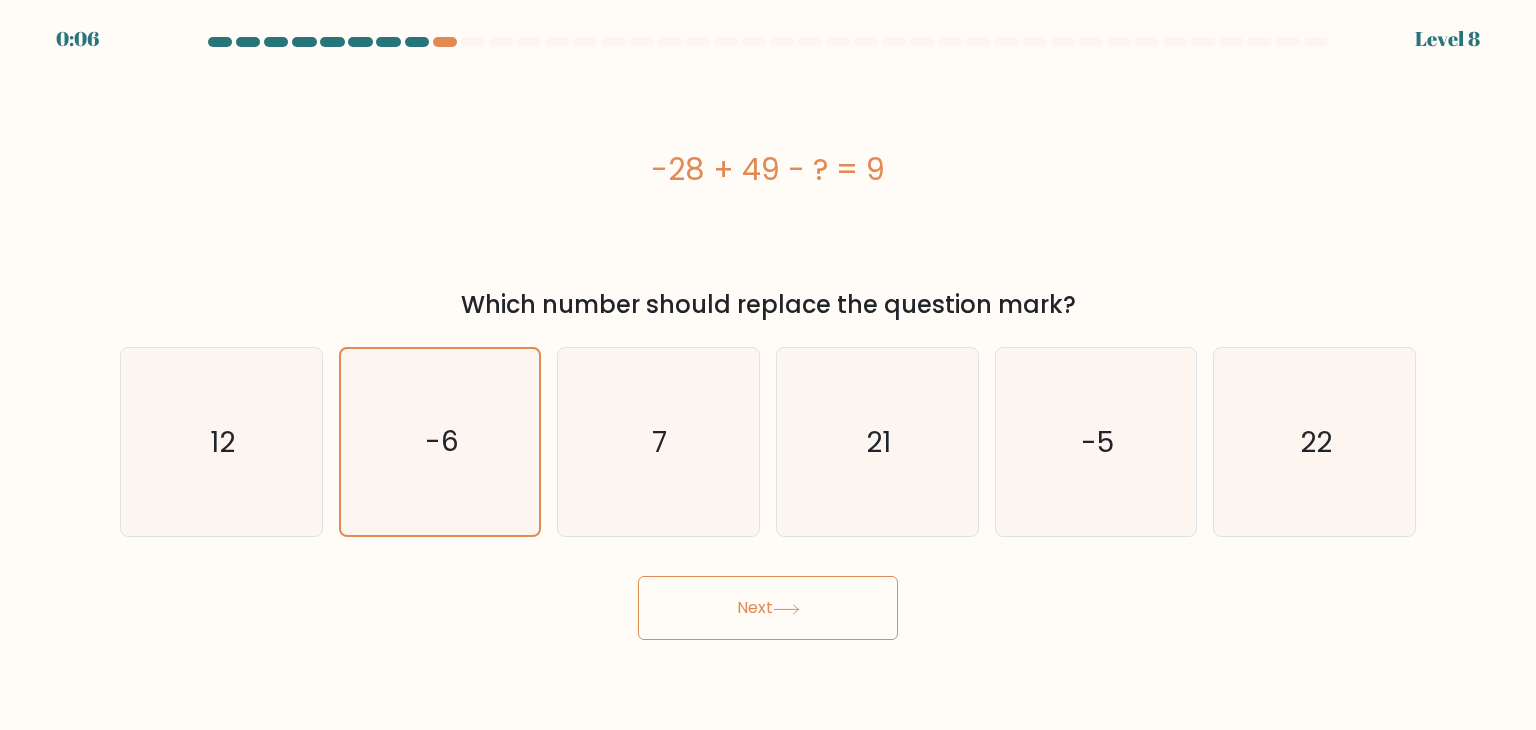 click on "Next" at bounding box center [768, 608] 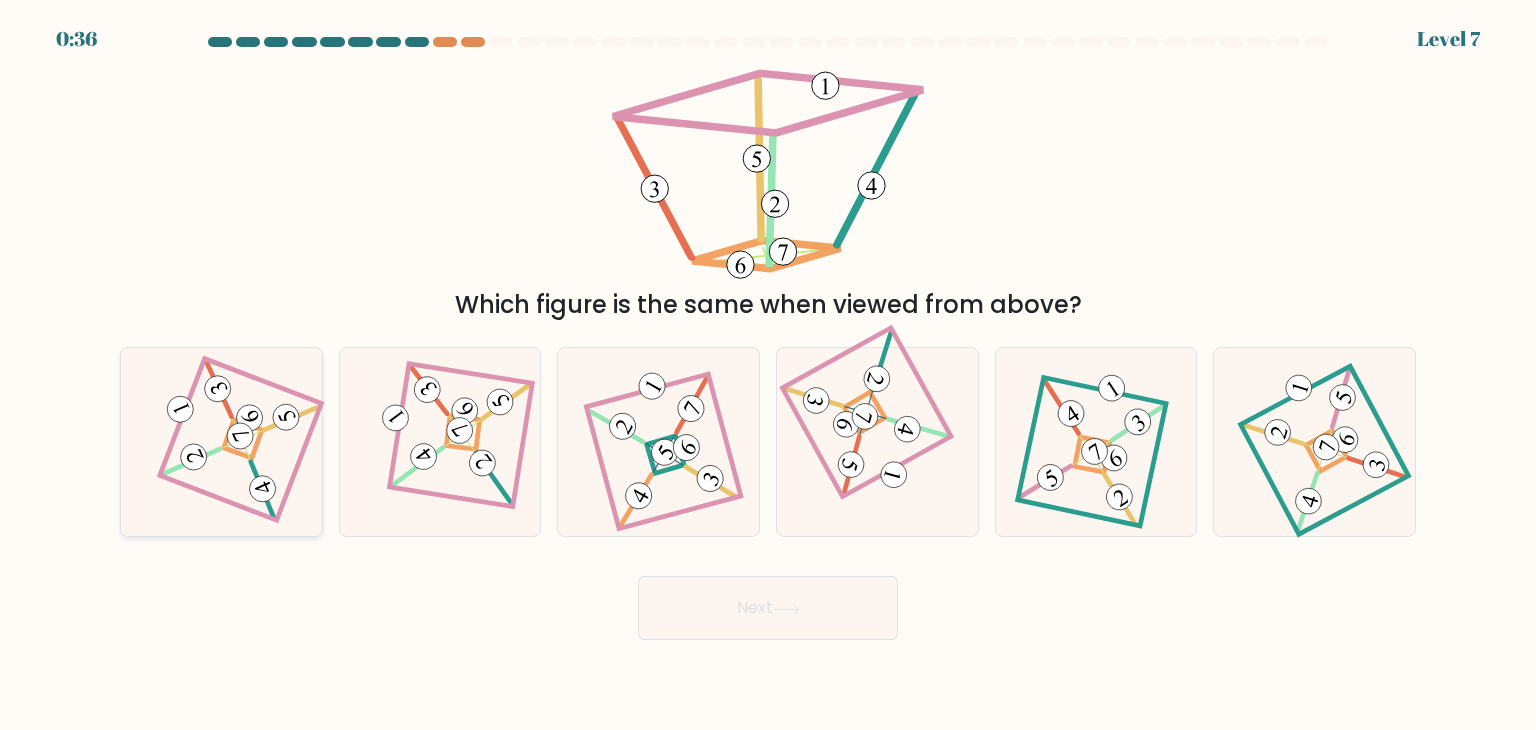 click at bounding box center [221, 442] 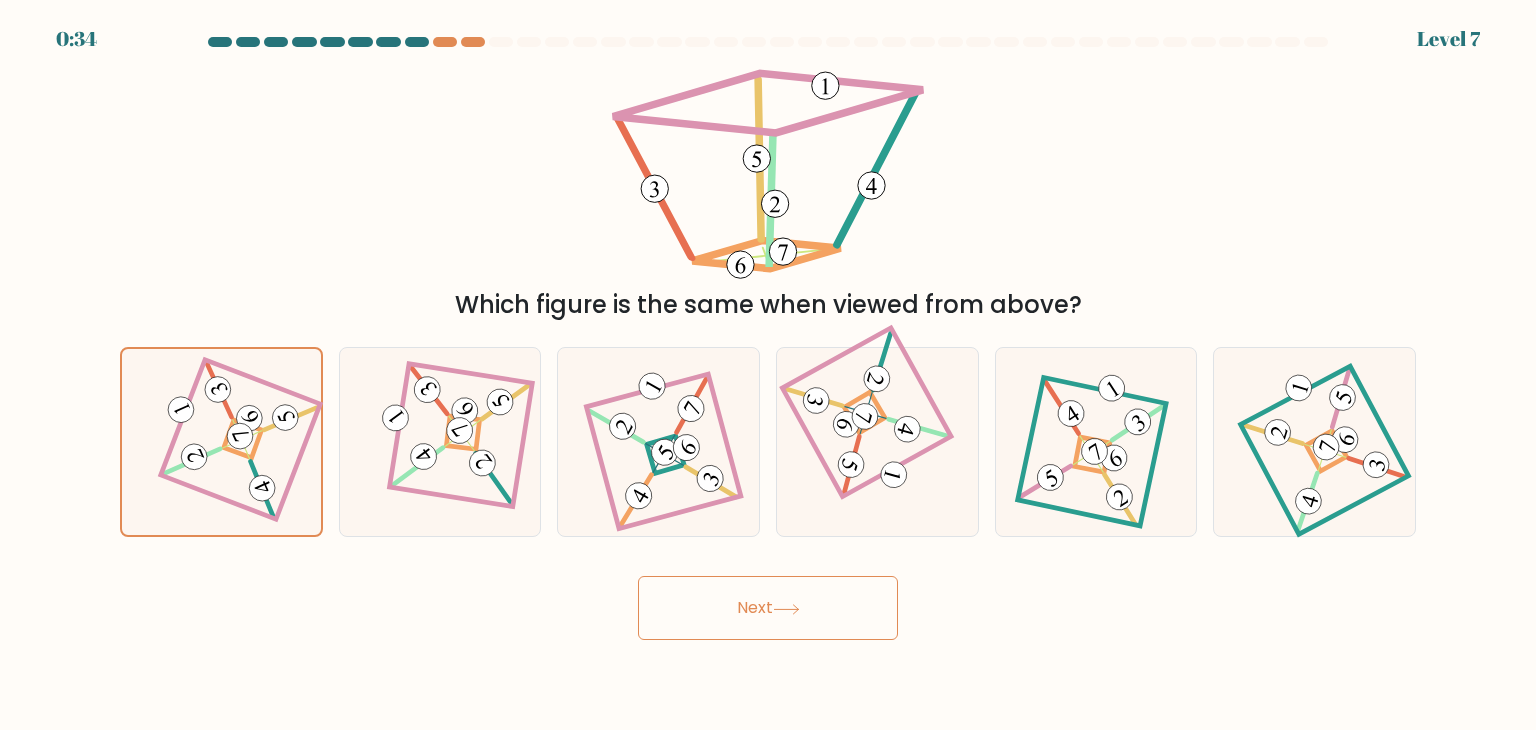 click on "Next" at bounding box center [768, 608] 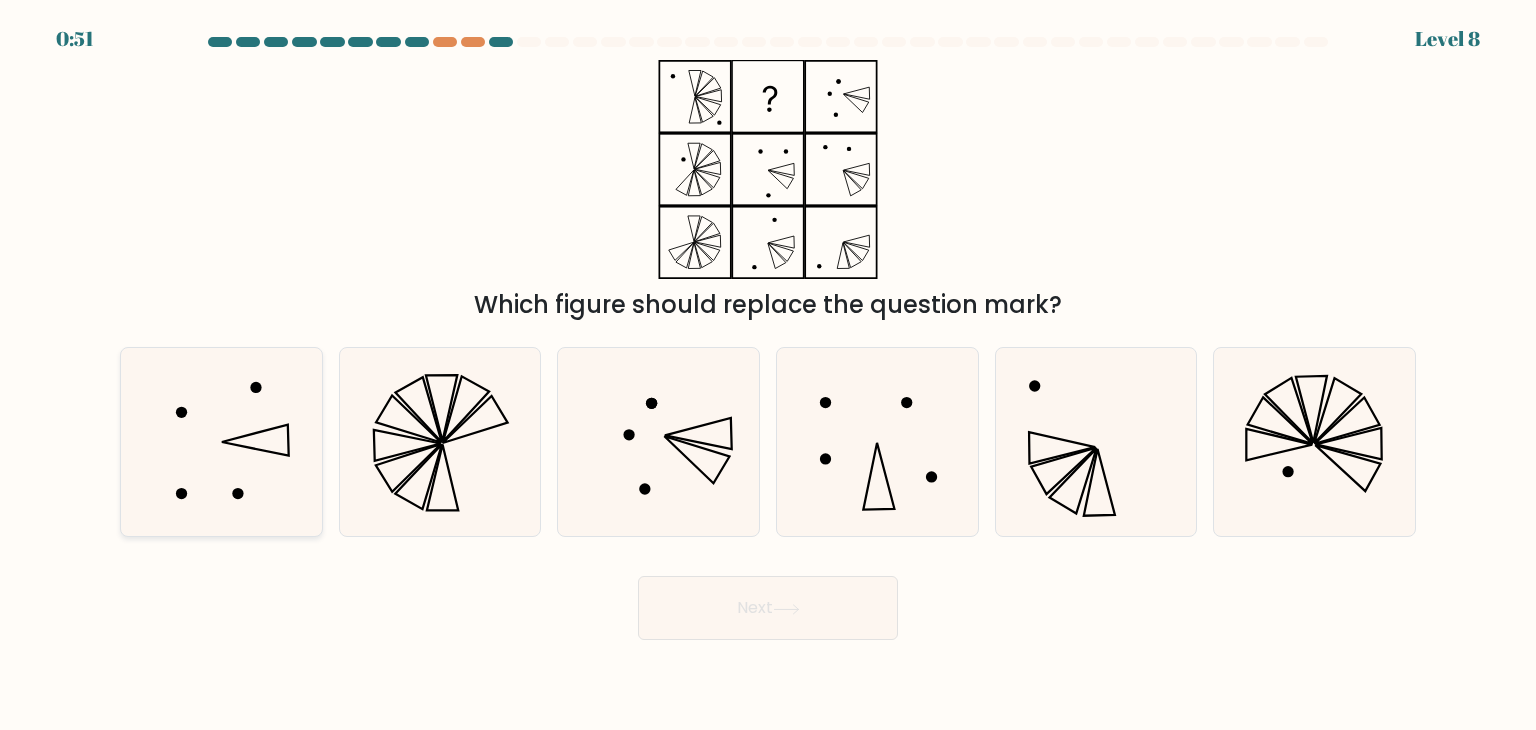 click at bounding box center [255, 440] 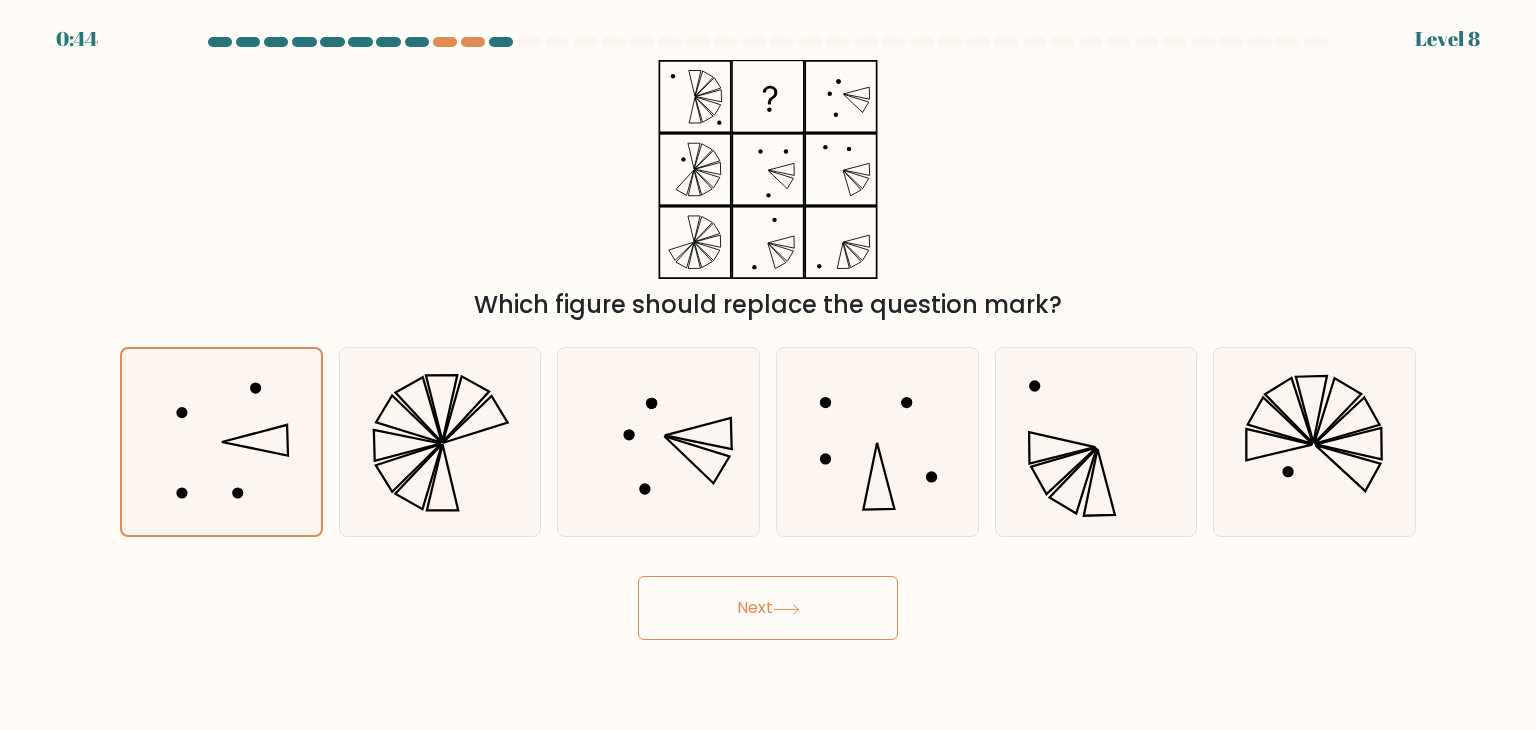 click on "Next" at bounding box center [768, 608] 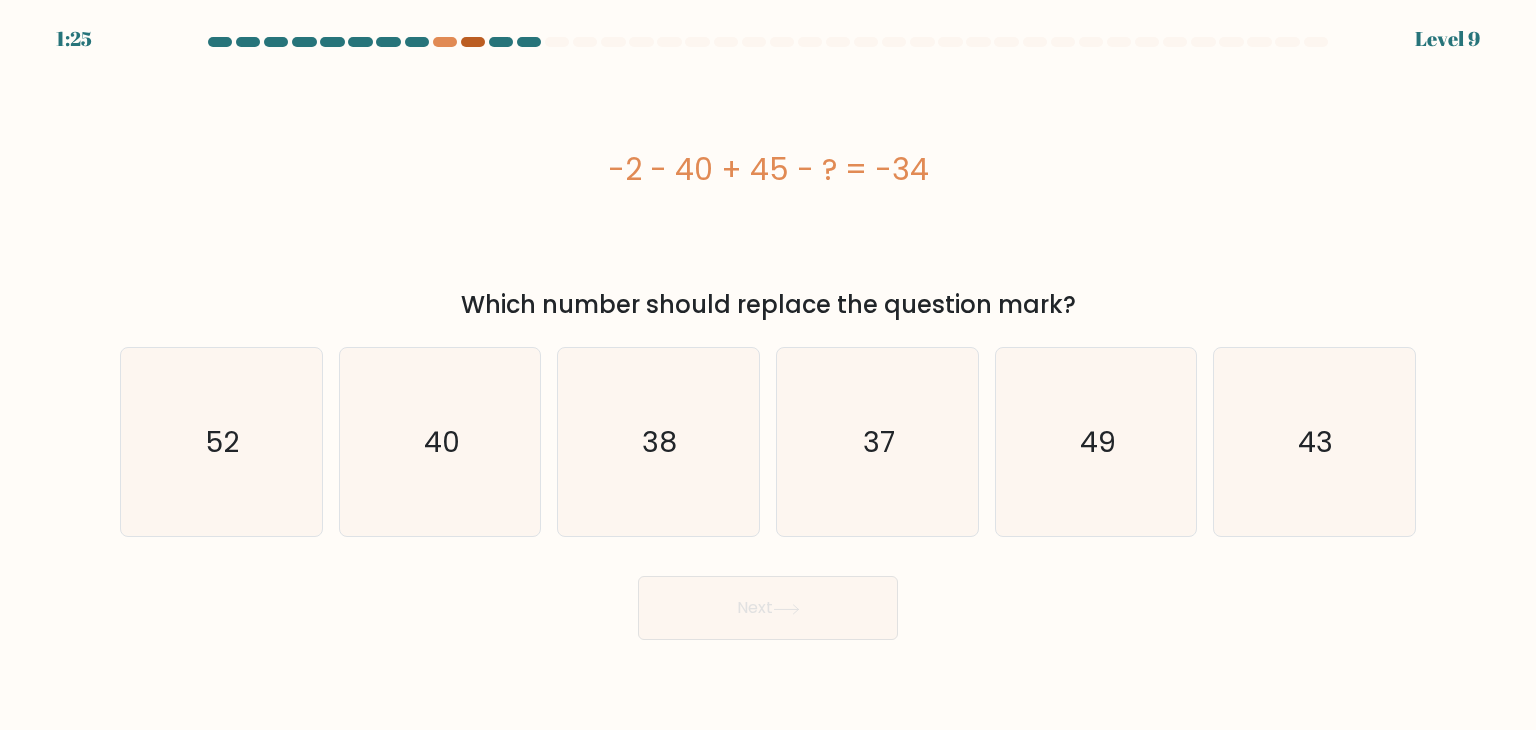 click at bounding box center (473, 42) 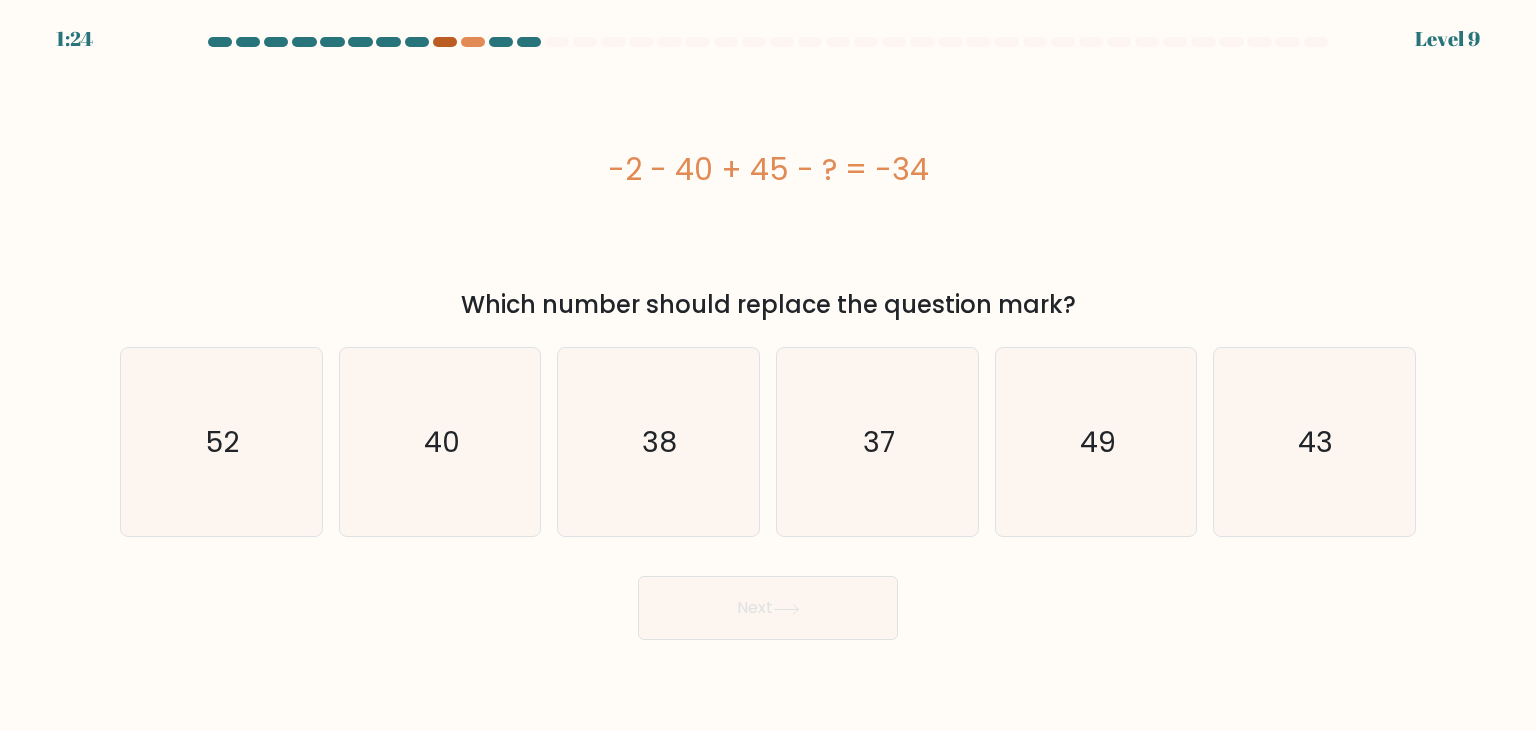 click at bounding box center [445, 42] 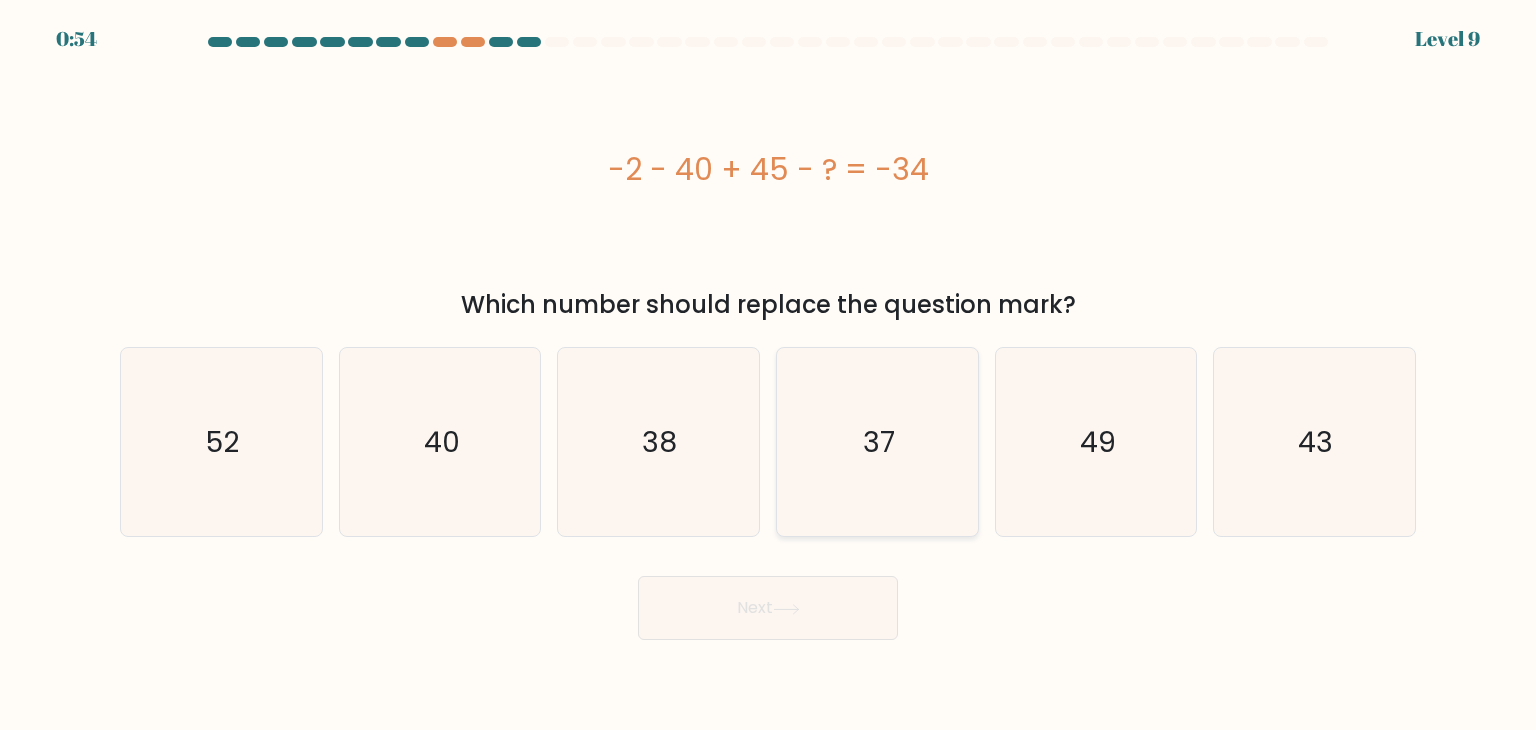 click on "37" at bounding box center [877, 442] 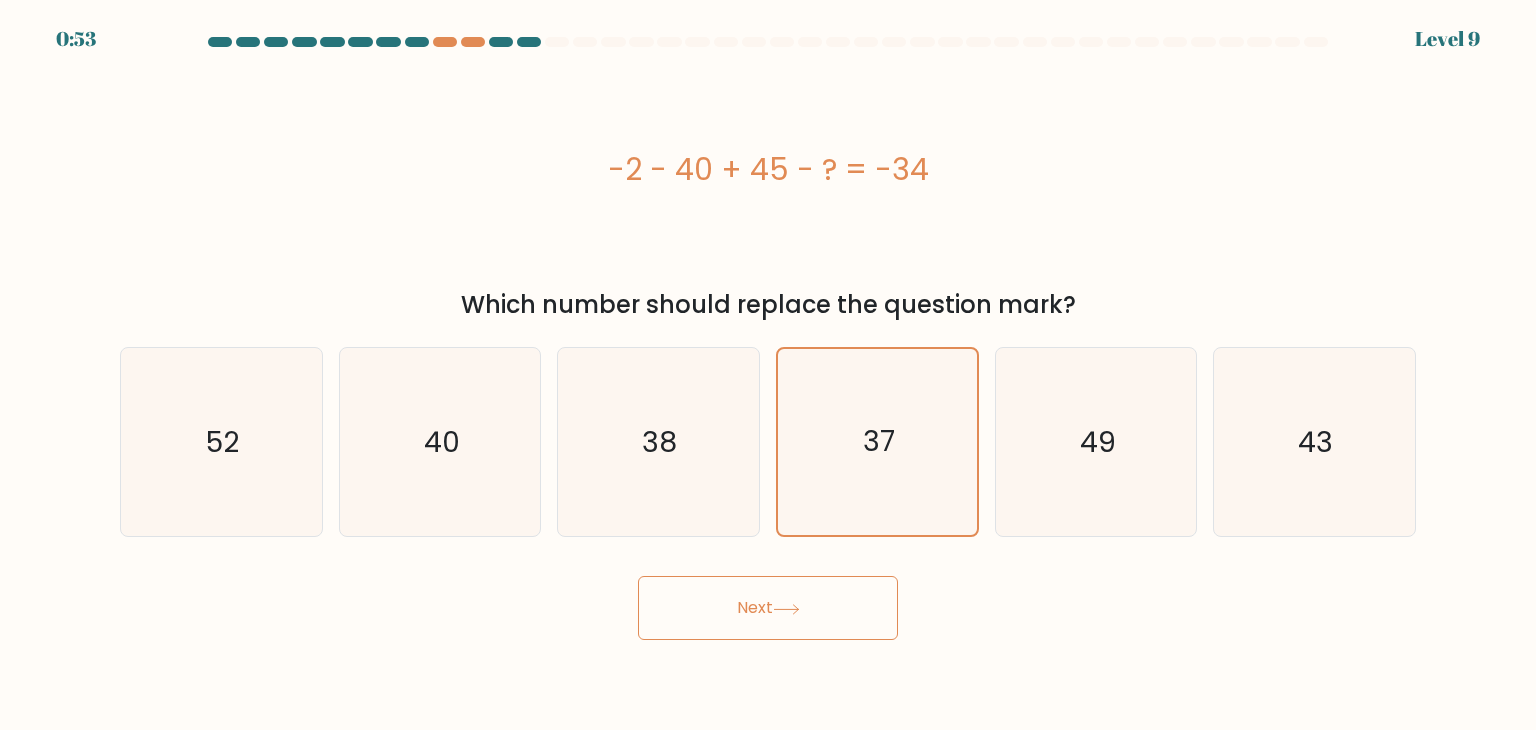 click on "Next" at bounding box center (768, 608) 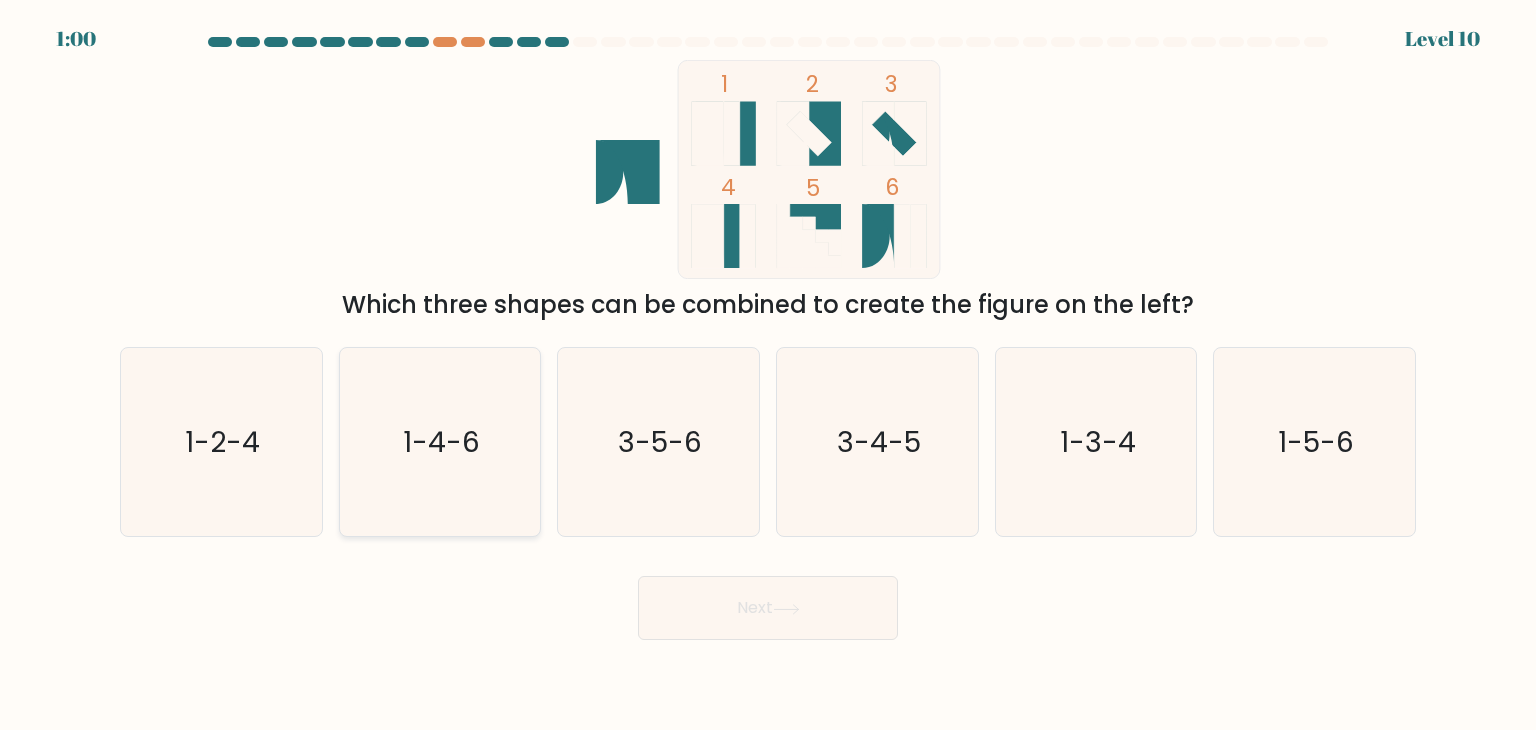 click on "1-4-6" at bounding box center [440, 442] 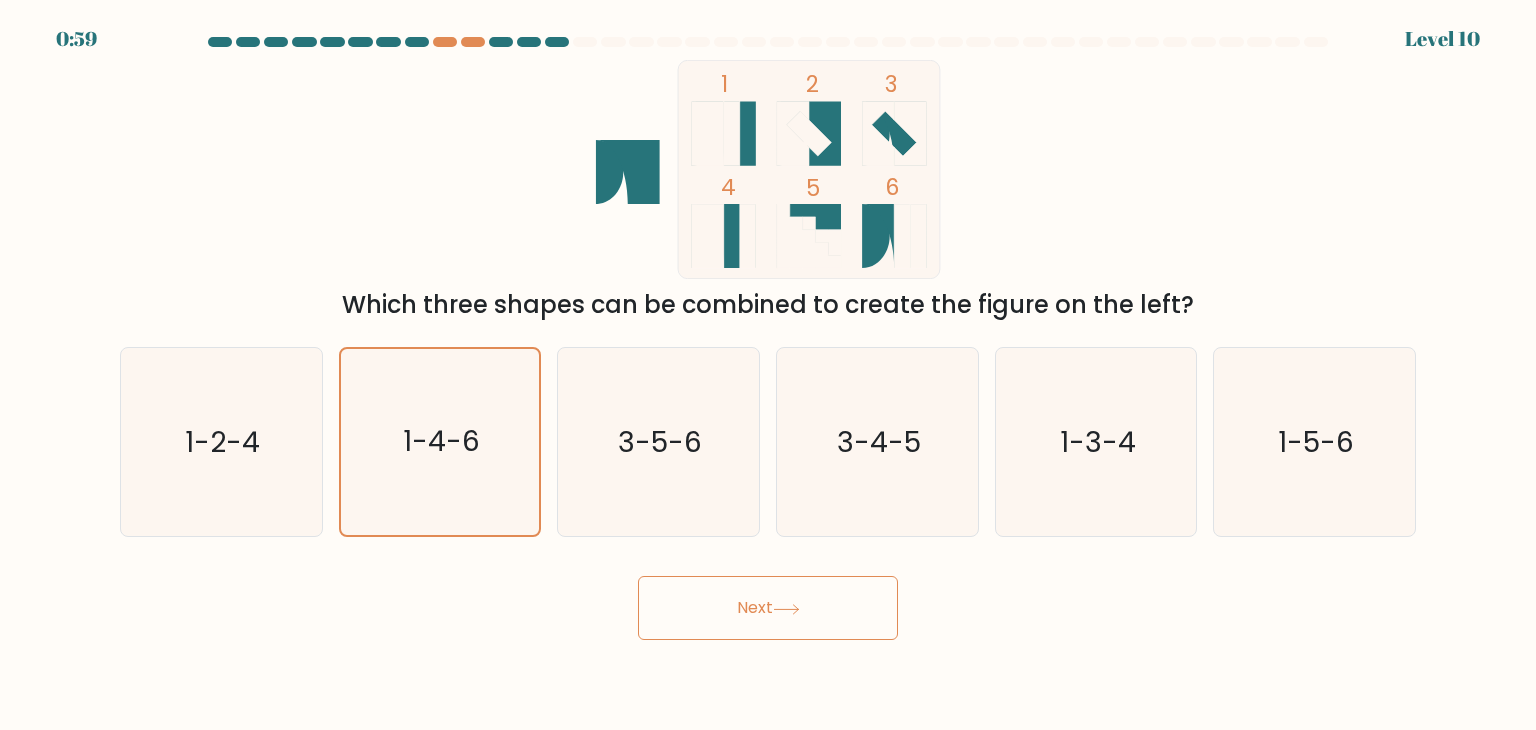 click on "Next" at bounding box center [768, 608] 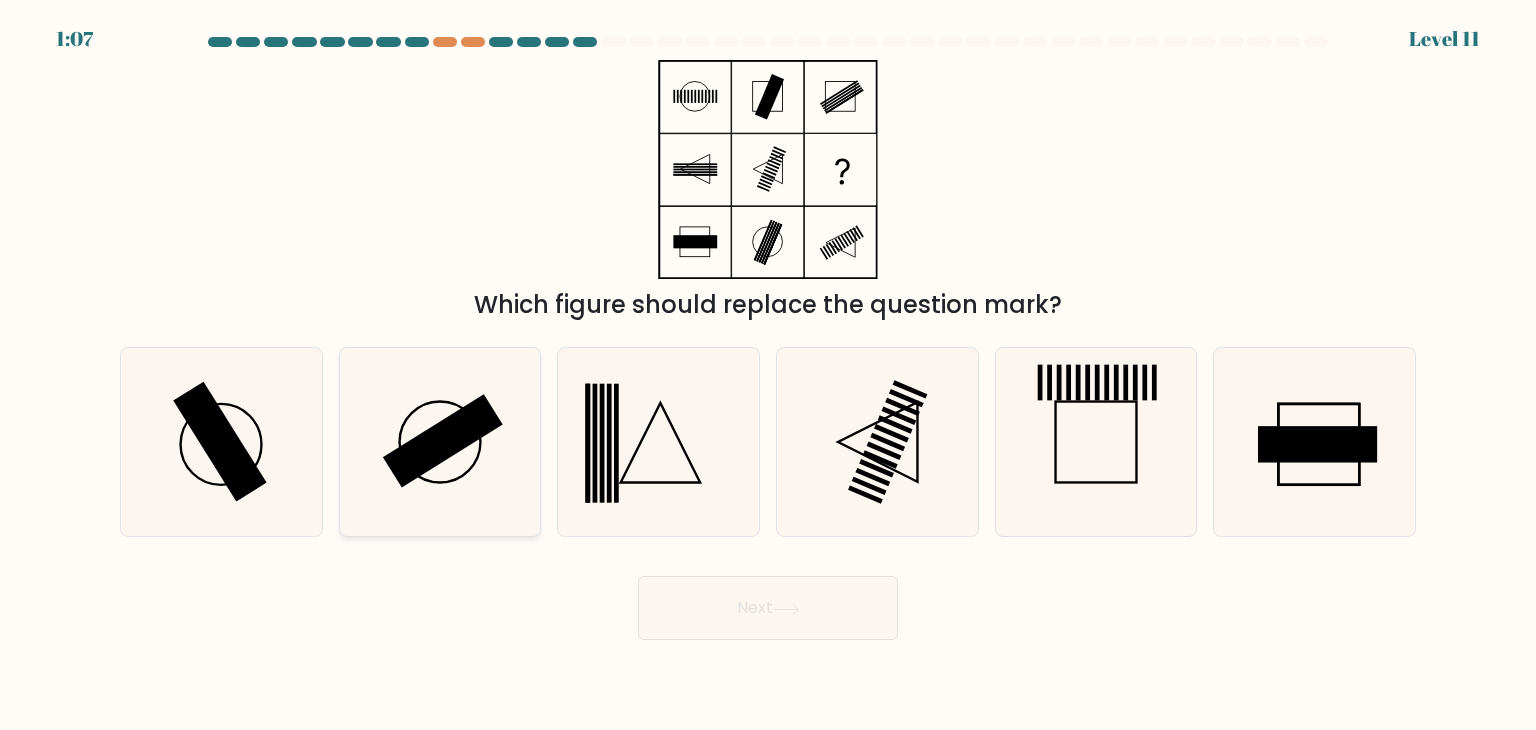 click at bounding box center (443, 441) 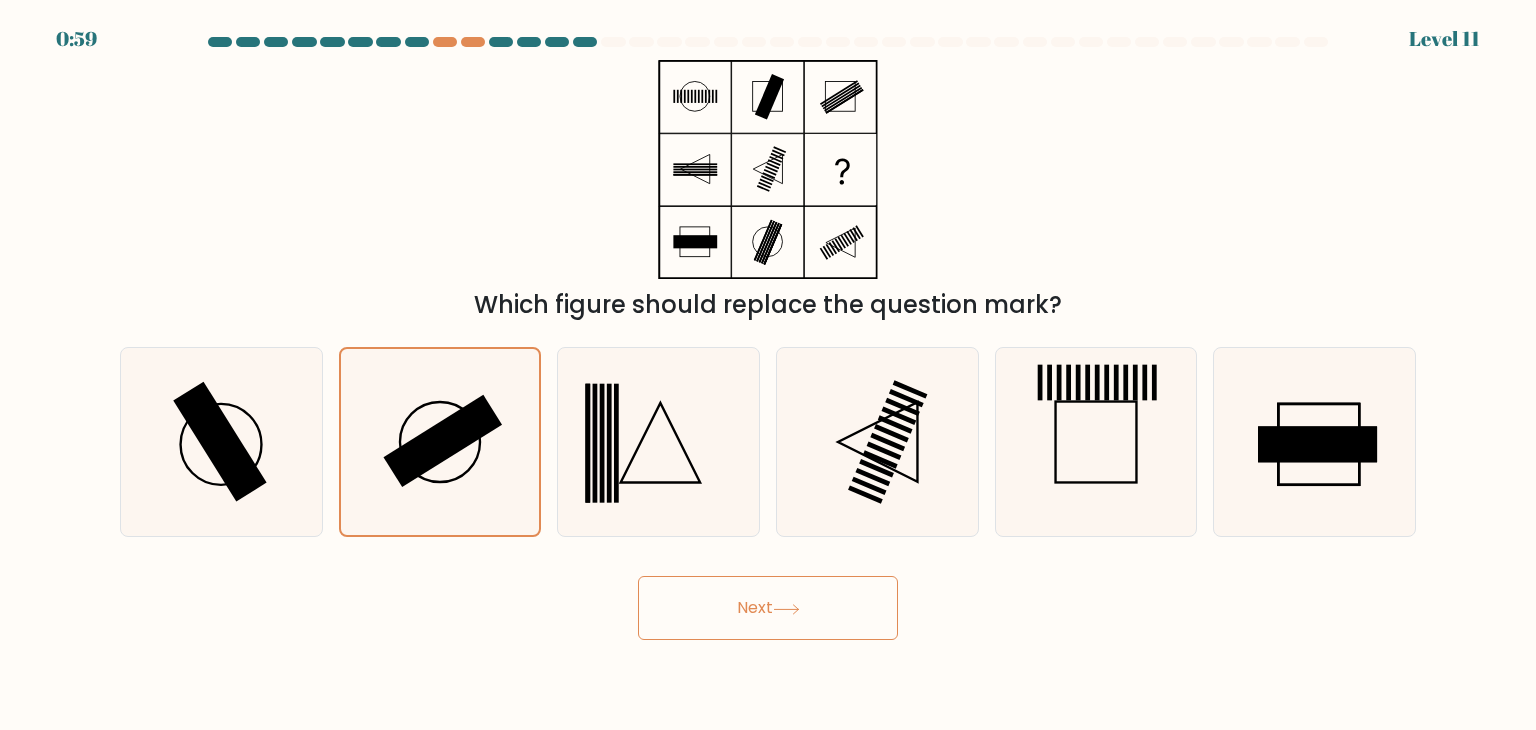 click on "Next" at bounding box center (768, 608) 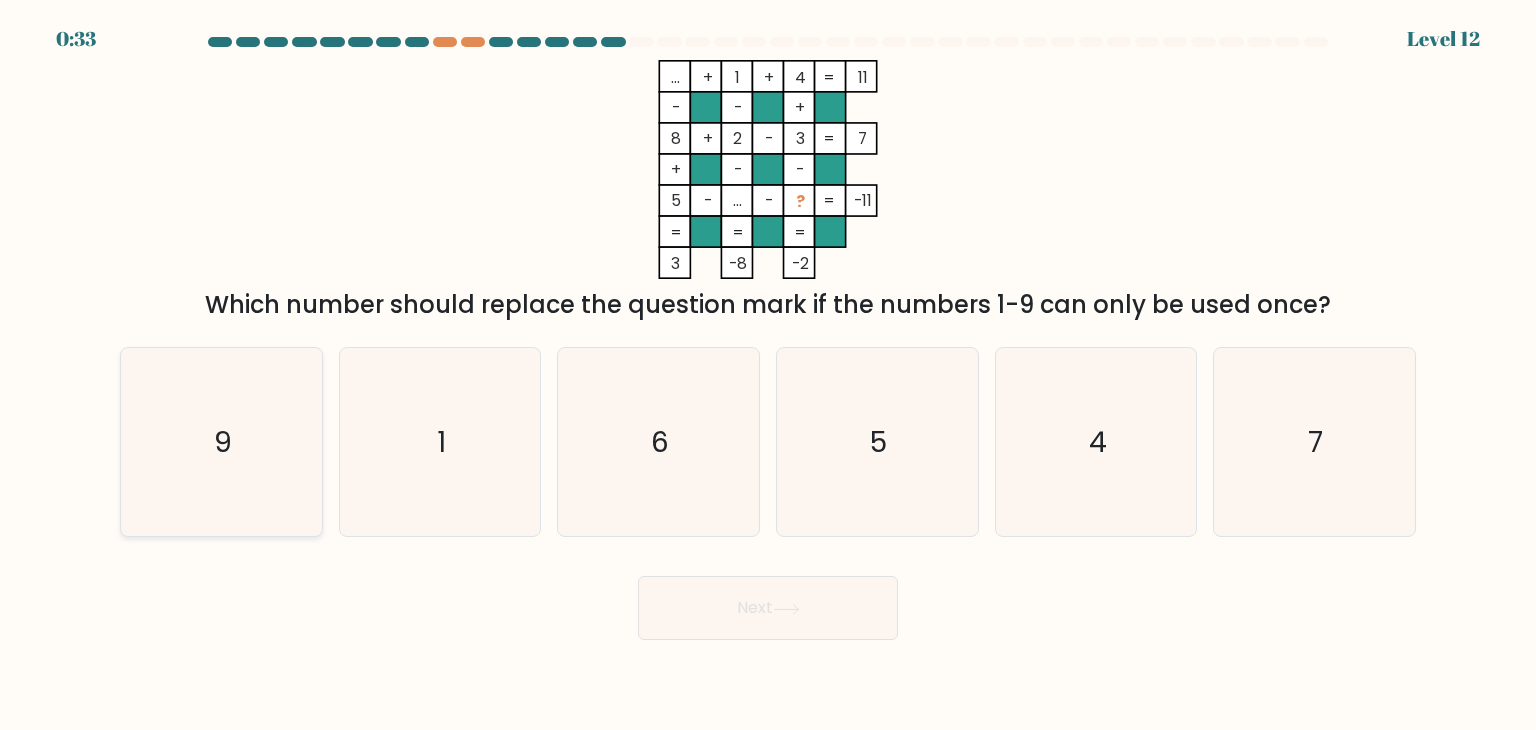 click on "9" at bounding box center (221, 442) 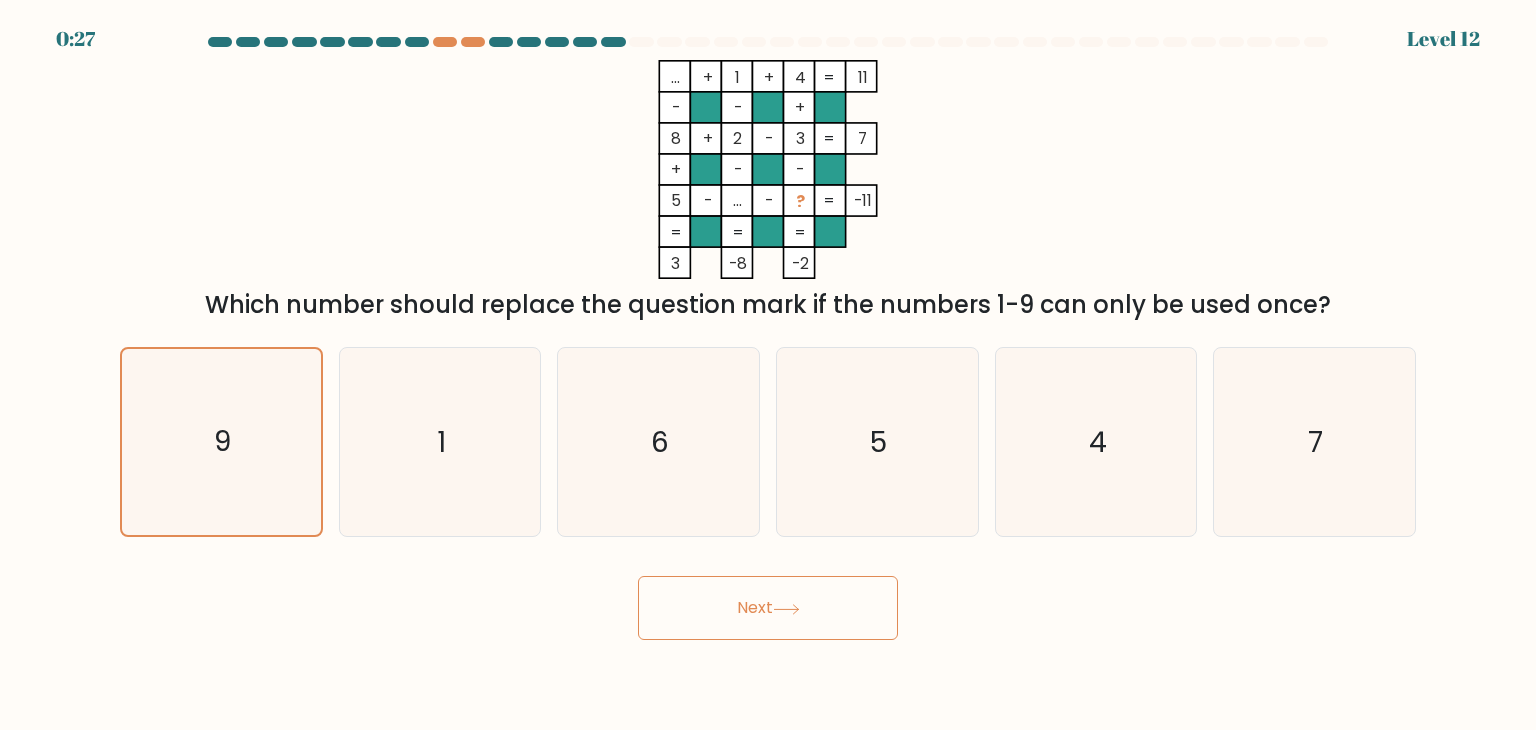 click on "Next" at bounding box center (768, 608) 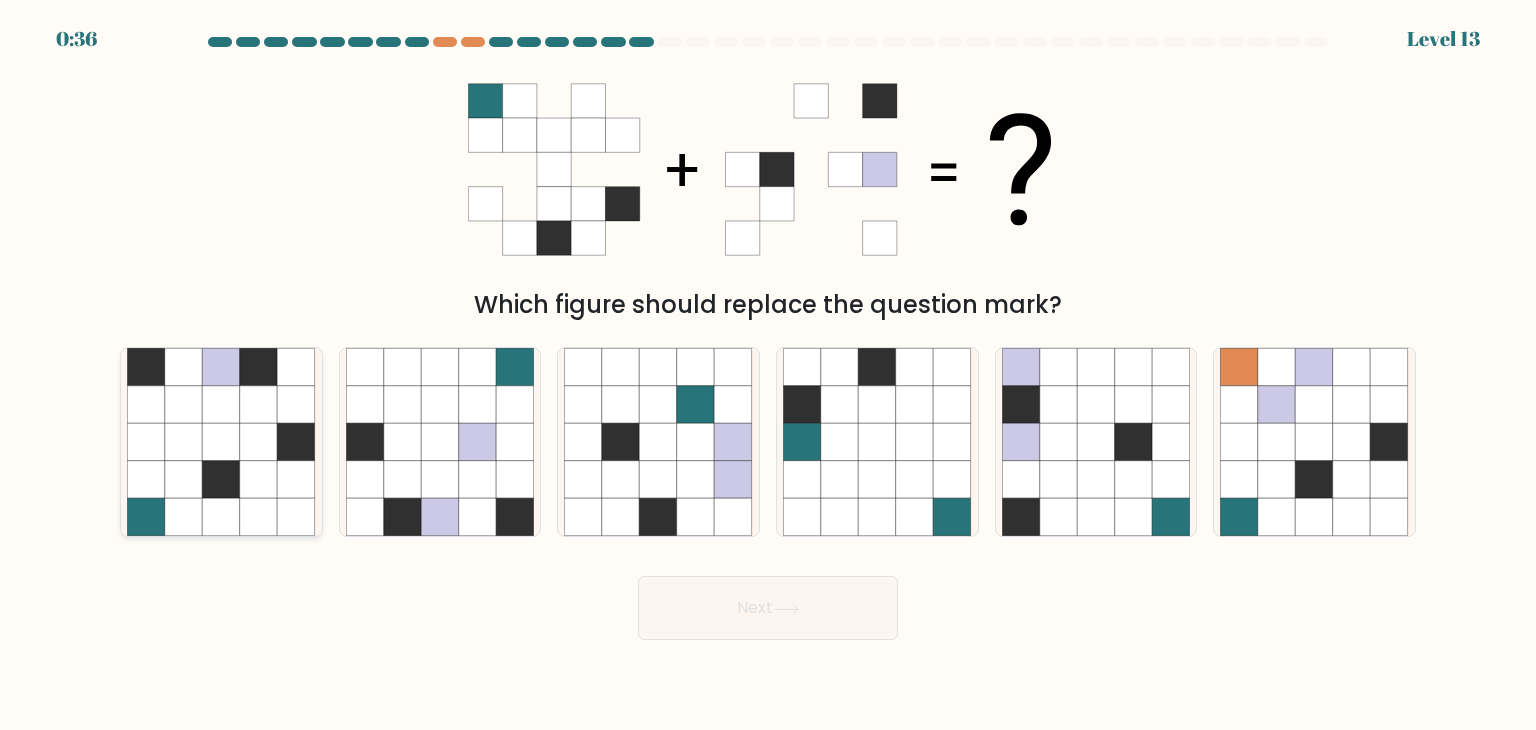 click at bounding box center [222, 367] 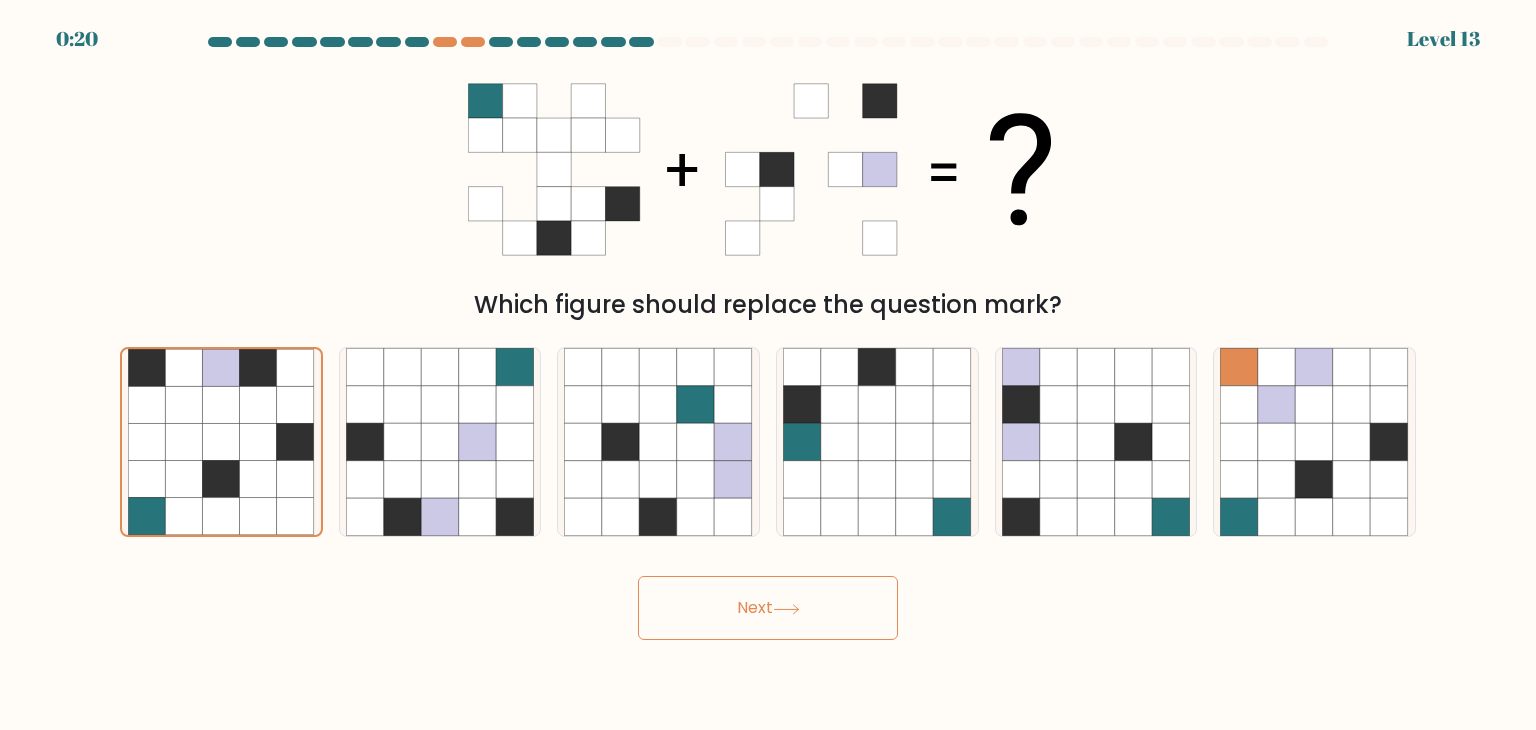 click on "Next" at bounding box center (768, 608) 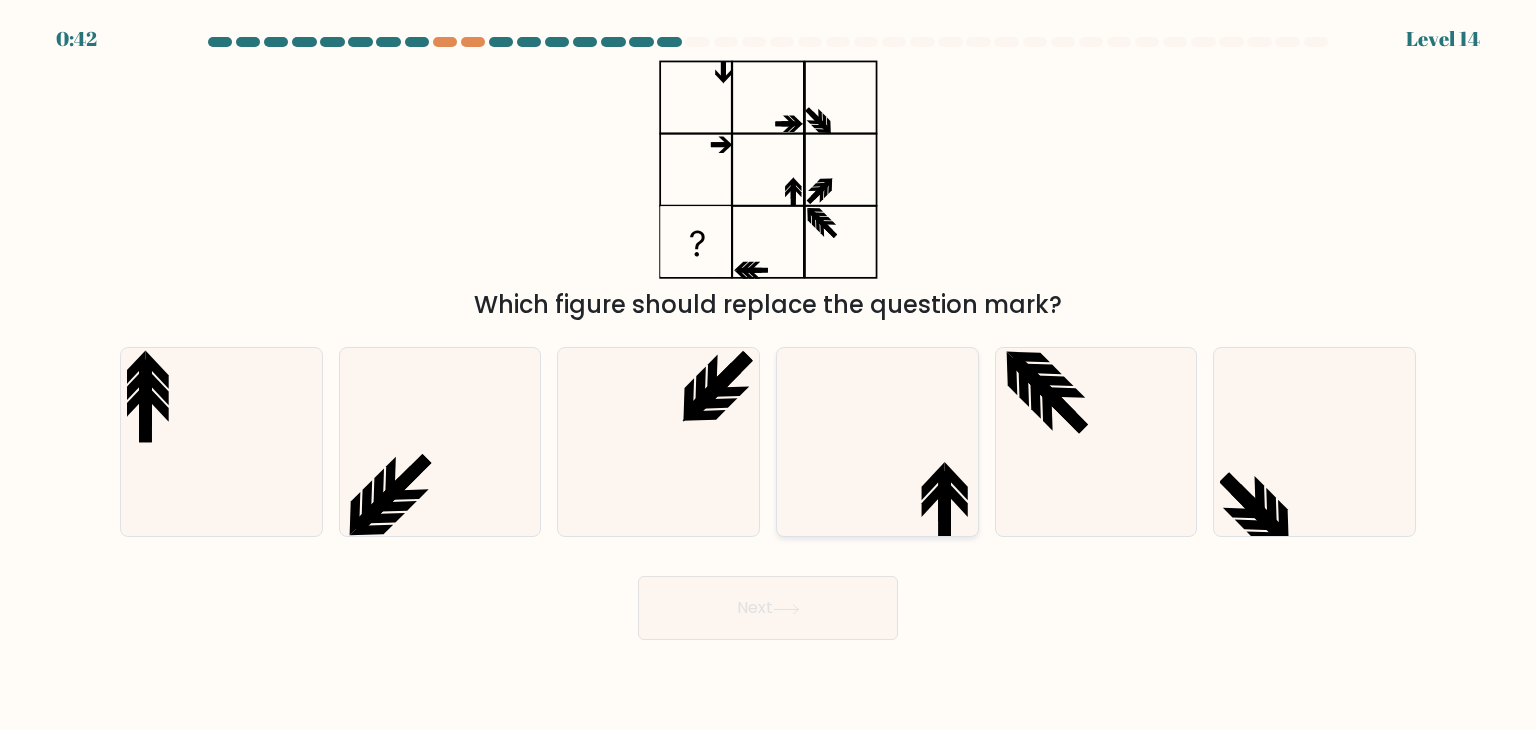 click at bounding box center [877, 442] 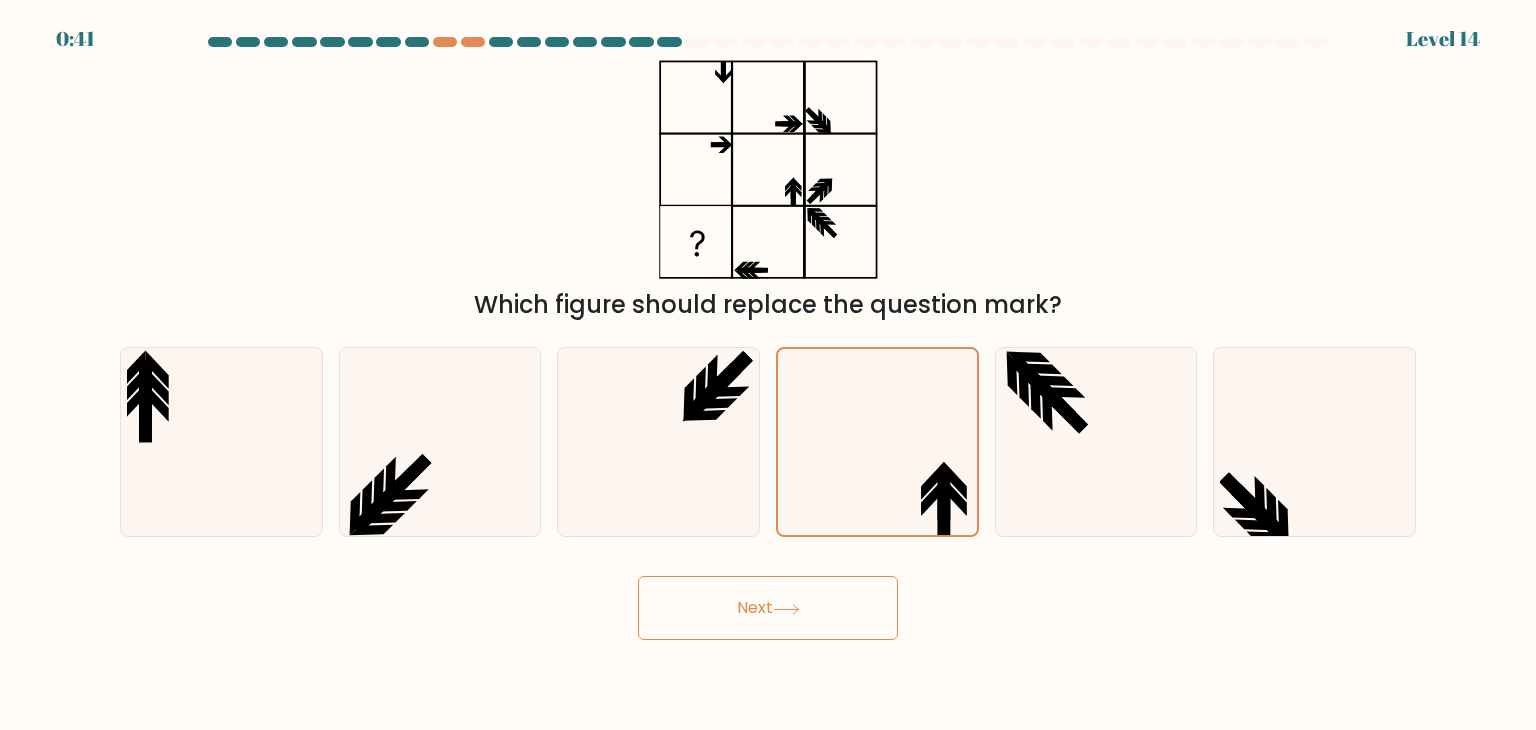 click on "Next" at bounding box center [768, 608] 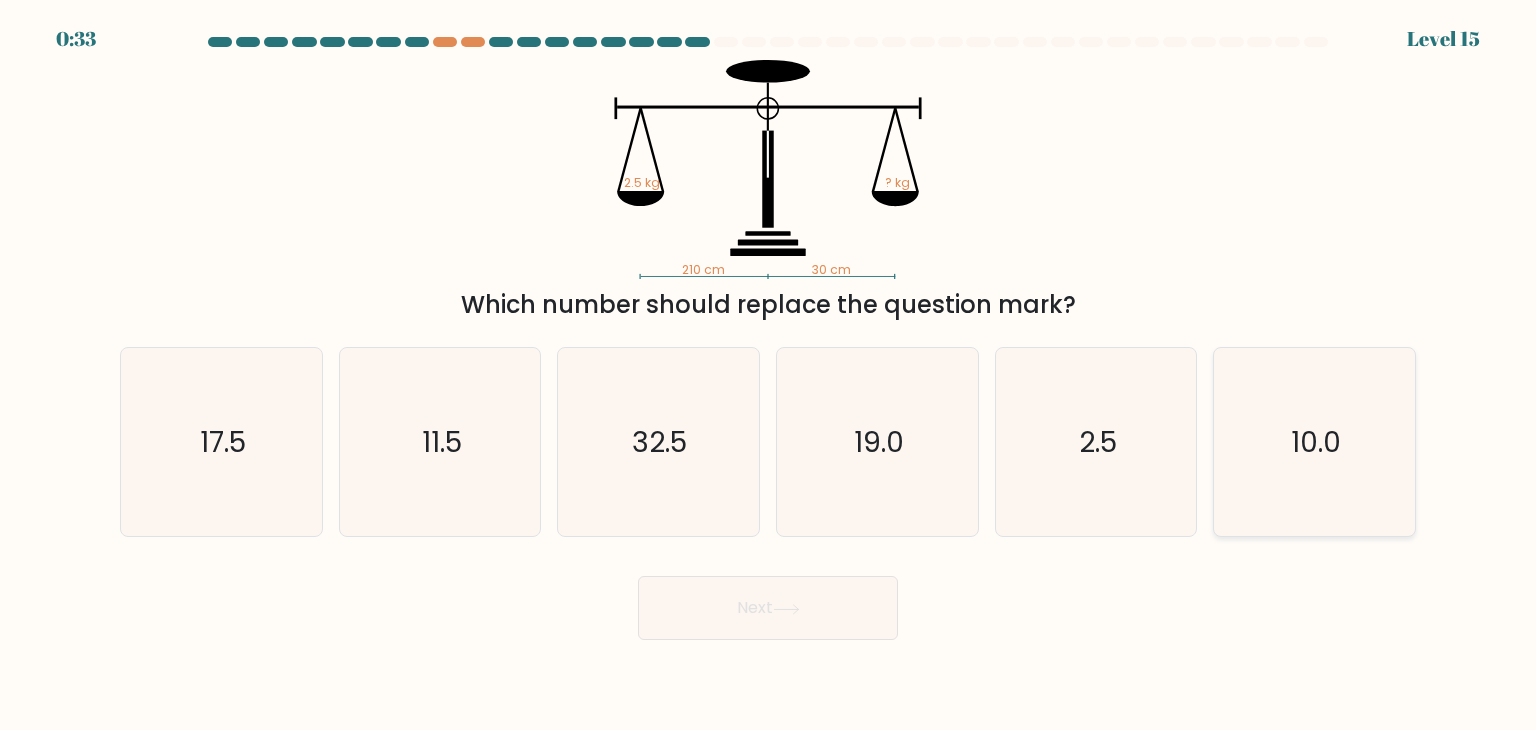 click on "10.0" at bounding box center (1314, 442) 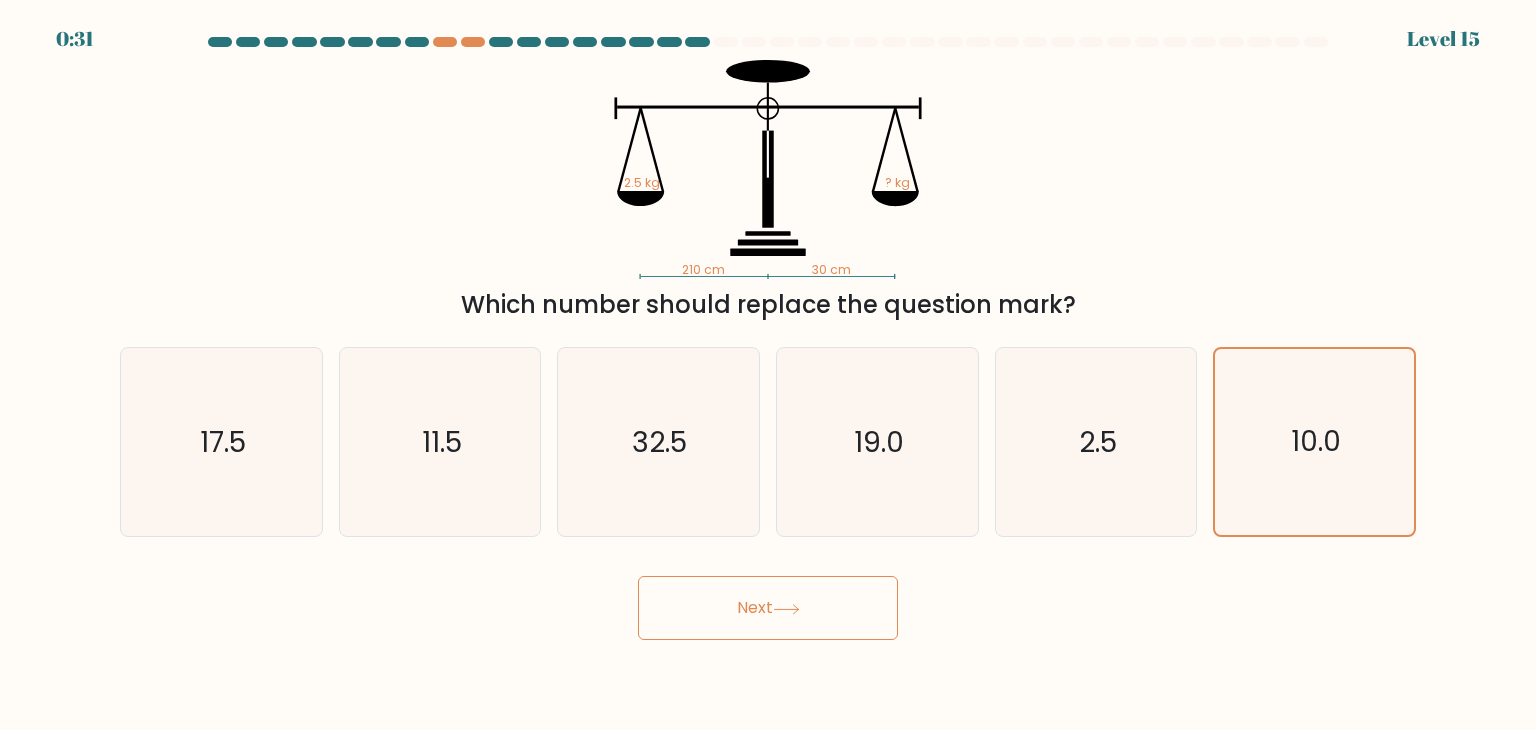 click on "Next" at bounding box center (768, 608) 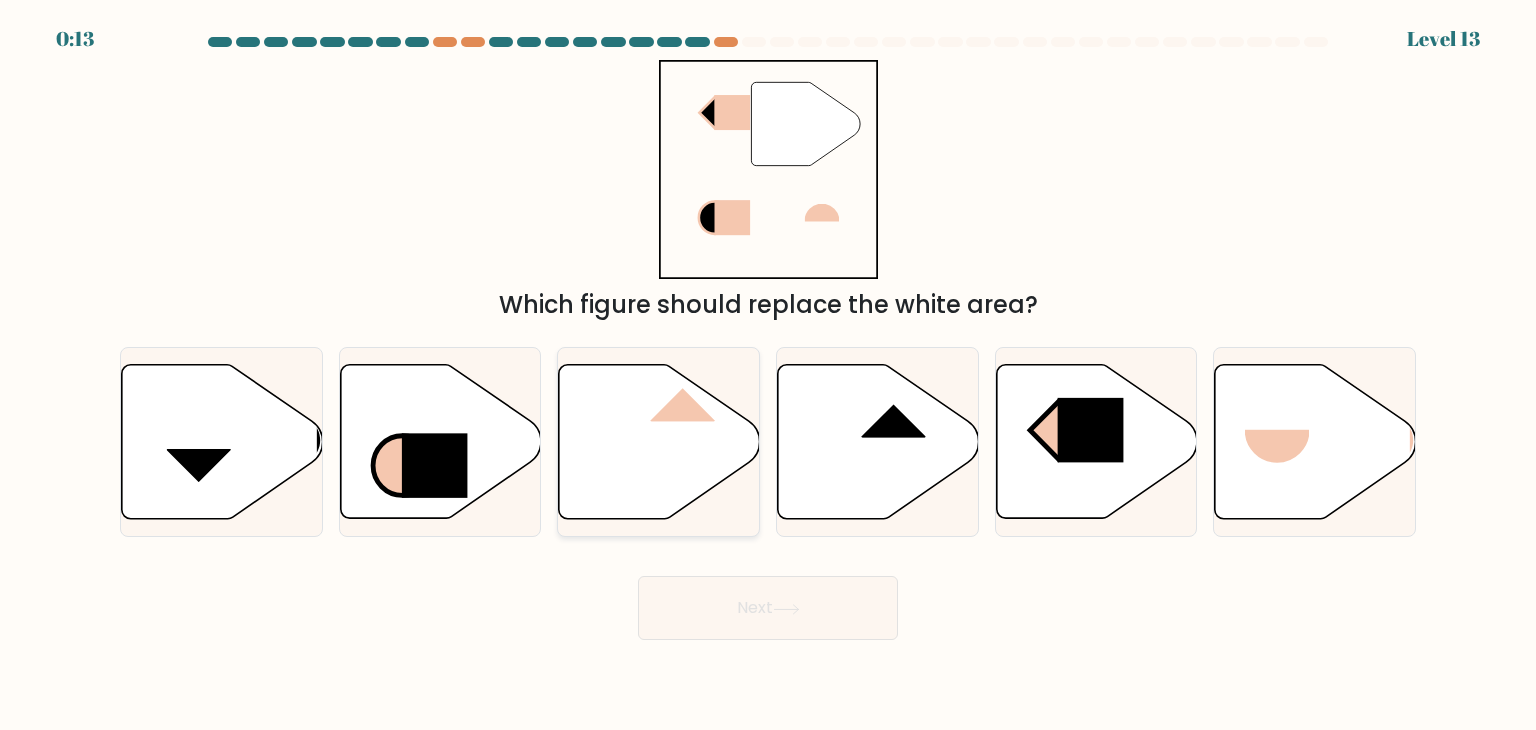 click at bounding box center (689, 588) 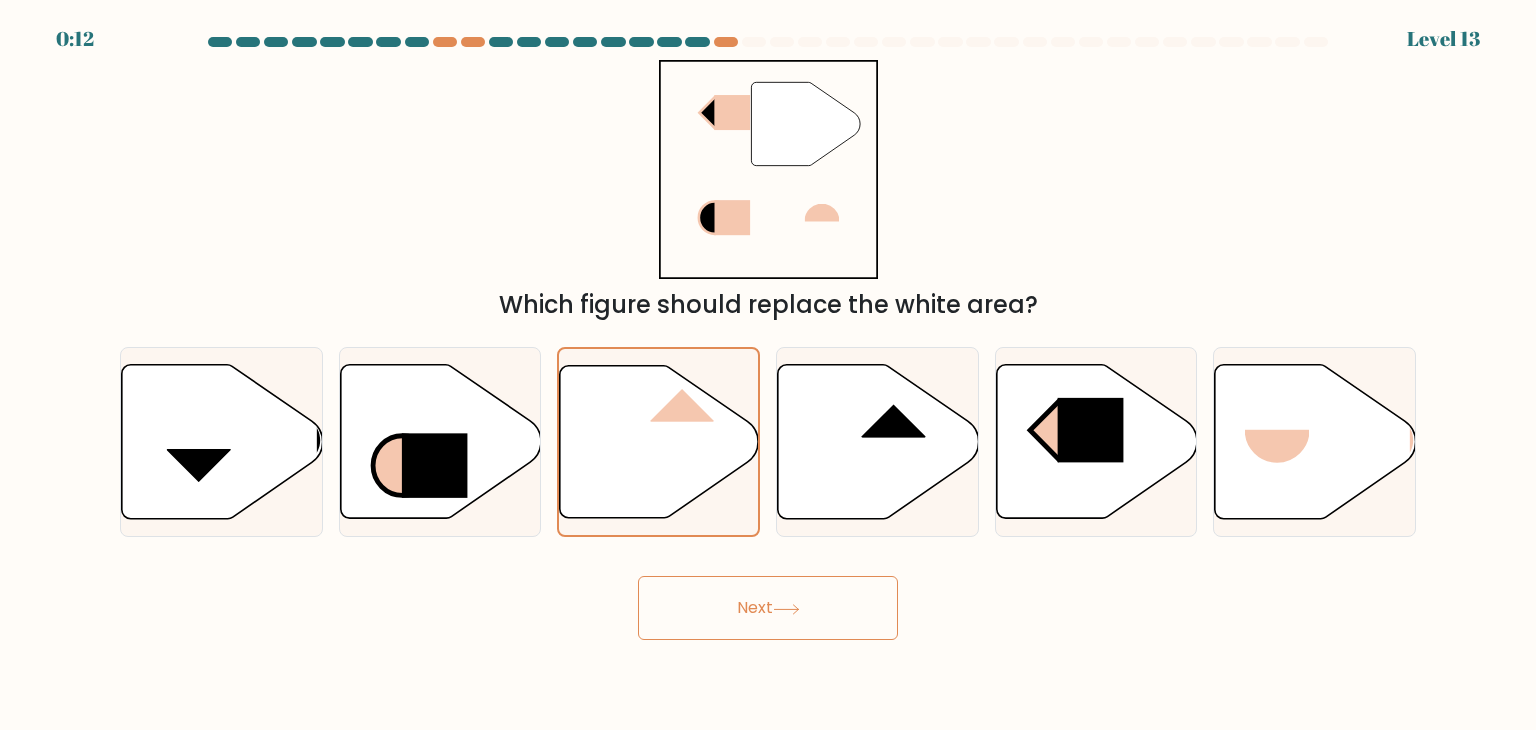 click on "Next" at bounding box center (768, 608) 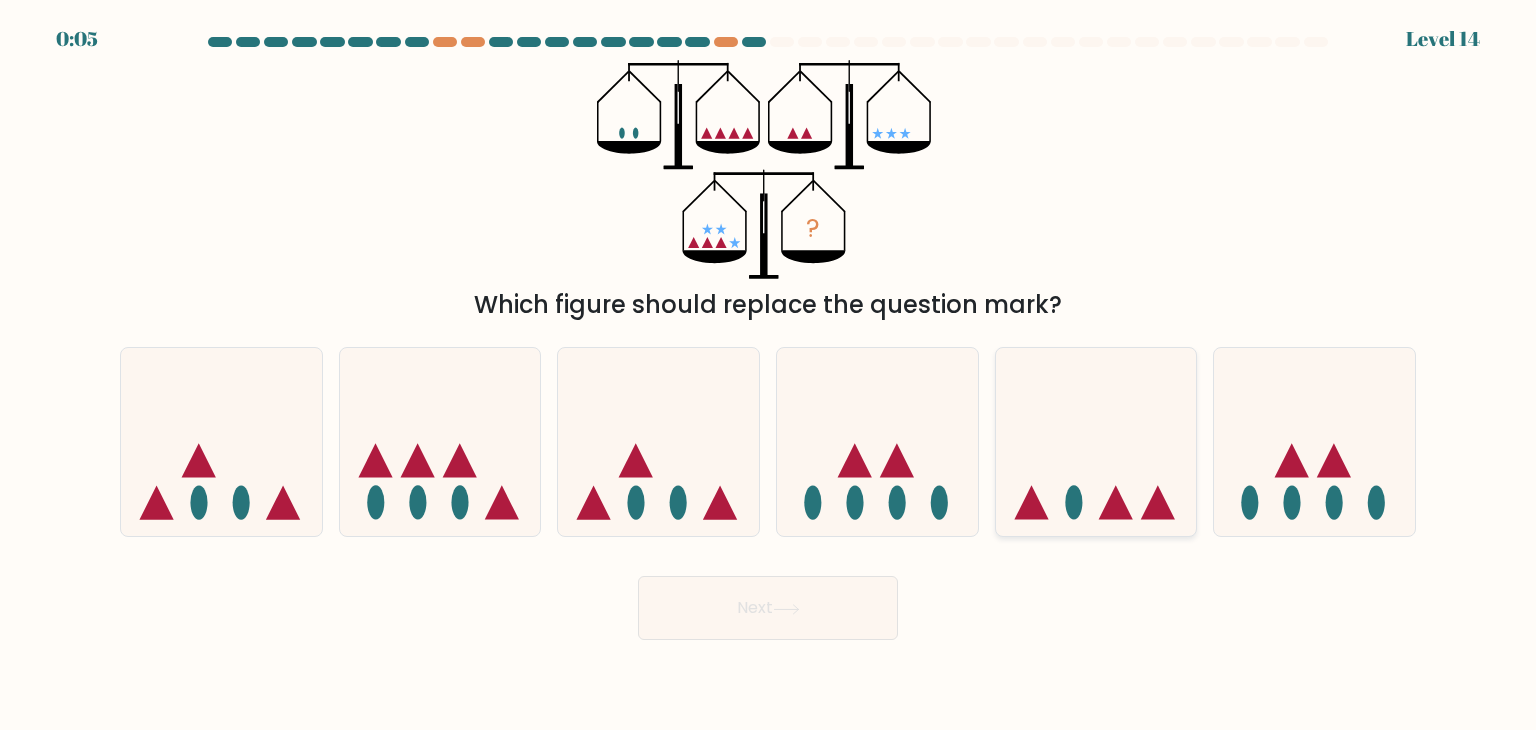 click at bounding box center (1096, 442) 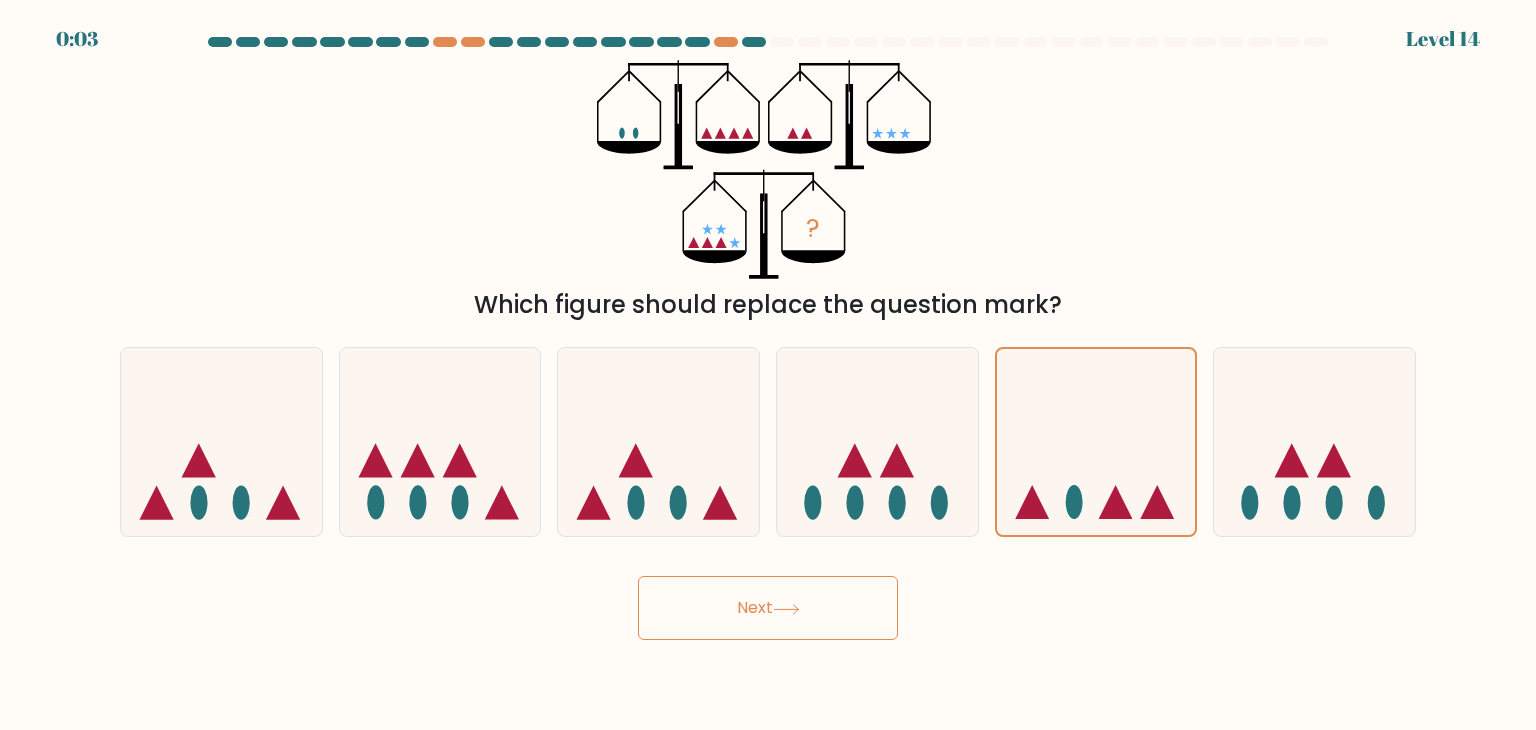 click on "Next" at bounding box center (768, 608) 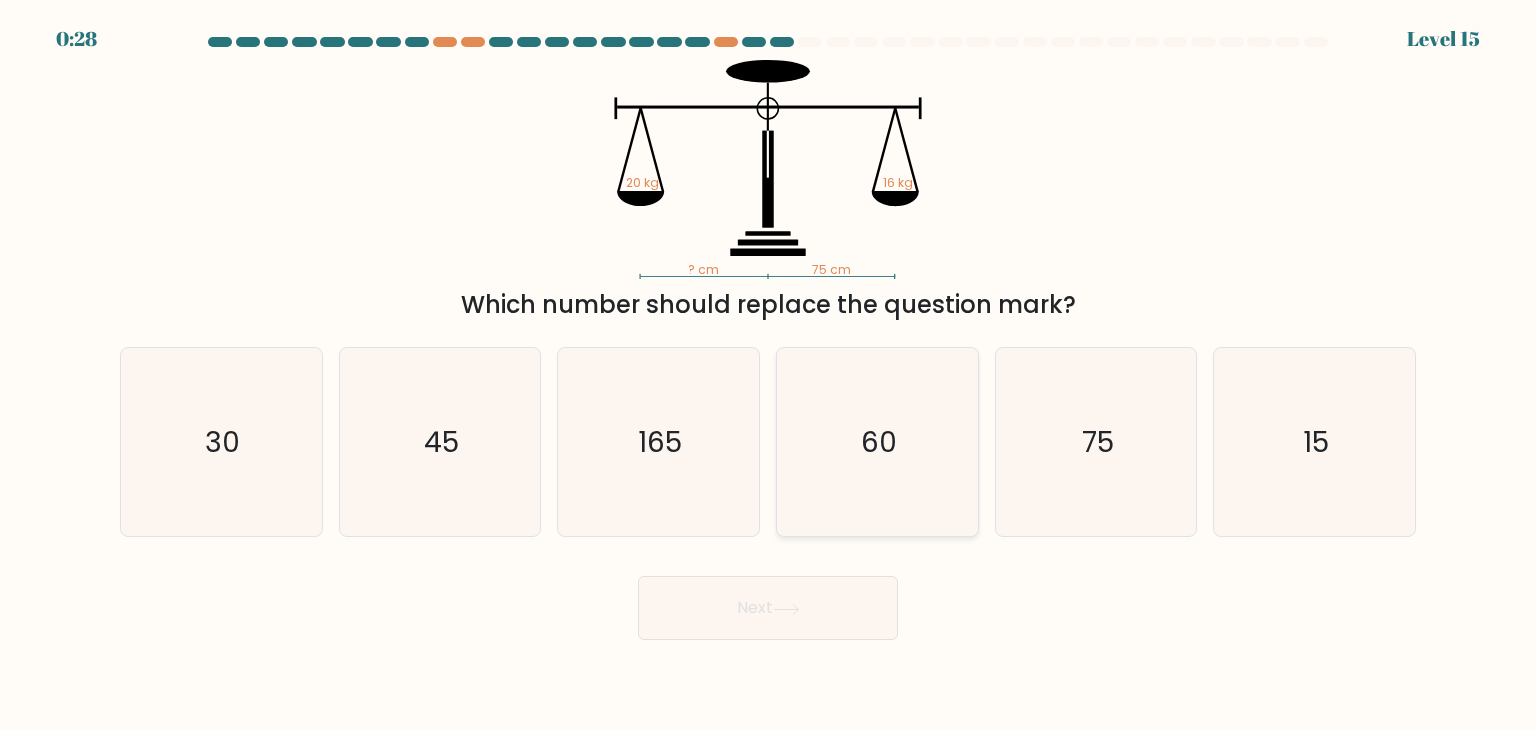 click on "60" at bounding box center [879, 442] 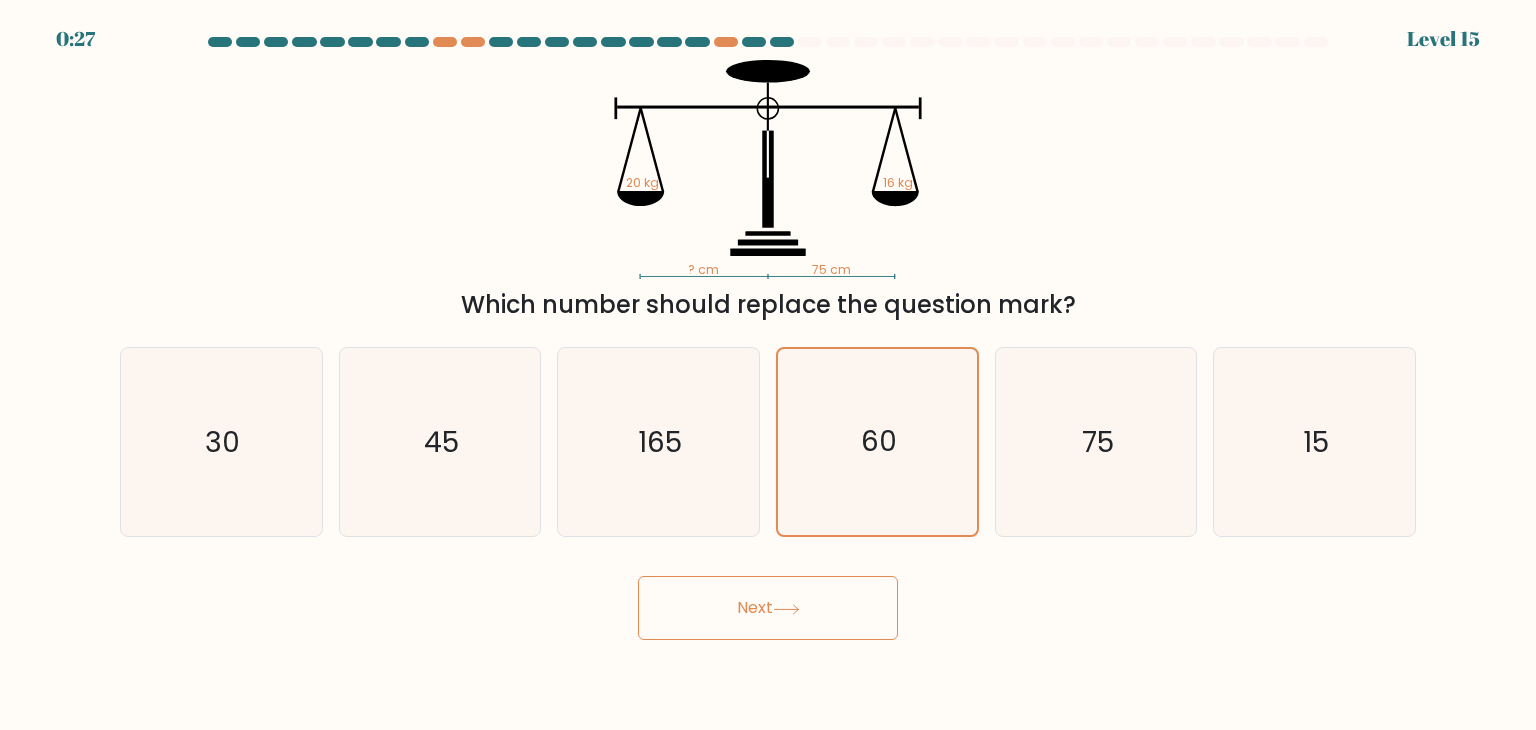 click at bounding box center [786, 609] 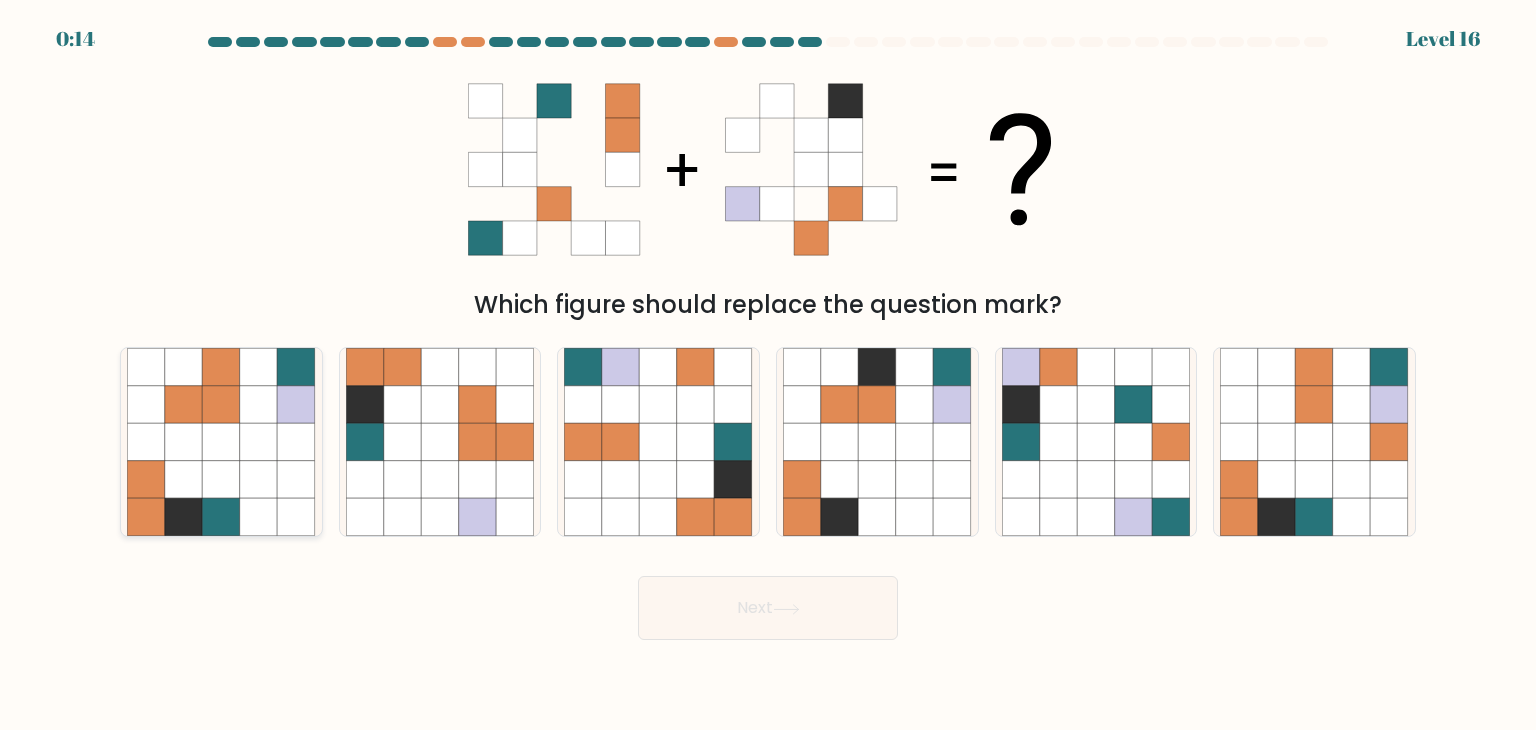 click at bounding box center (222, 442) 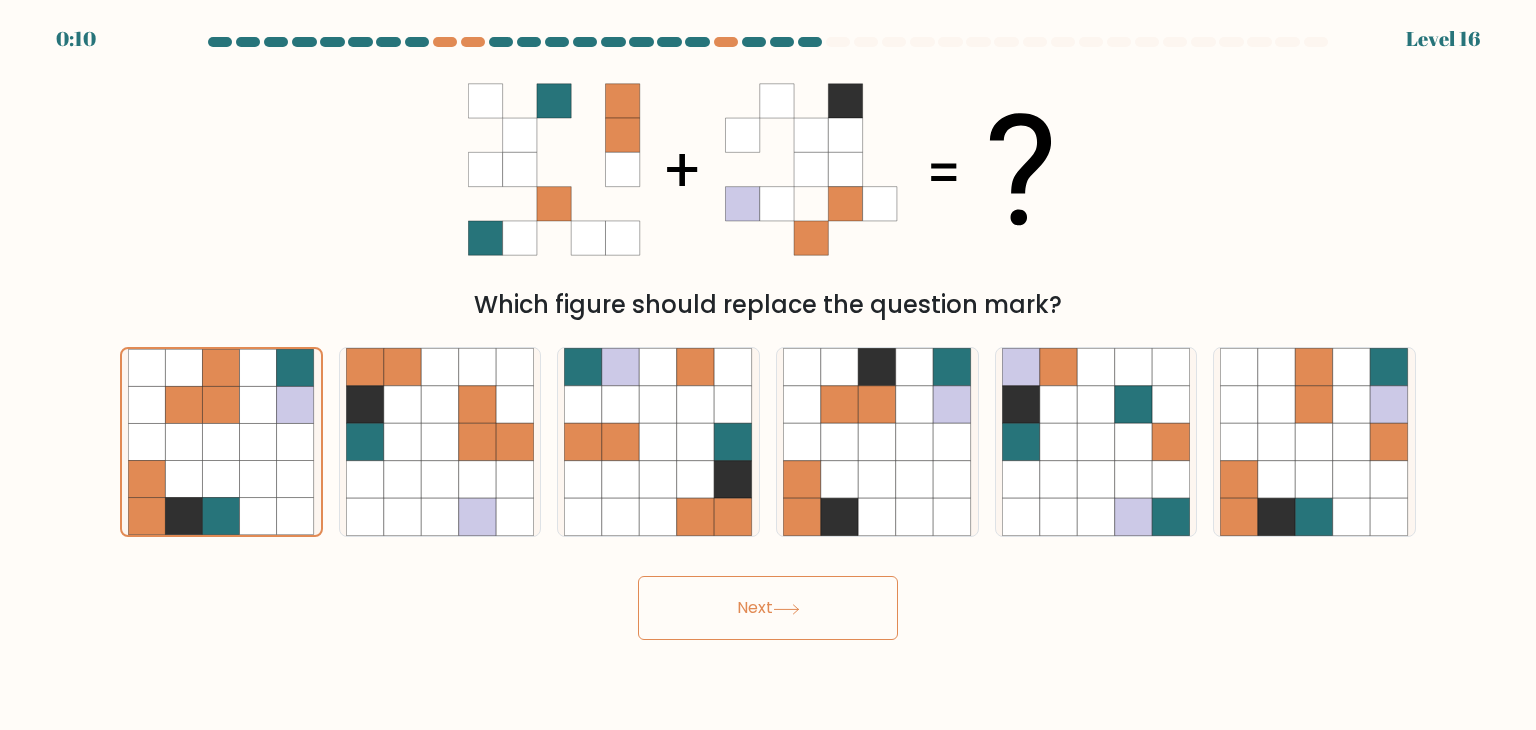 click on "Next" at bounding box center [768, 608] 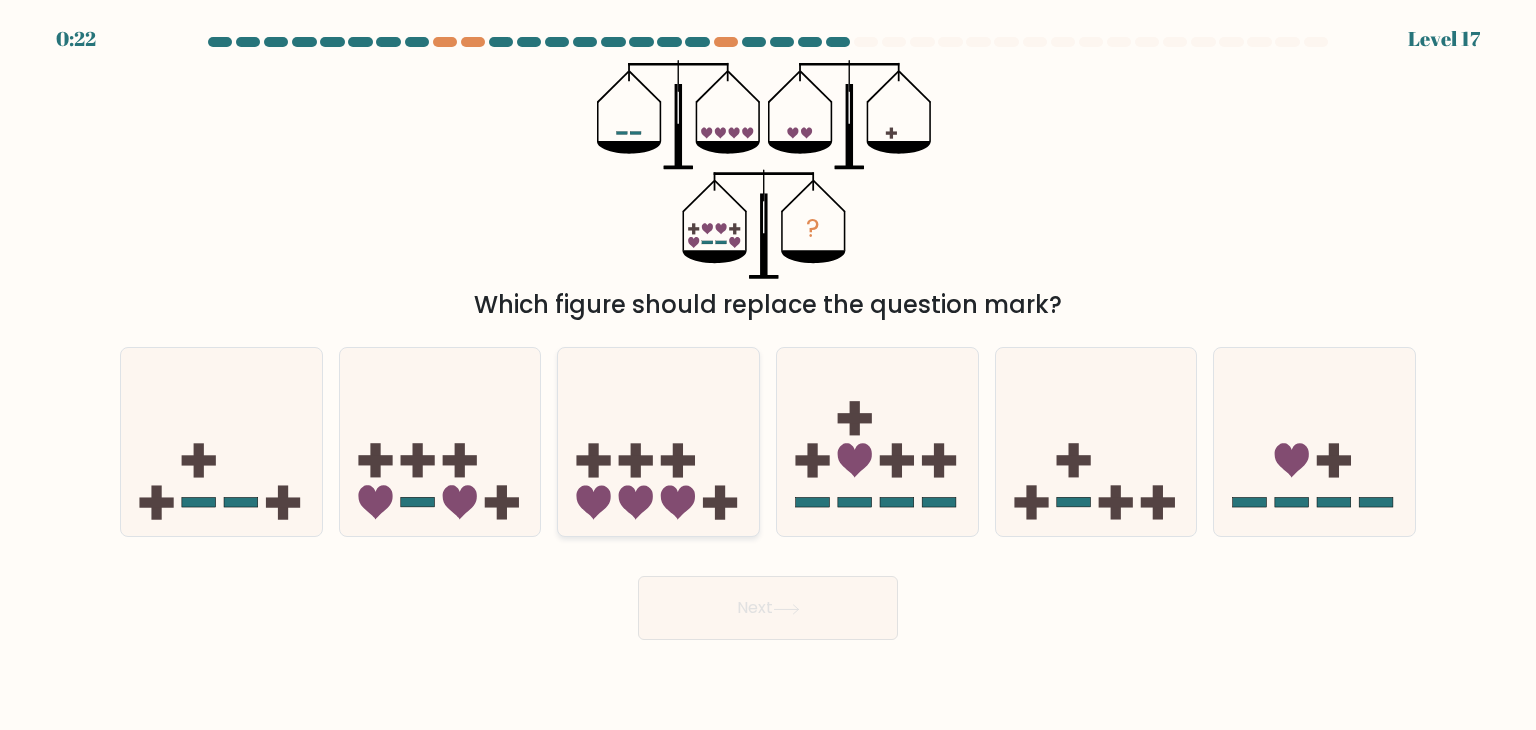 click at bounding box center (658, 442) 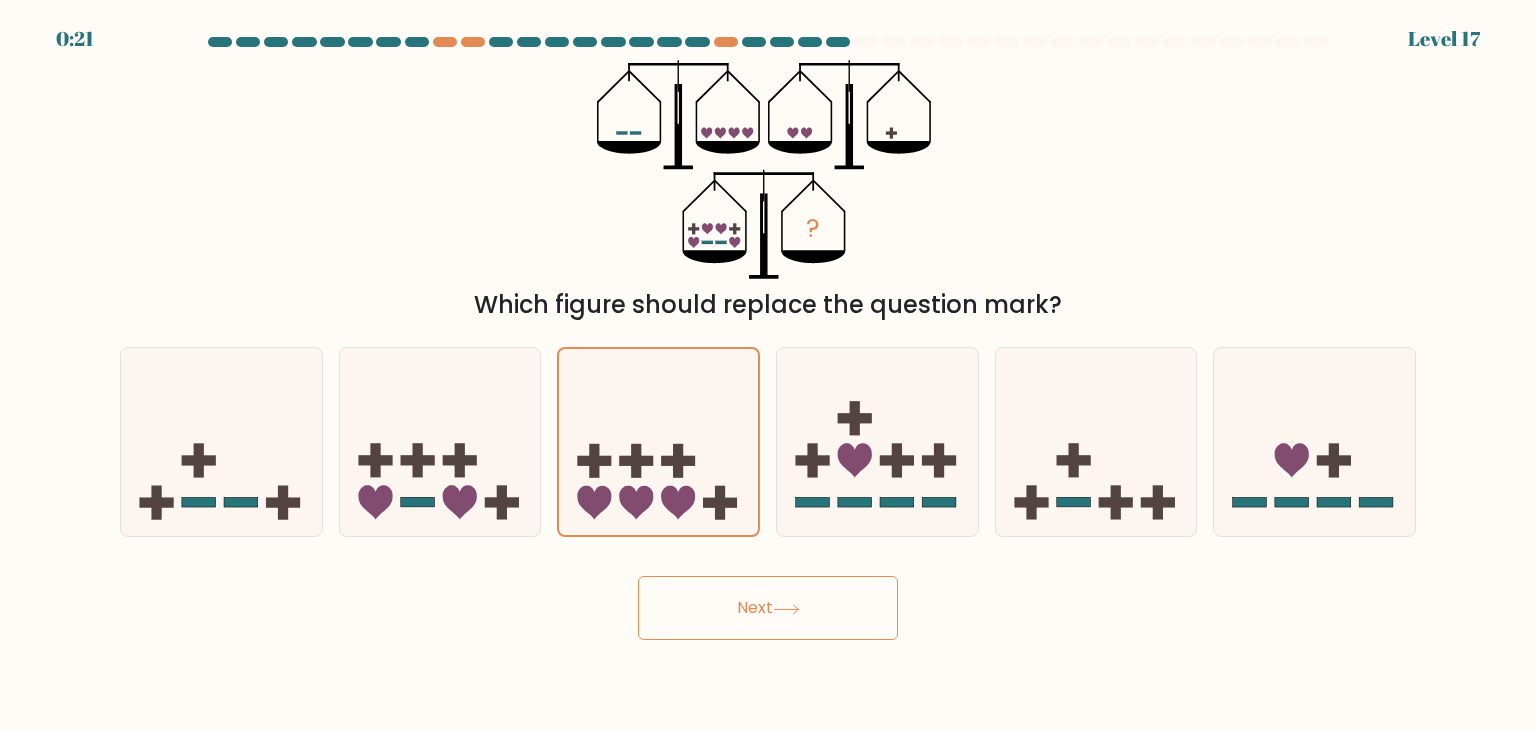 click at bounding box center (786, 609) 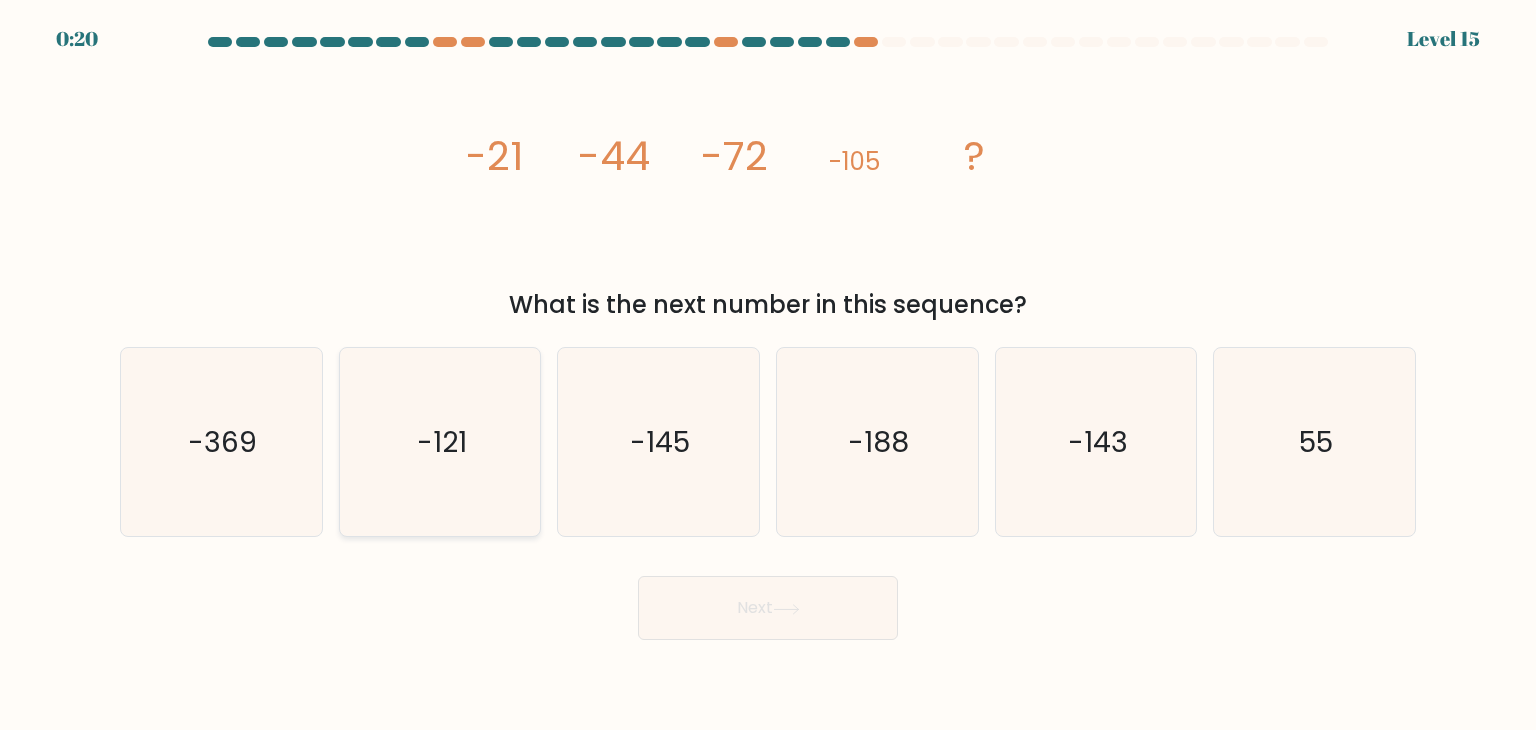 click on "-121" at bounding box center (440, 442) 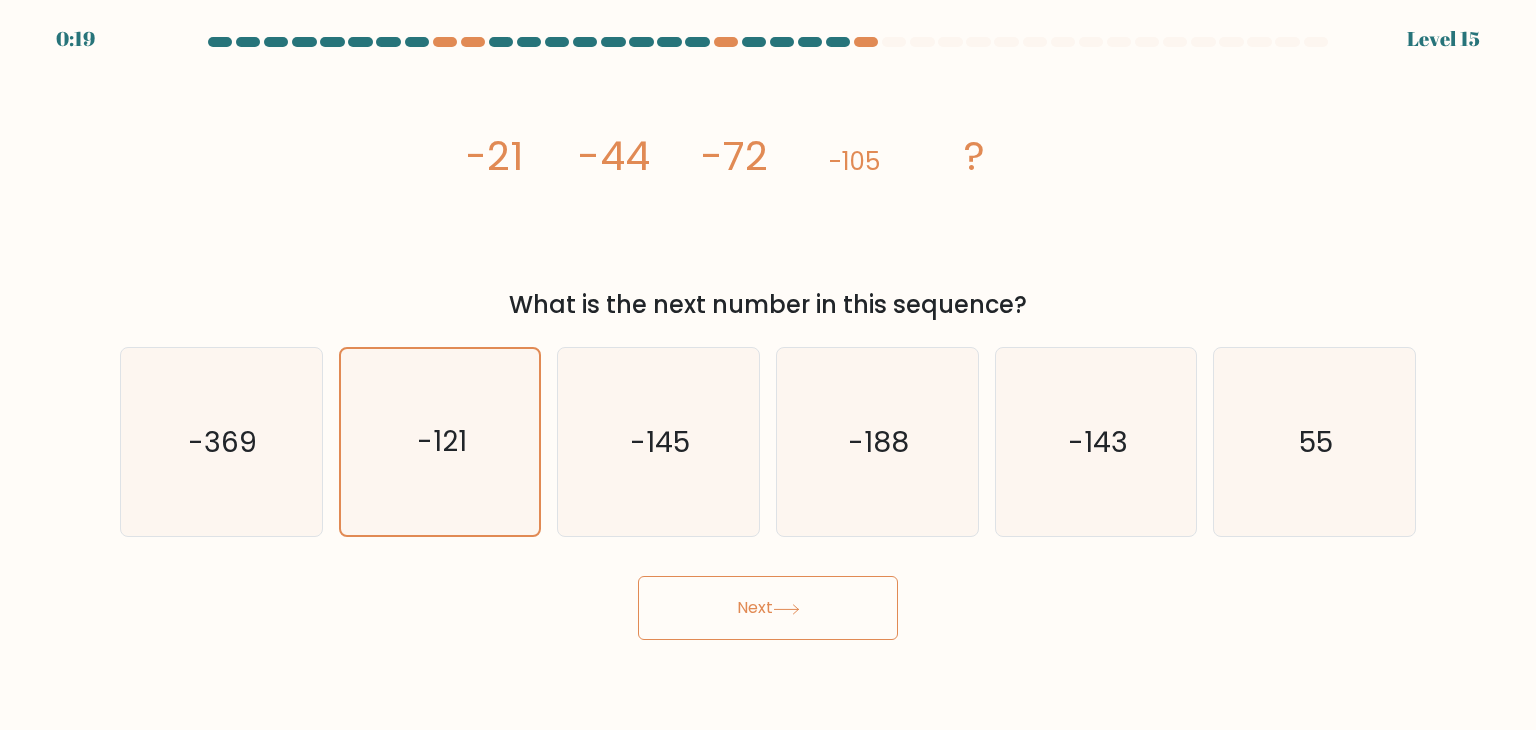 click on "Next" at bounding box center (768, 608) 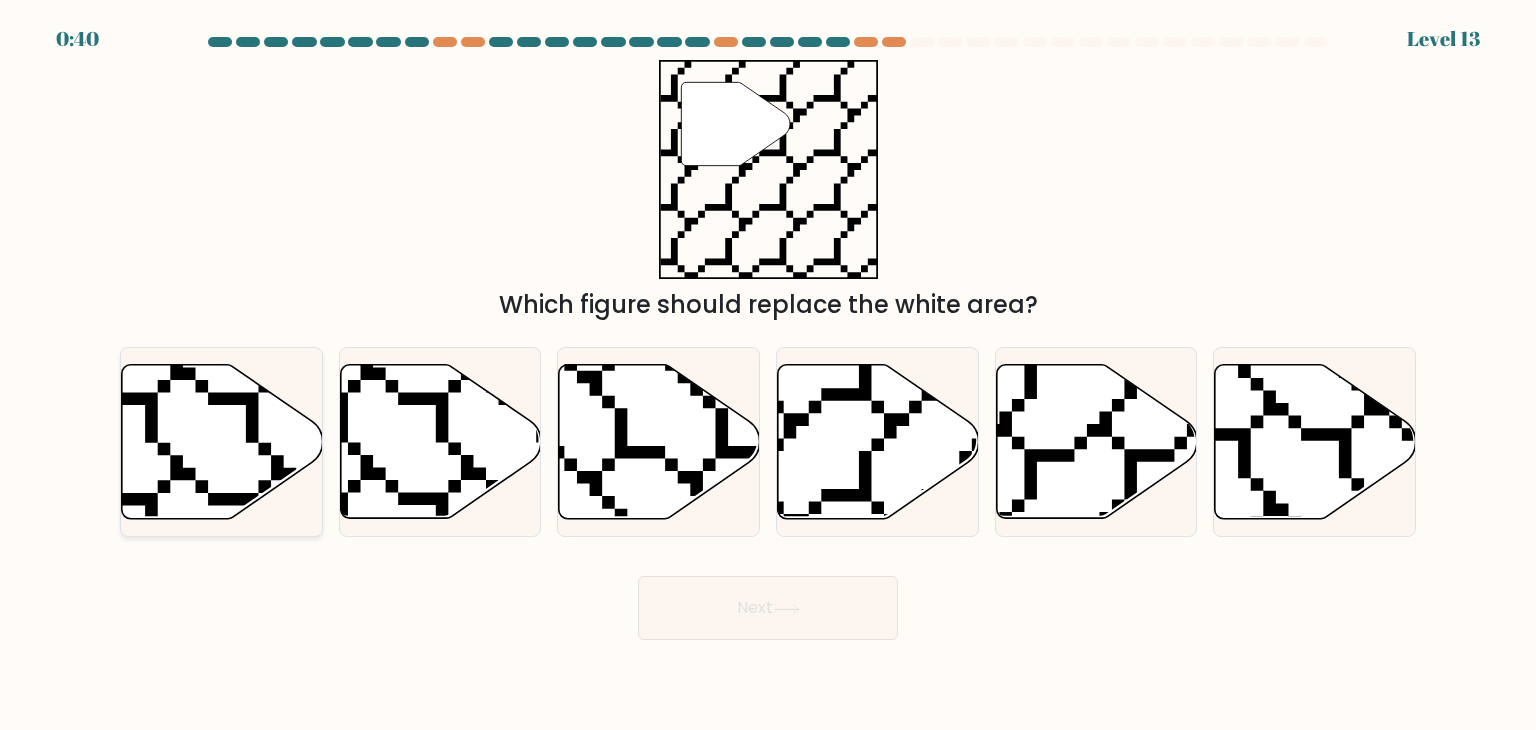 click at bounding box center [222, 442] 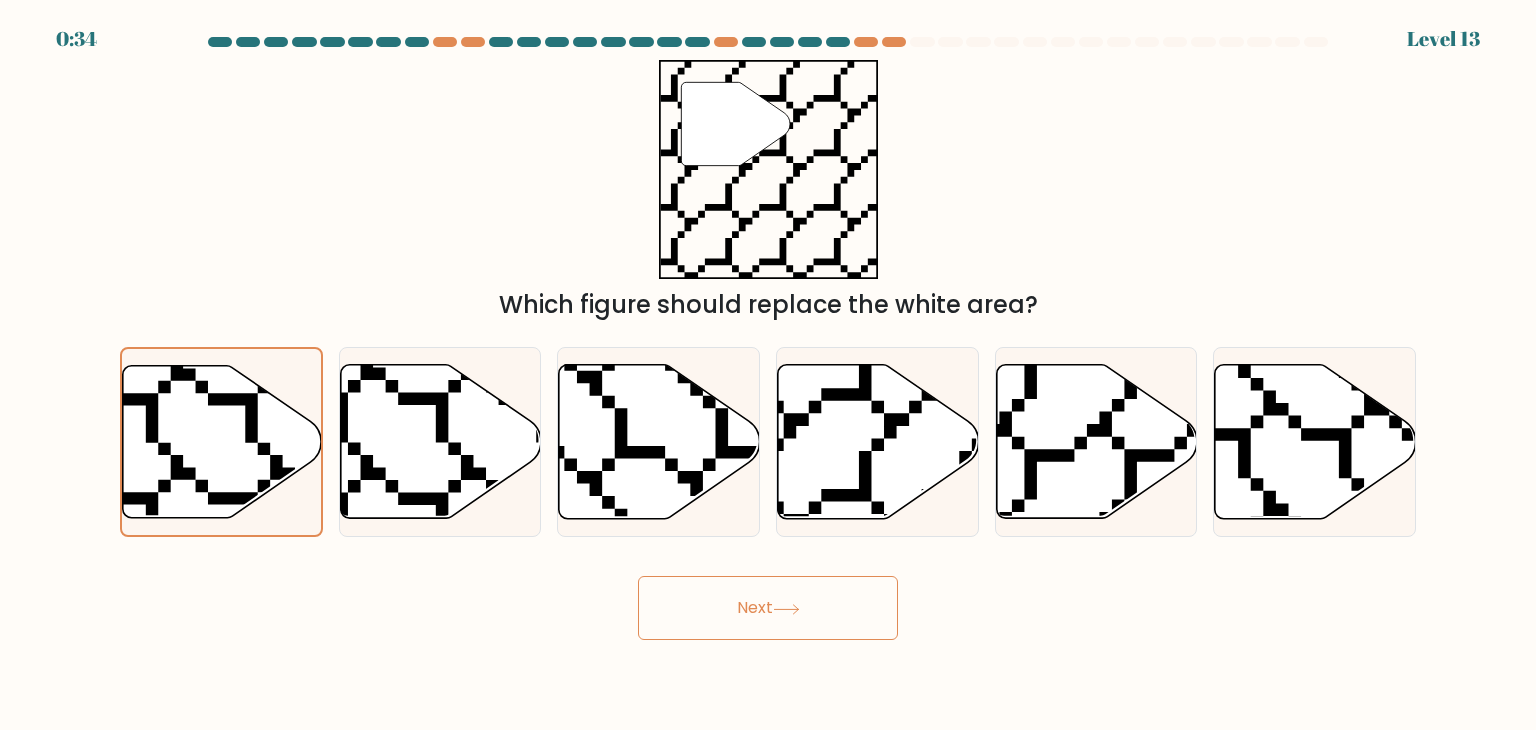 click on "Next" at bounding box center (768, 608) 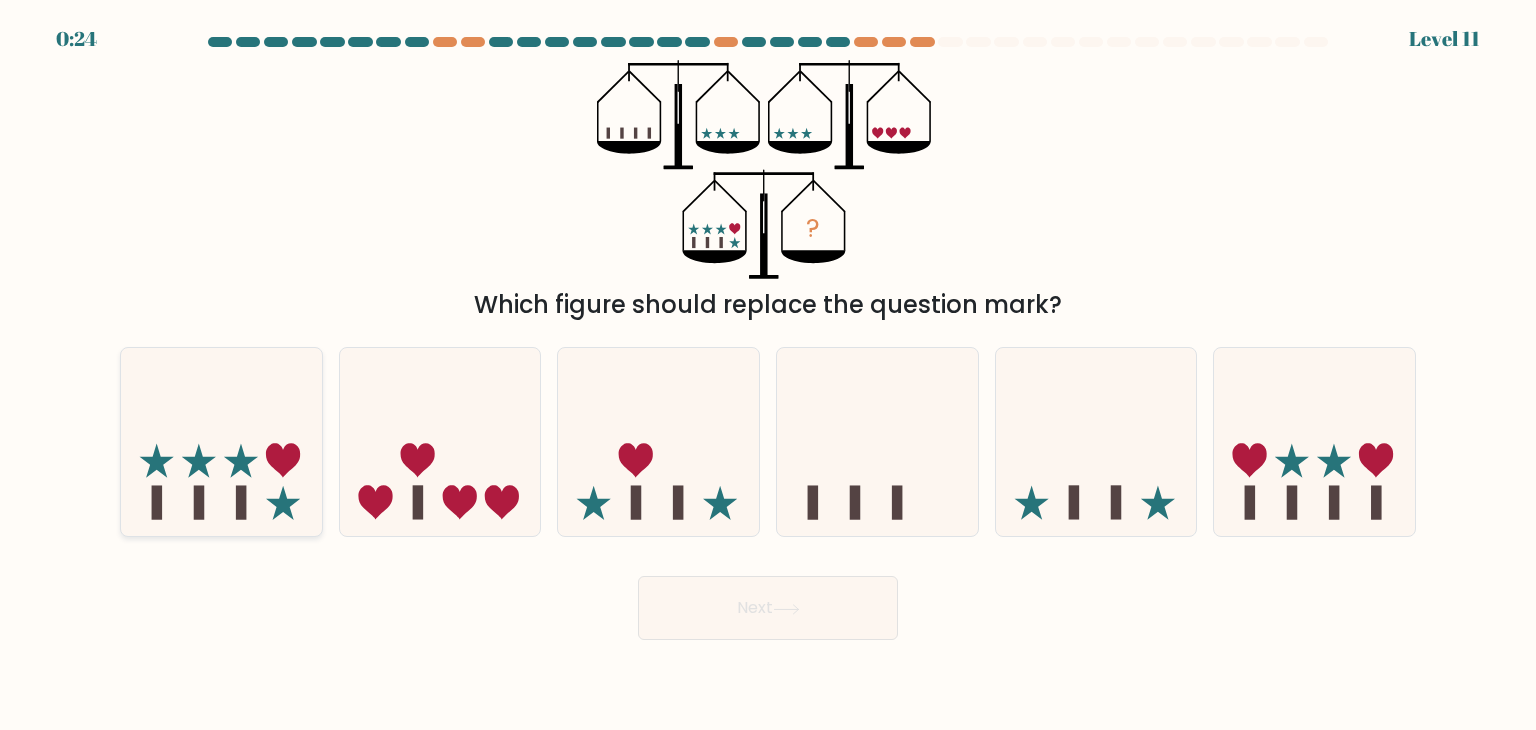 click at bounding box center (199, 503) 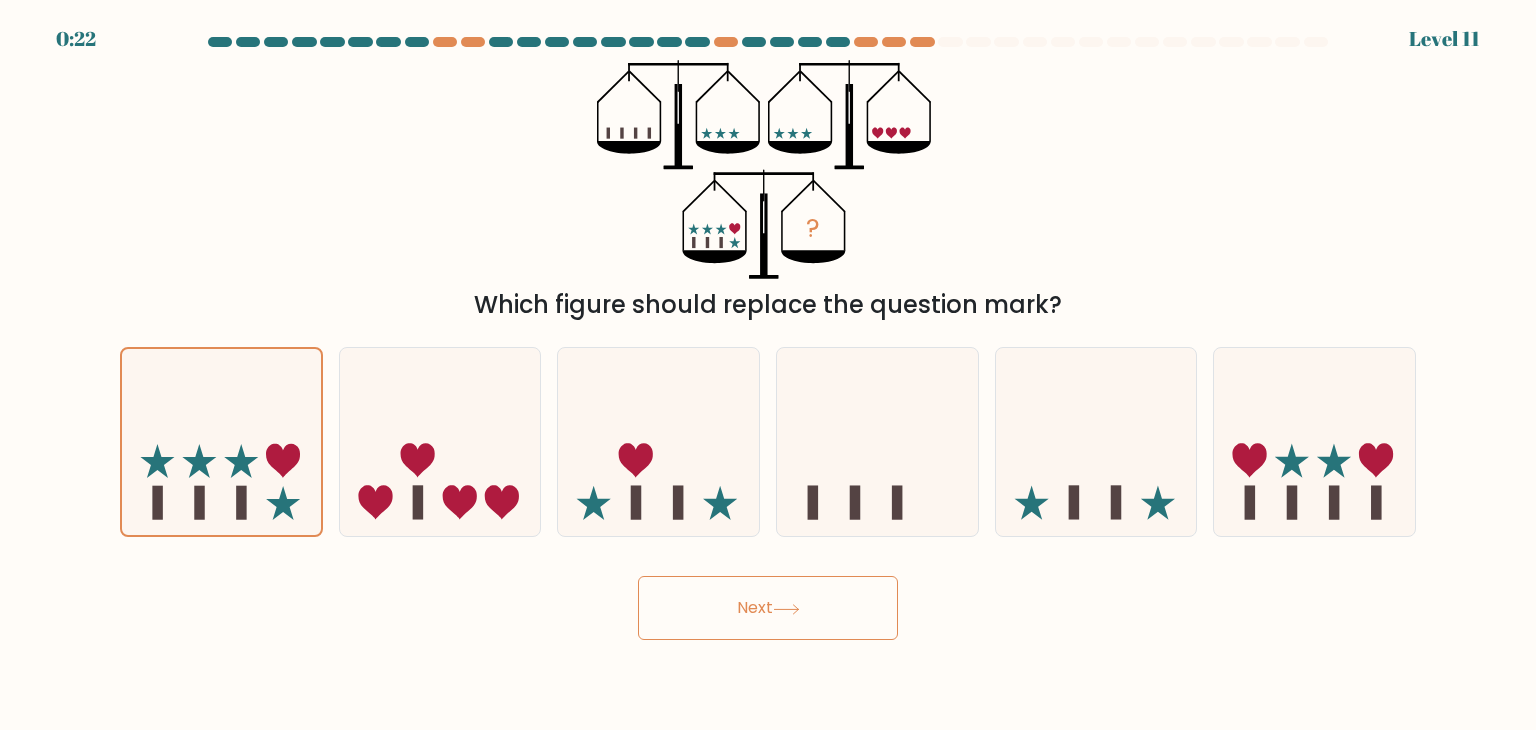 click on "Next" at bounding box center [768, 608] 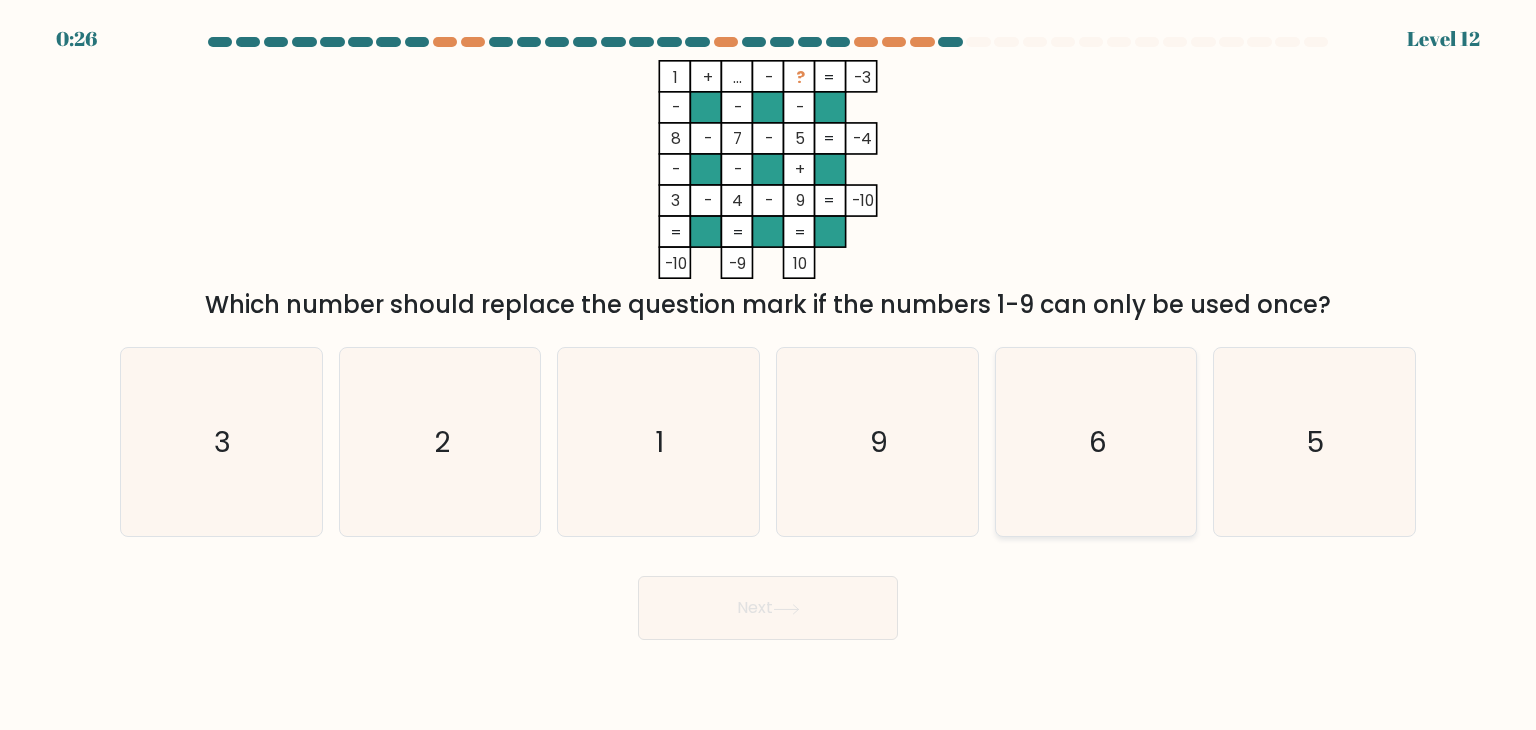 click on "6" at bounding box center [1098, 442] 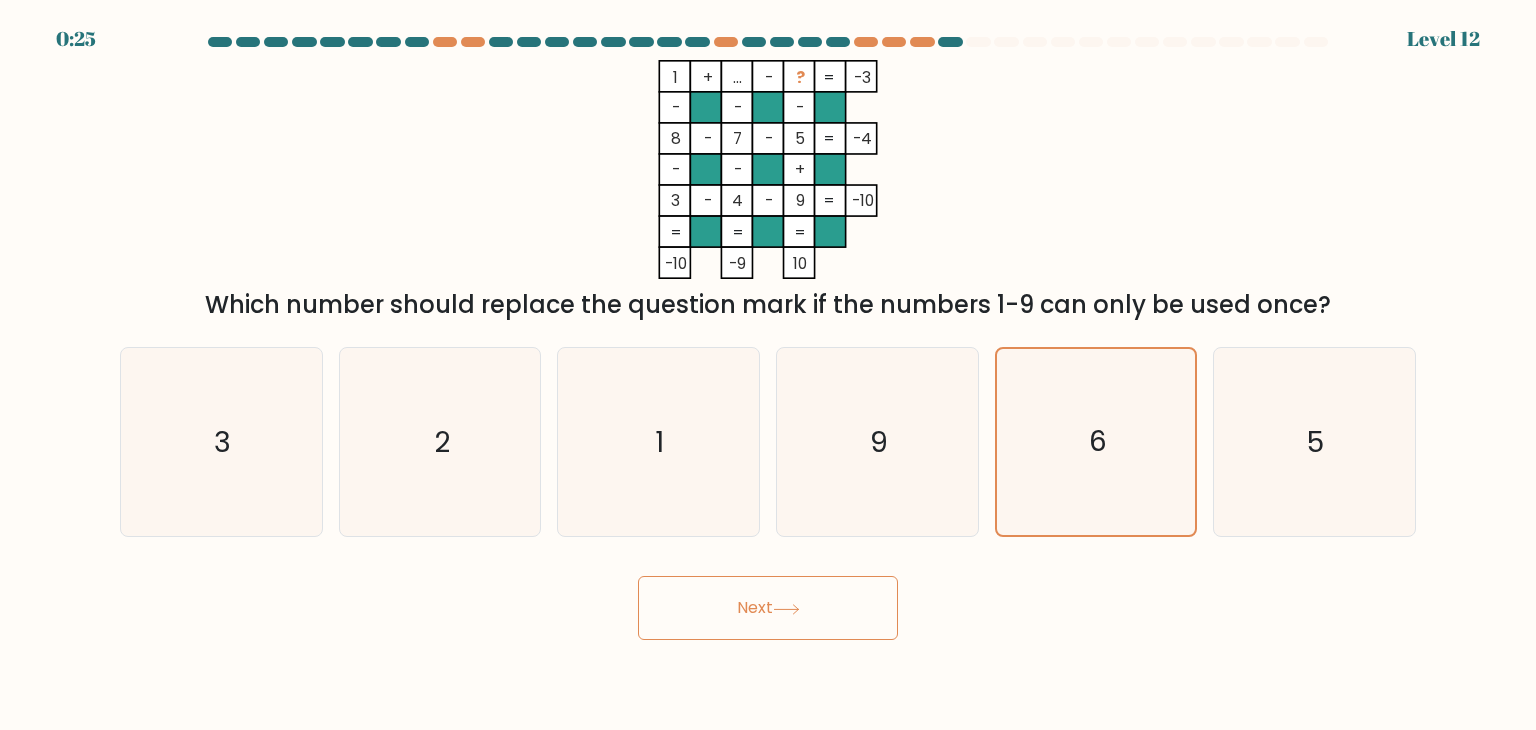 click on "Next" at bounding box center [768, 608] 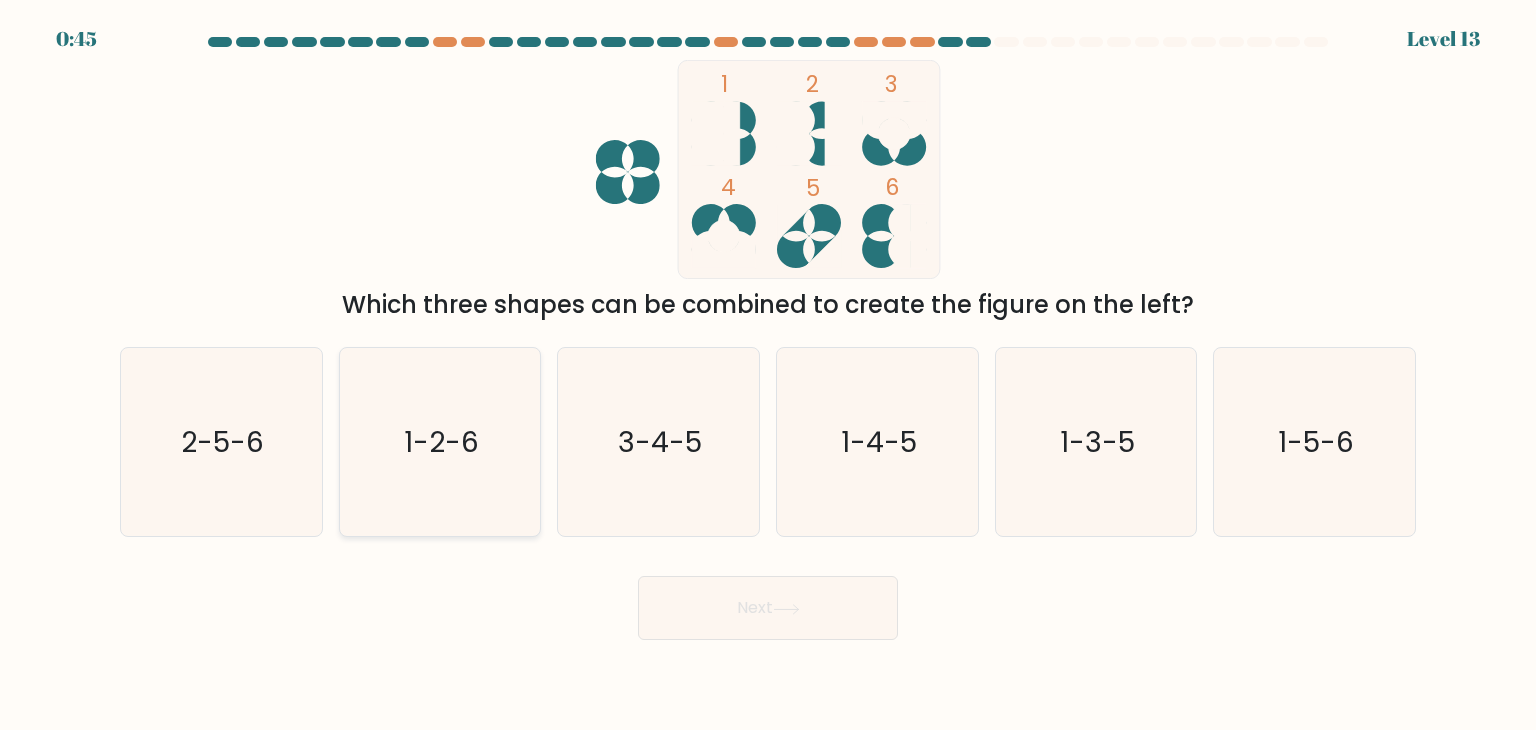 click on "1-2-6" at bounding box center [441, 442] 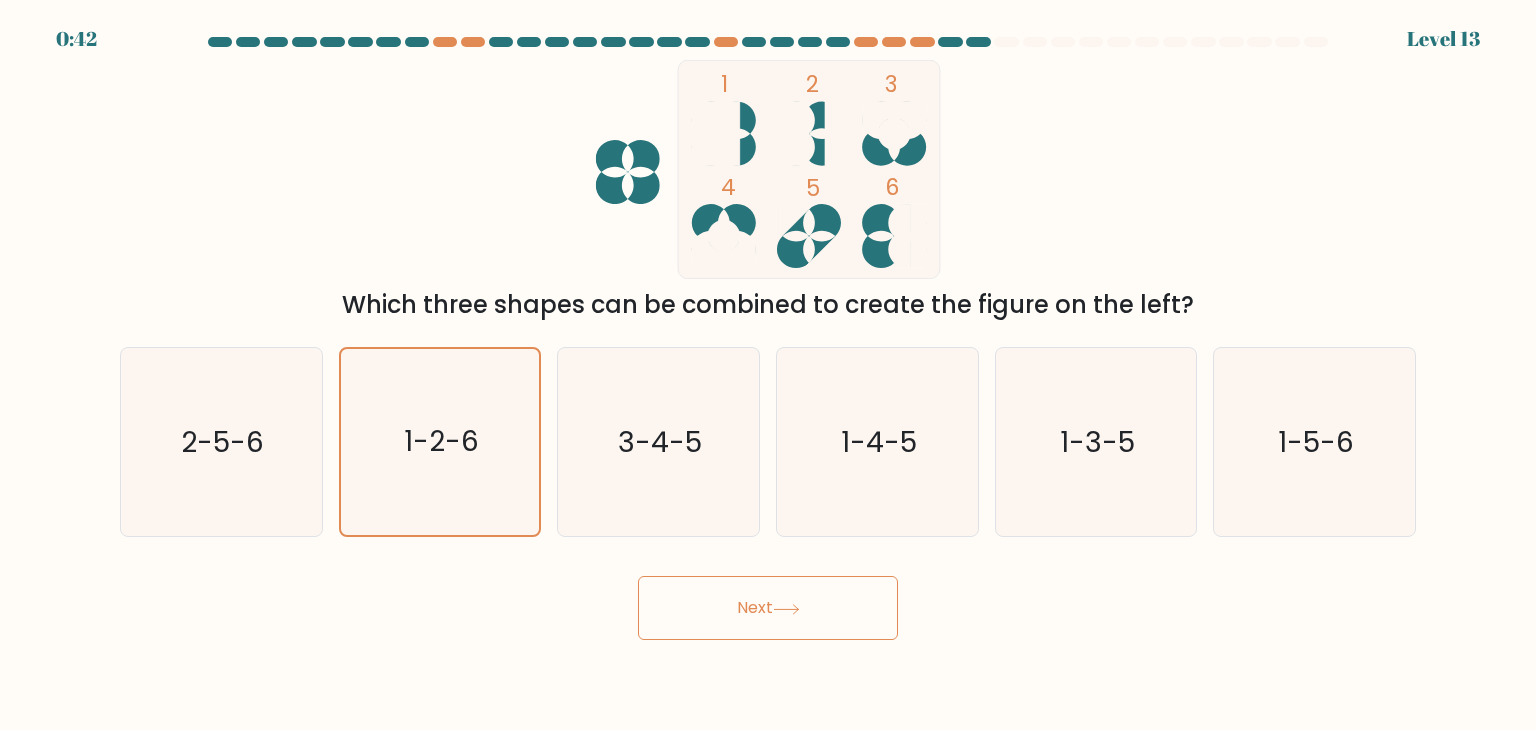 click on "Next" at bounding box center (768, 608) 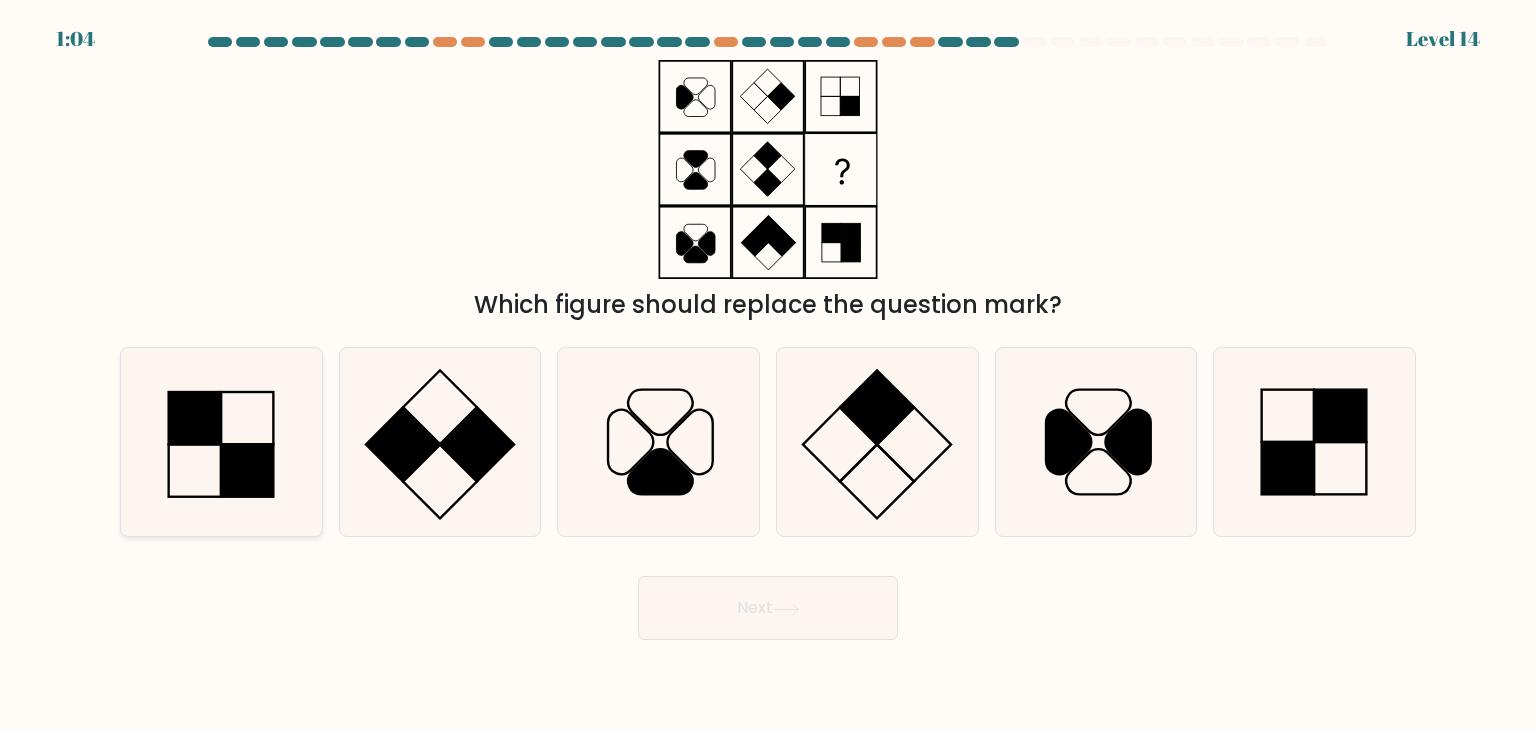 click at bounding box center [221, 442] 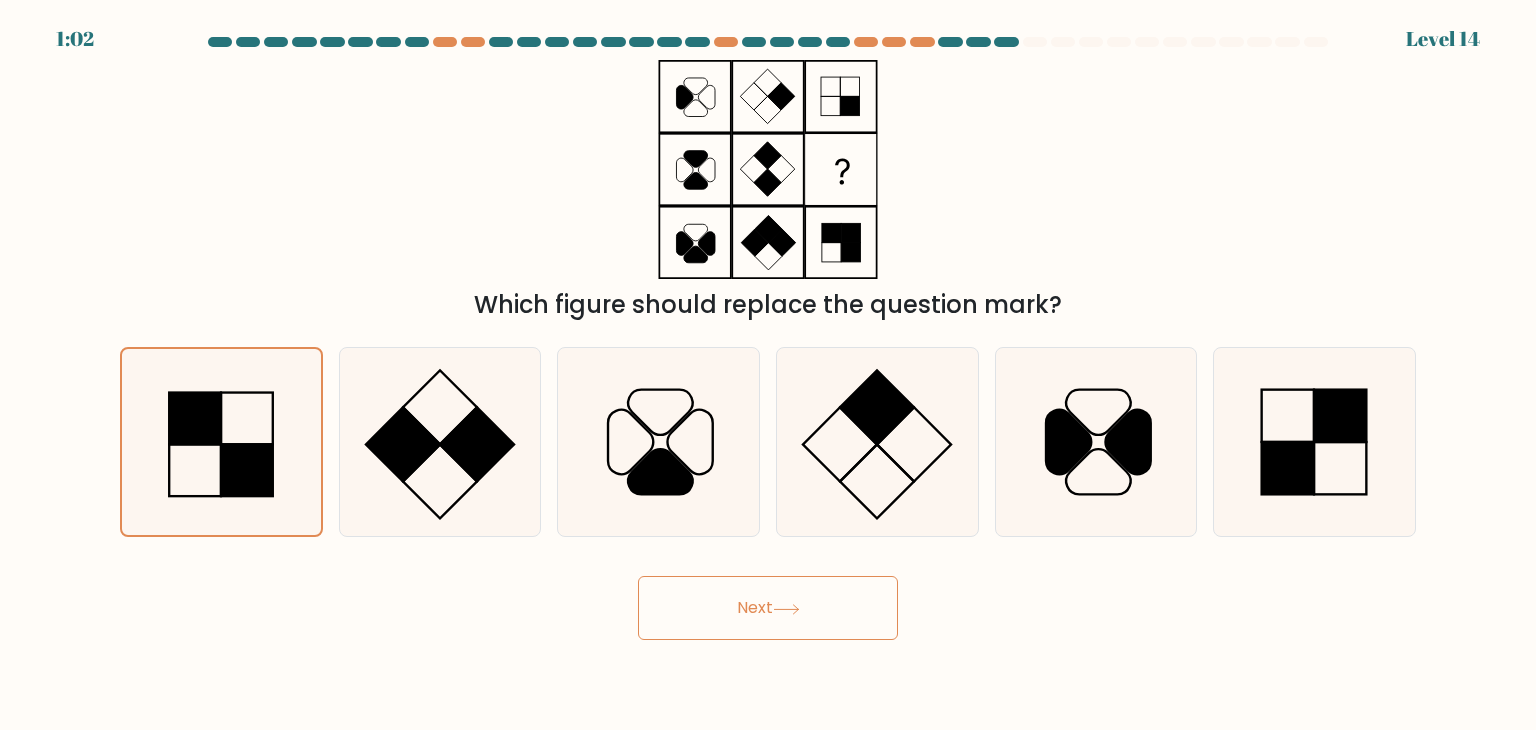 click on "Next" at bounding box center (768, 608) 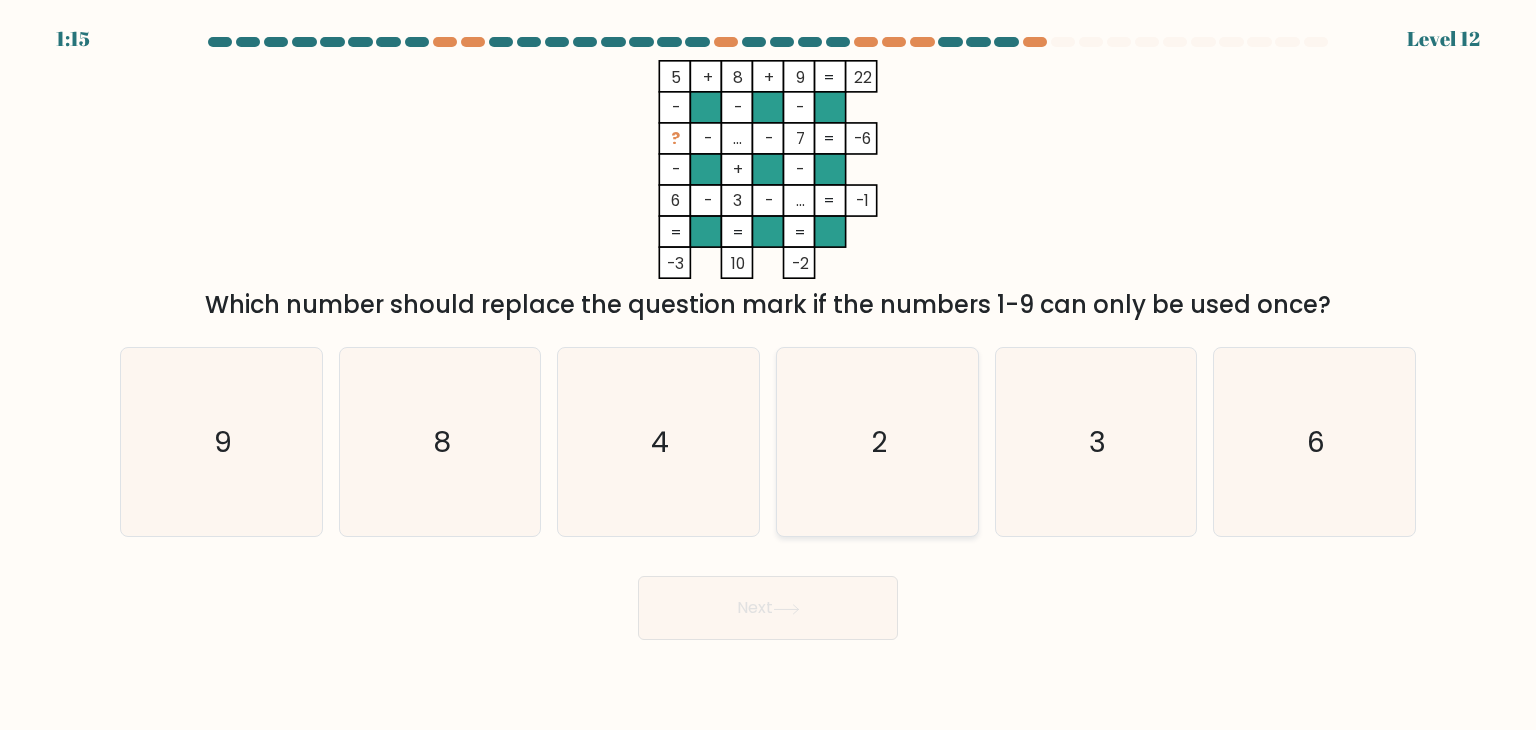 click on "2" at bounding box center (877, 442) 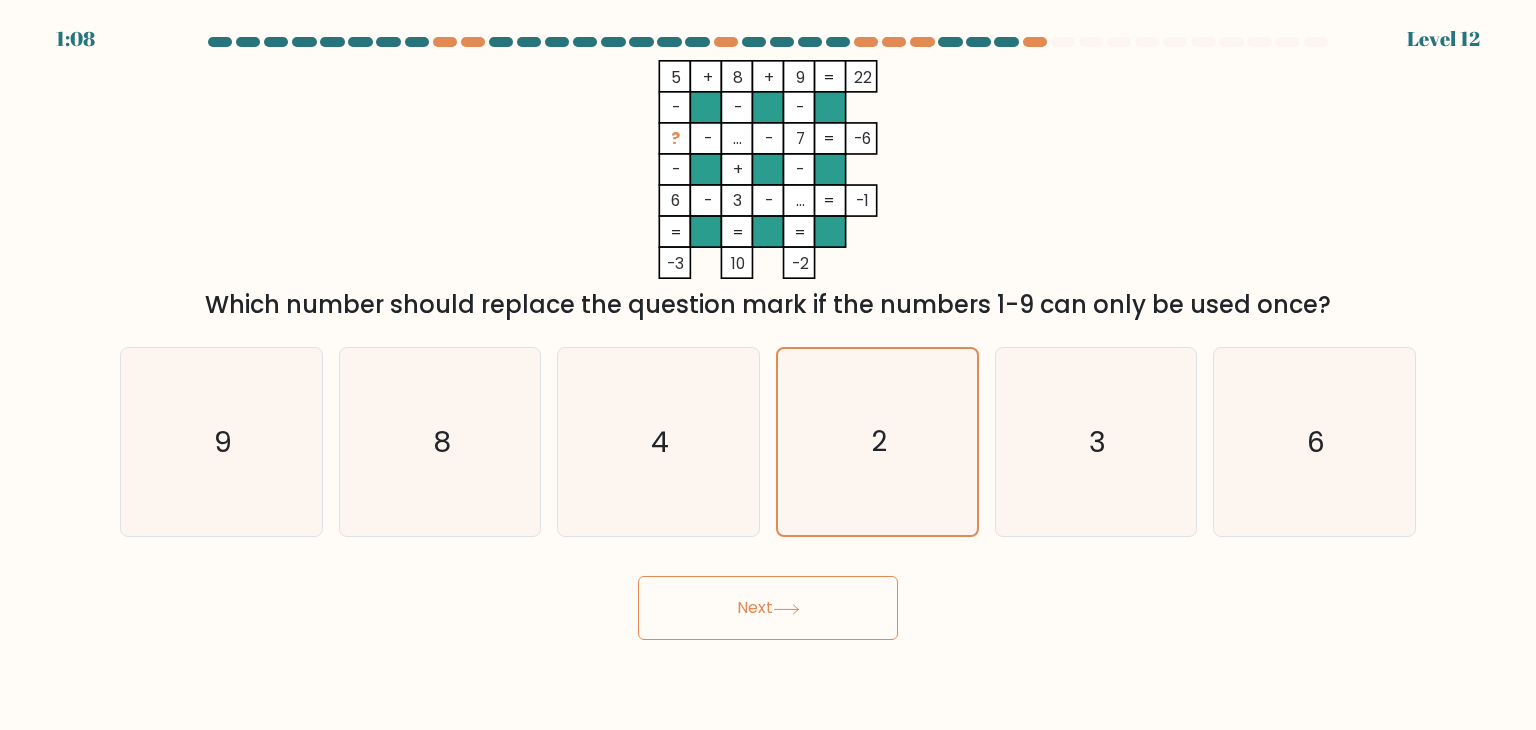 click on "Next" at bounding box center (768, 608) 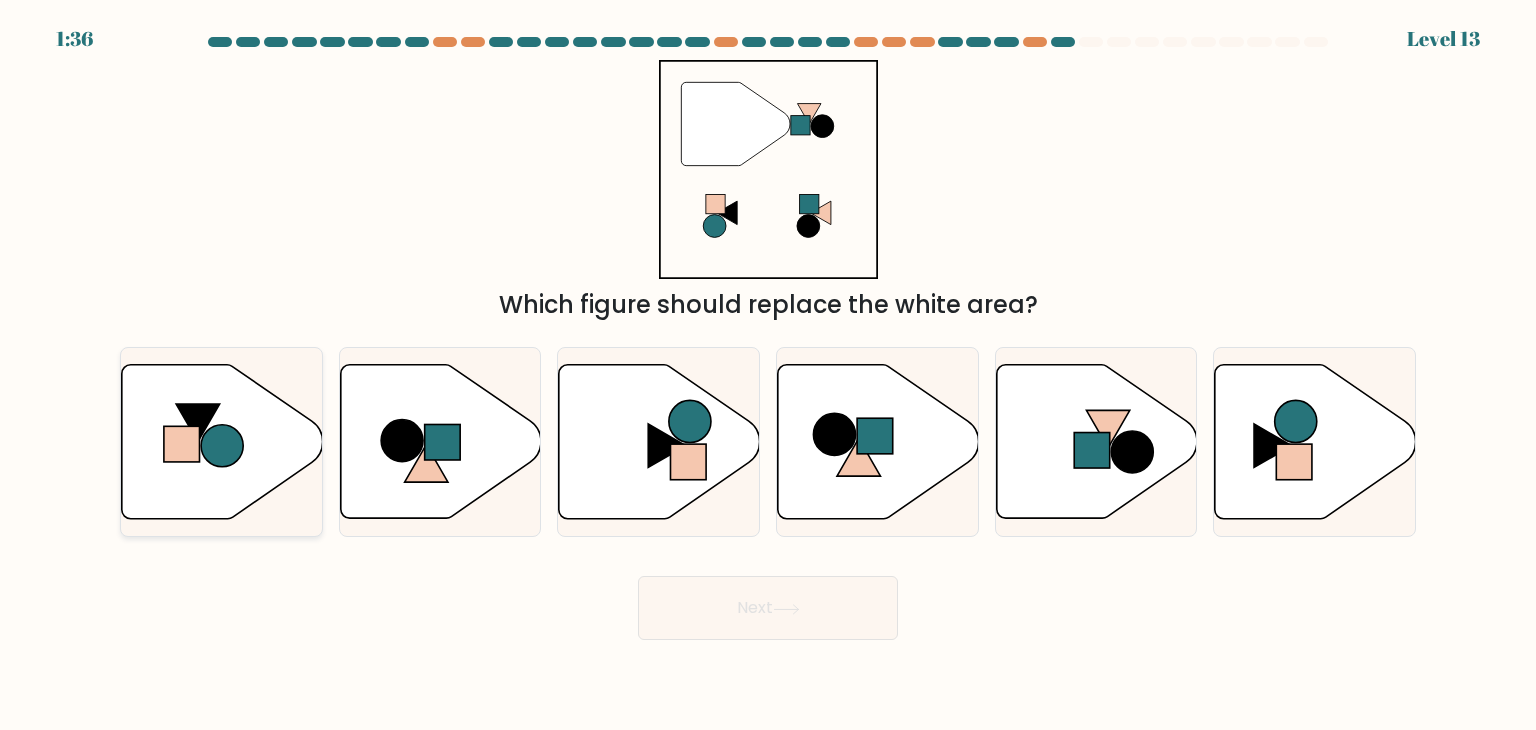 click at bounding box center [222, 445] 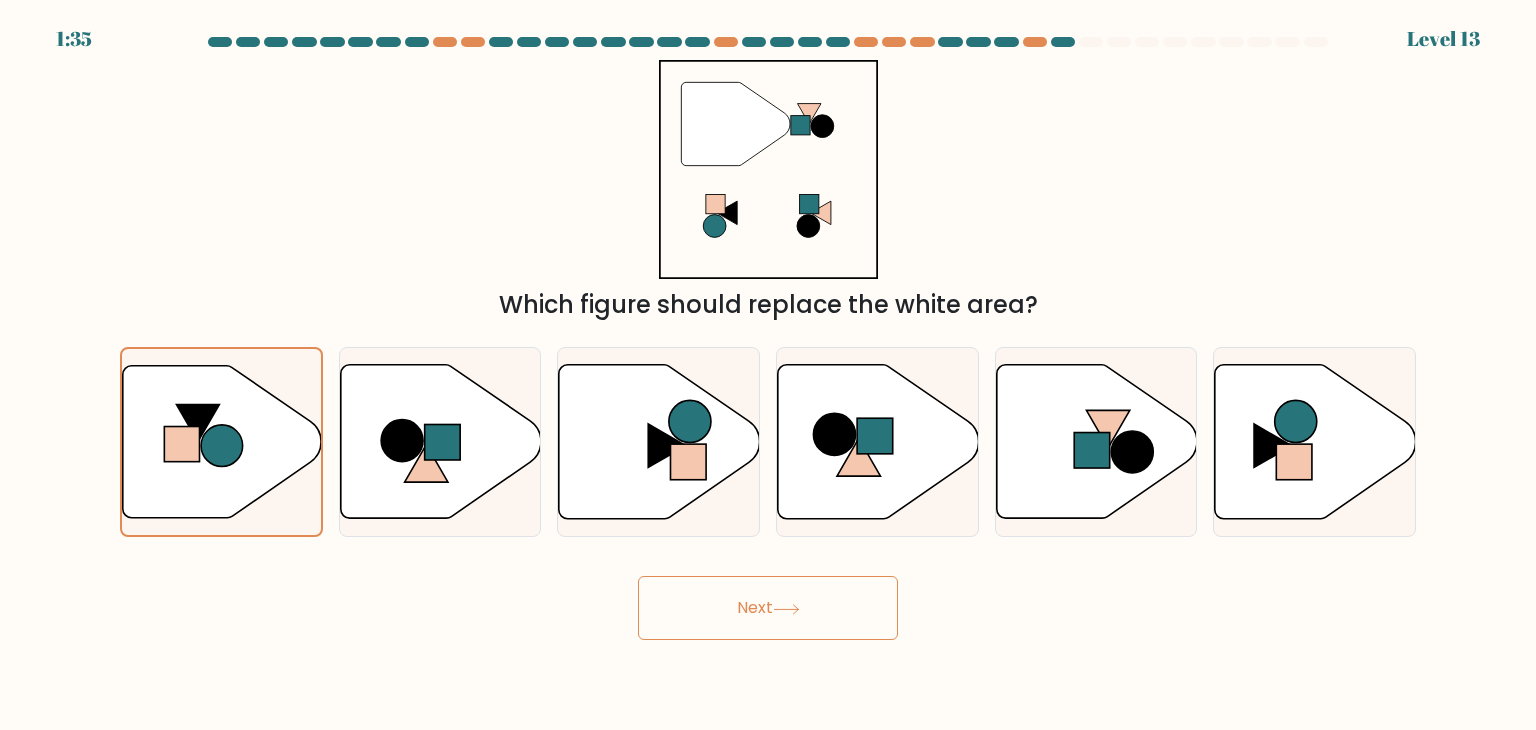 click on "Next" at bounding box center (768, 608) 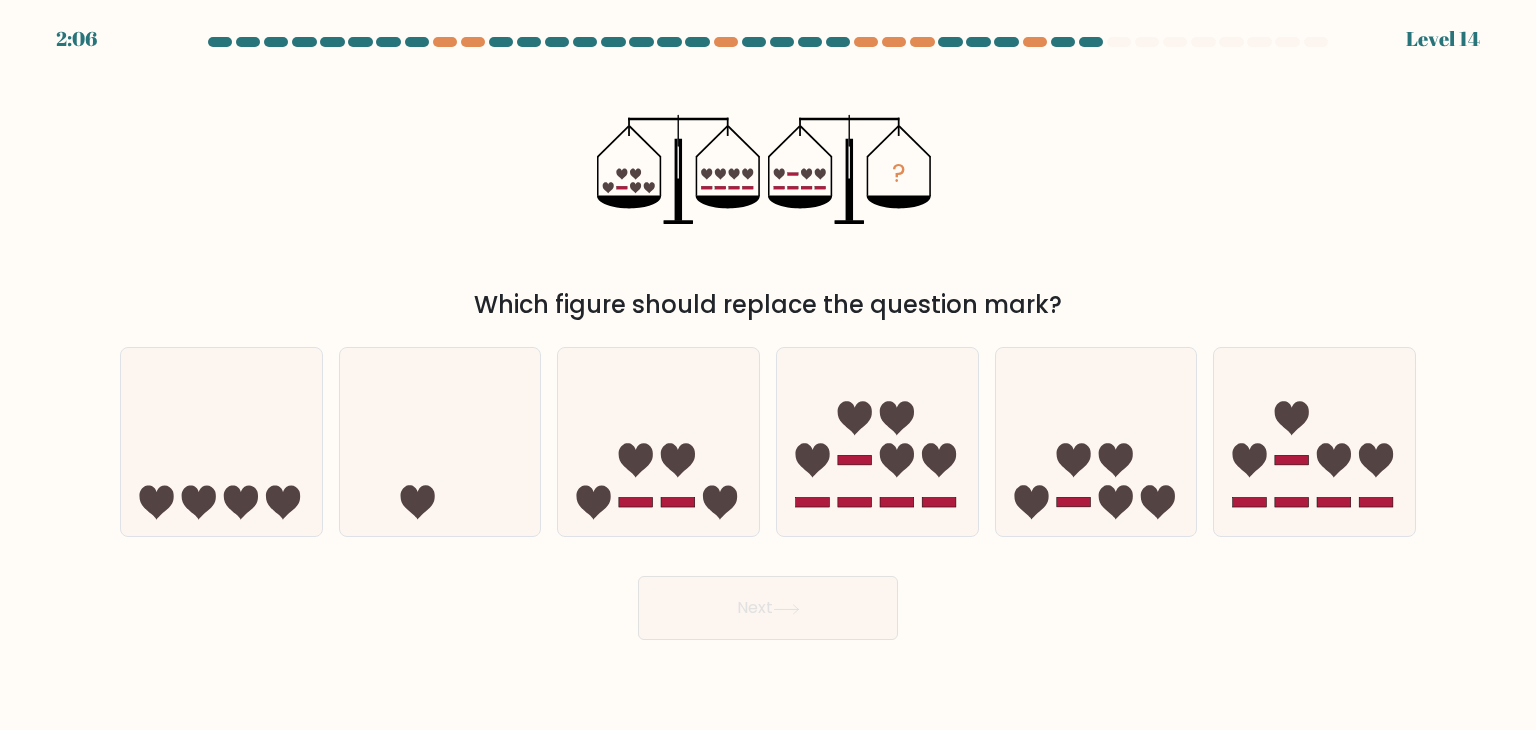 drag, startPoint x: 1261, startPoint y: 189, endPoint x: 1372, endPoint y: 153, distance: 116.6919 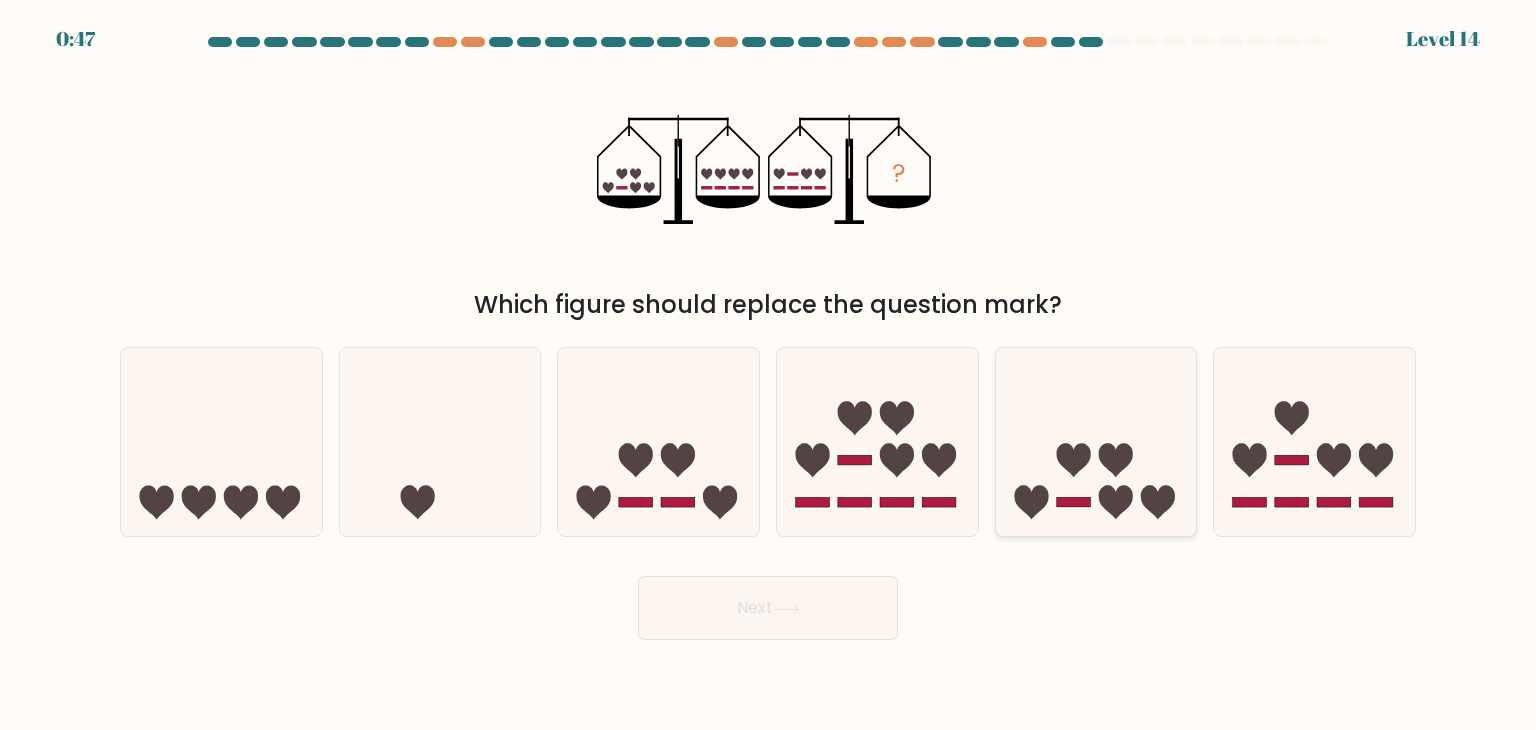 click at bounding box center [1116, 503] 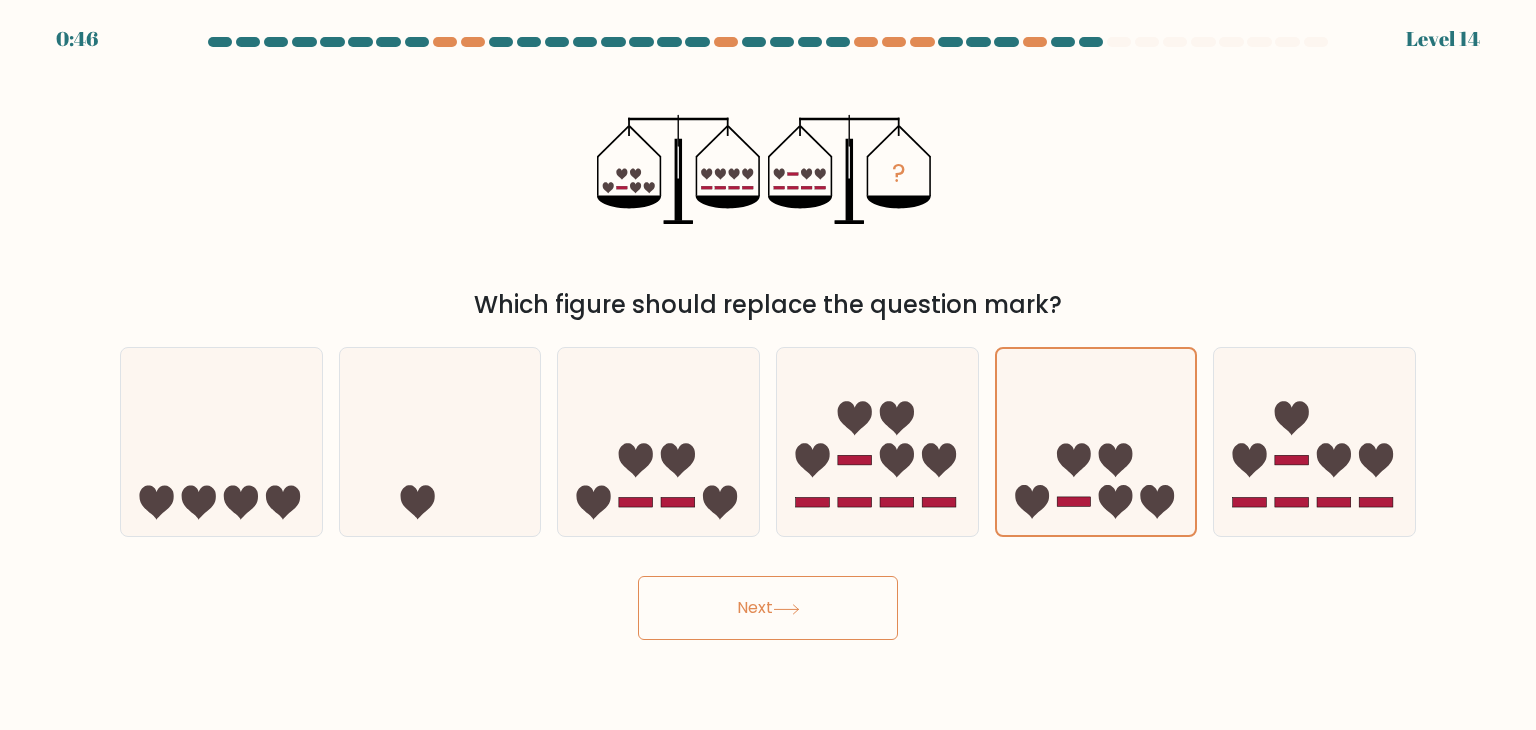 click at bounding box center (786, 609) 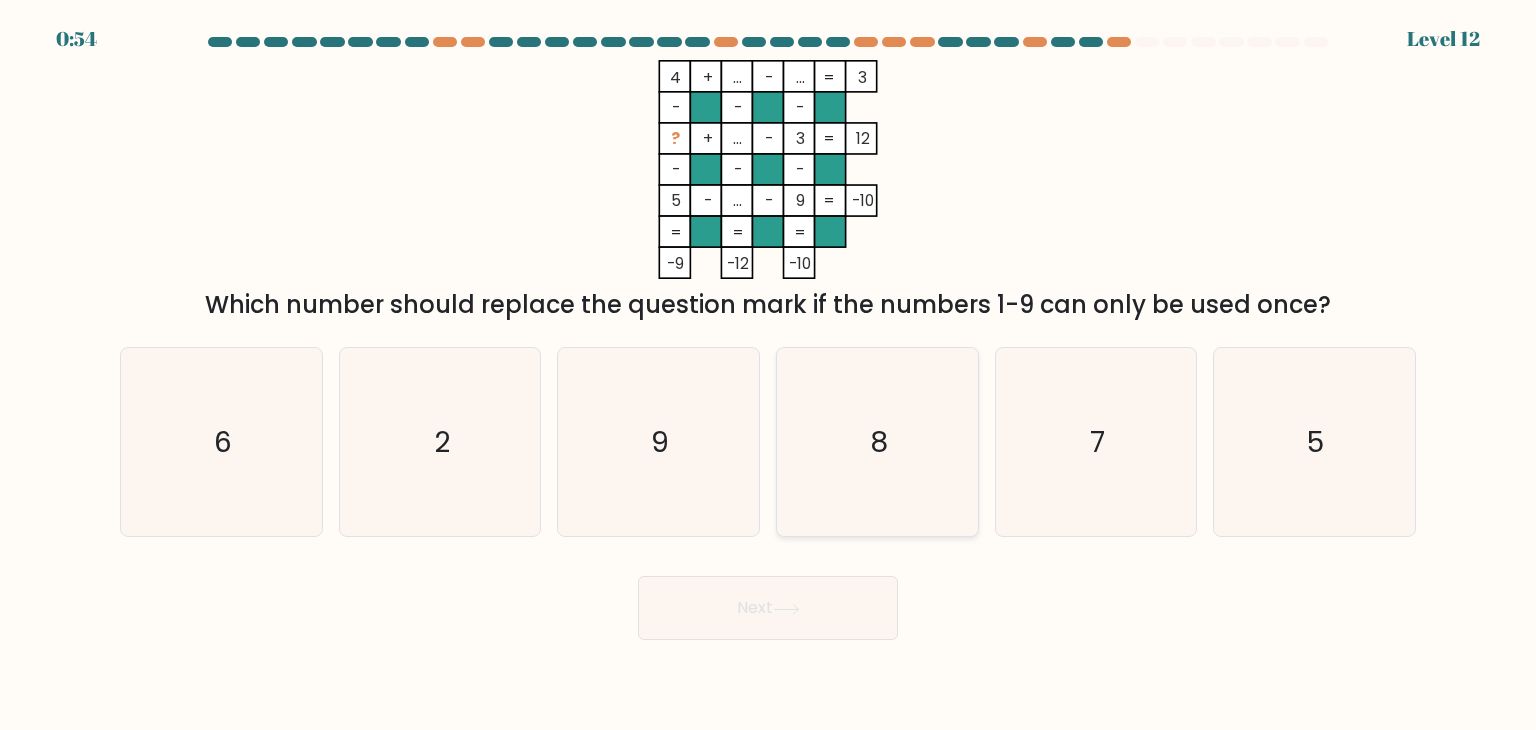 click on "8" at bounding box center (877, 442) 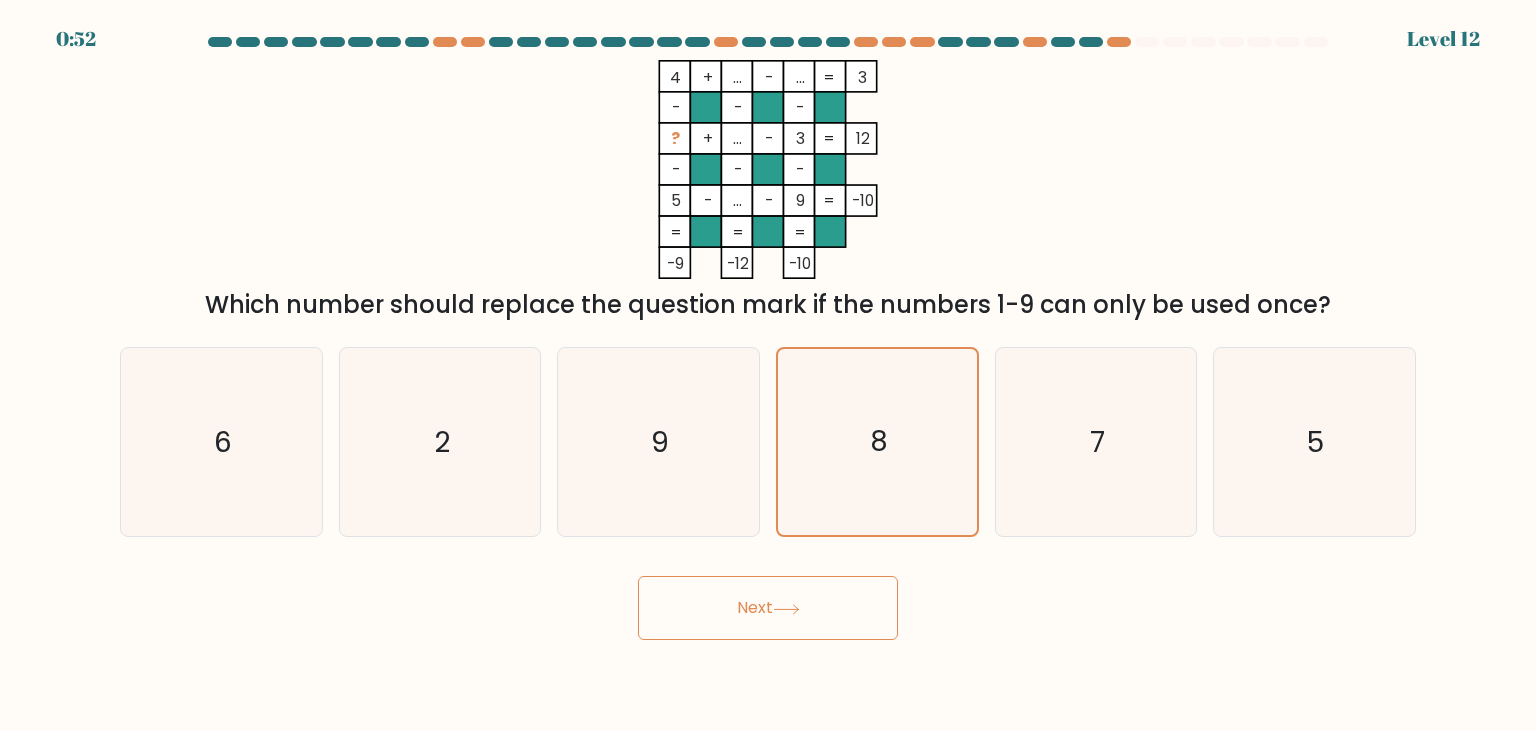 click on "Next" at bounding box center (768, 608) 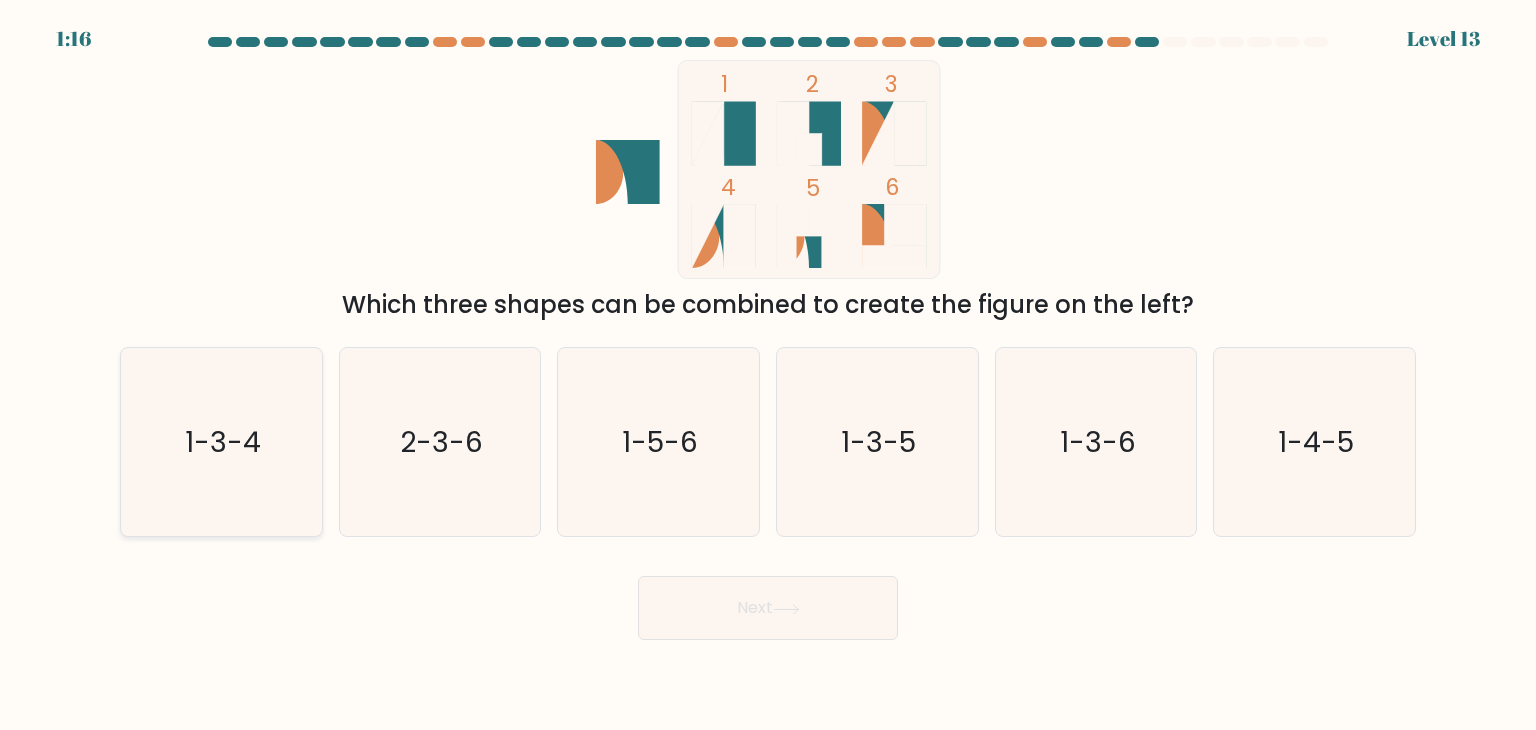 click on "1-3-4" at bounding box center [221, 442] 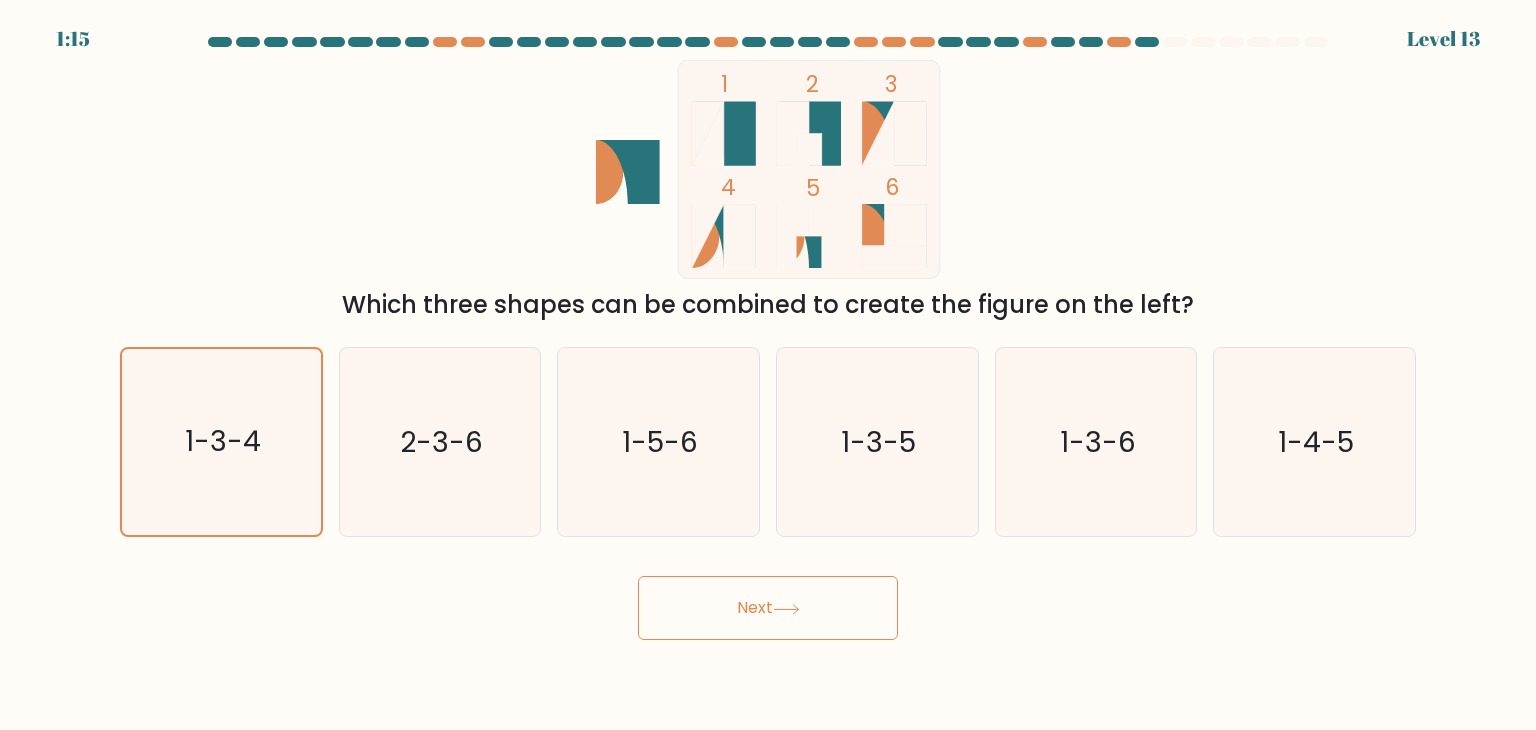 click on "Next" at bounding box center [768, 608] 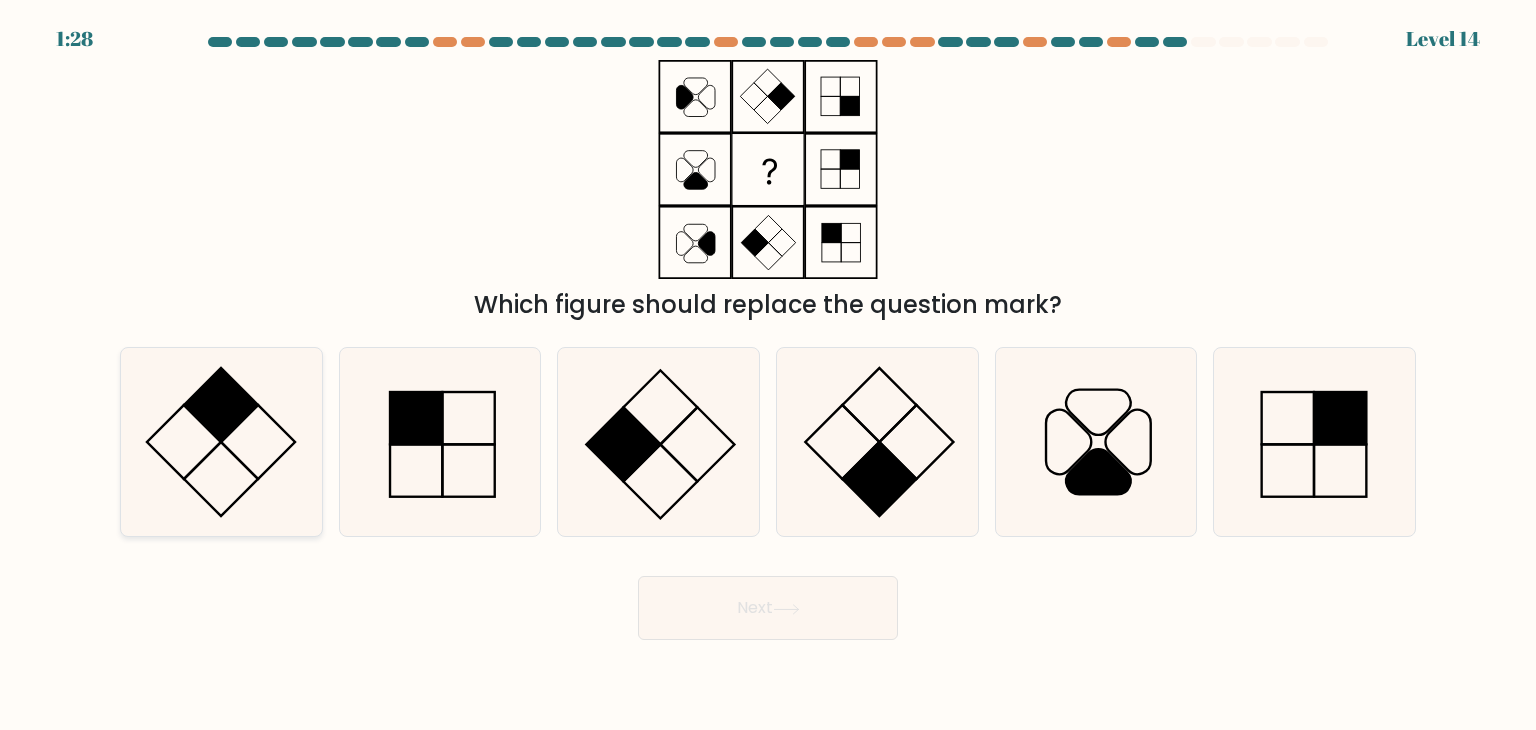 click at bounding box center (221, 479) 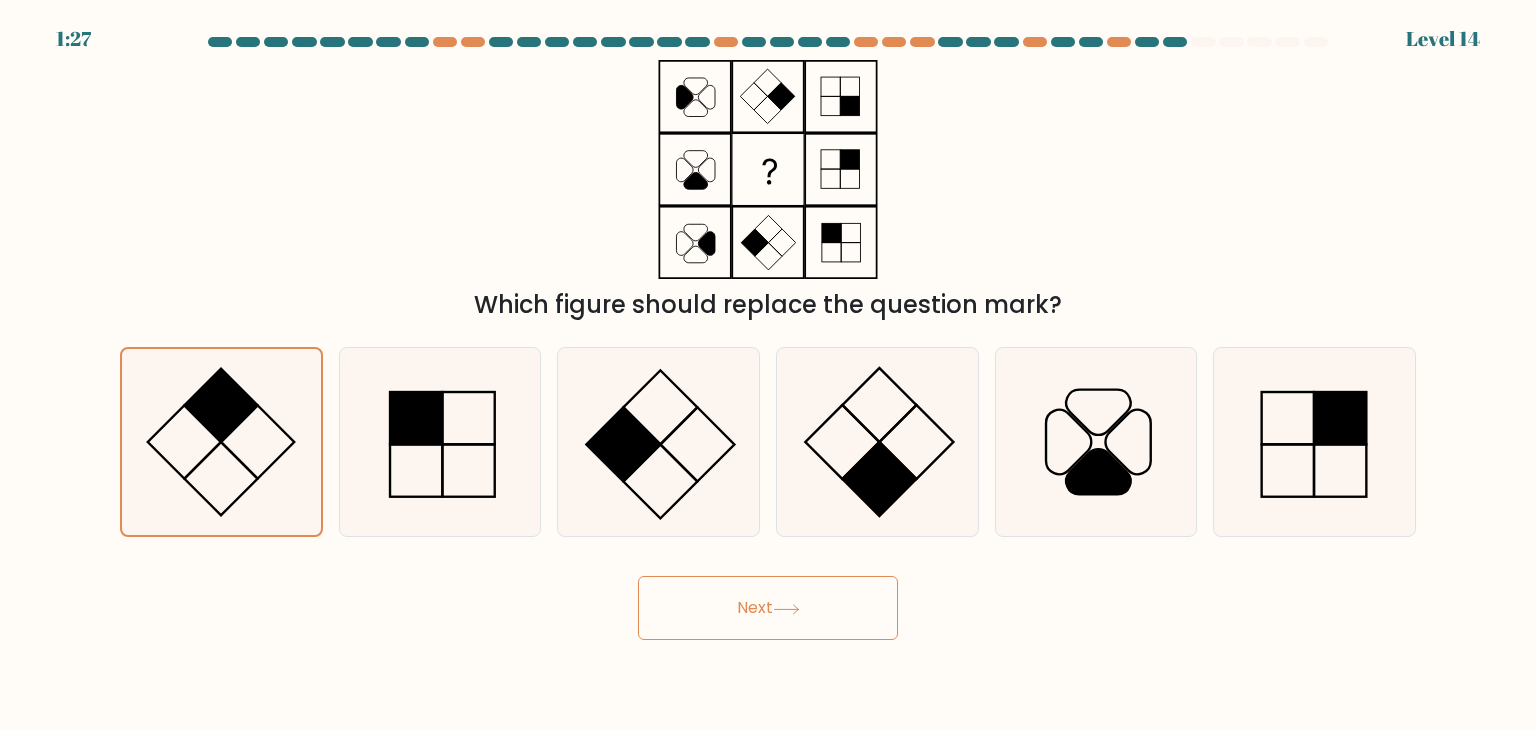 click on "Next" at bounding box center [768, 608] 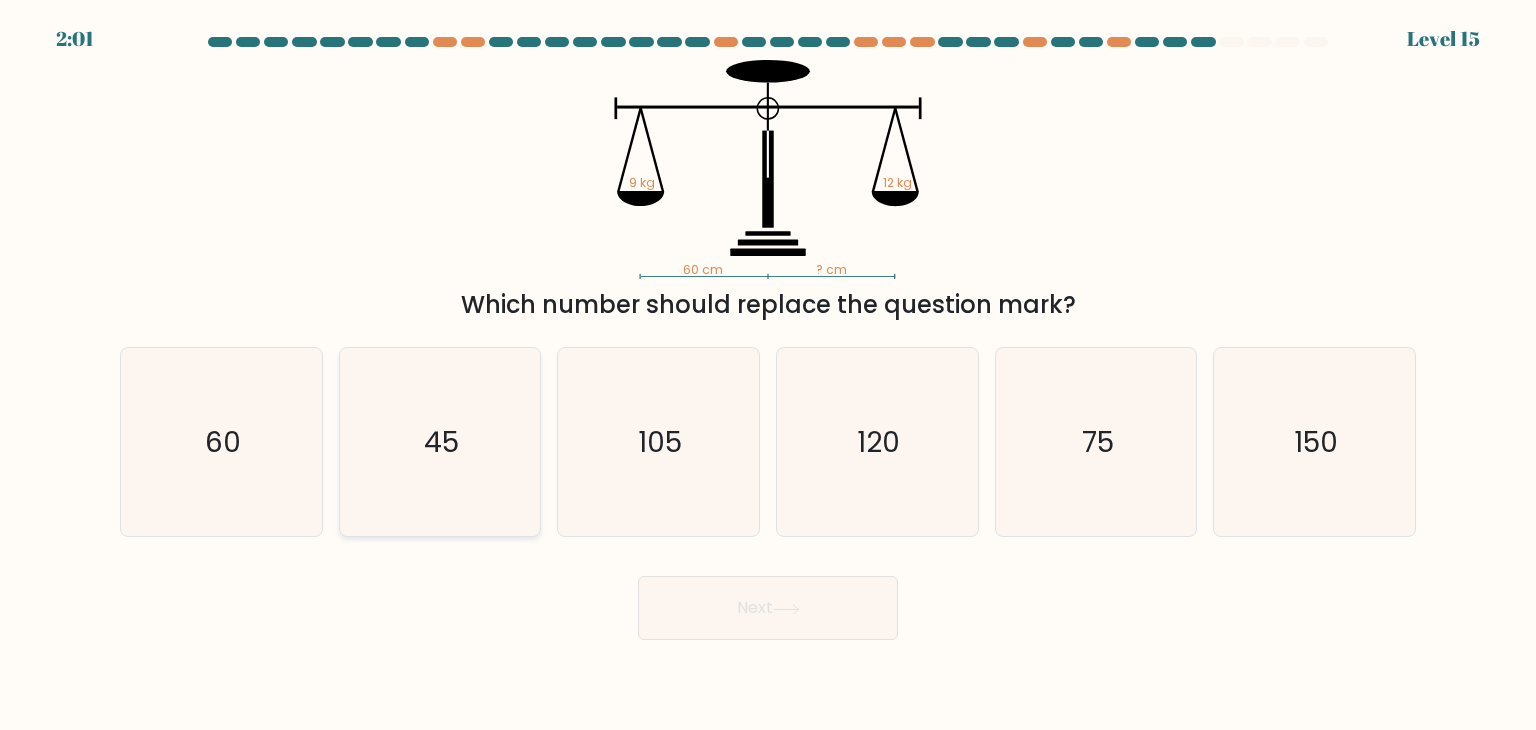 click on "45" at bounding box center (440, 442) 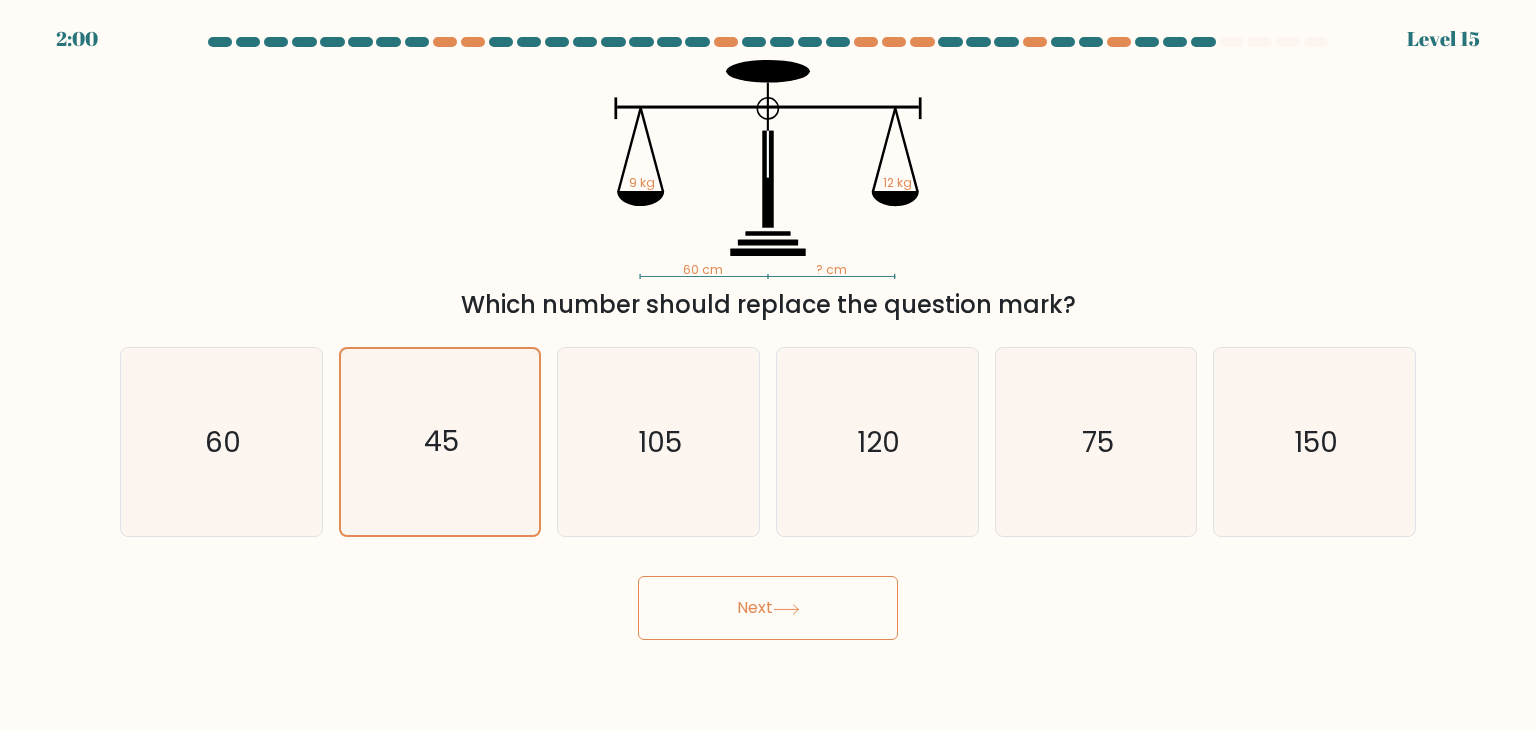 click on "Next" at bounding box center [768, 608] 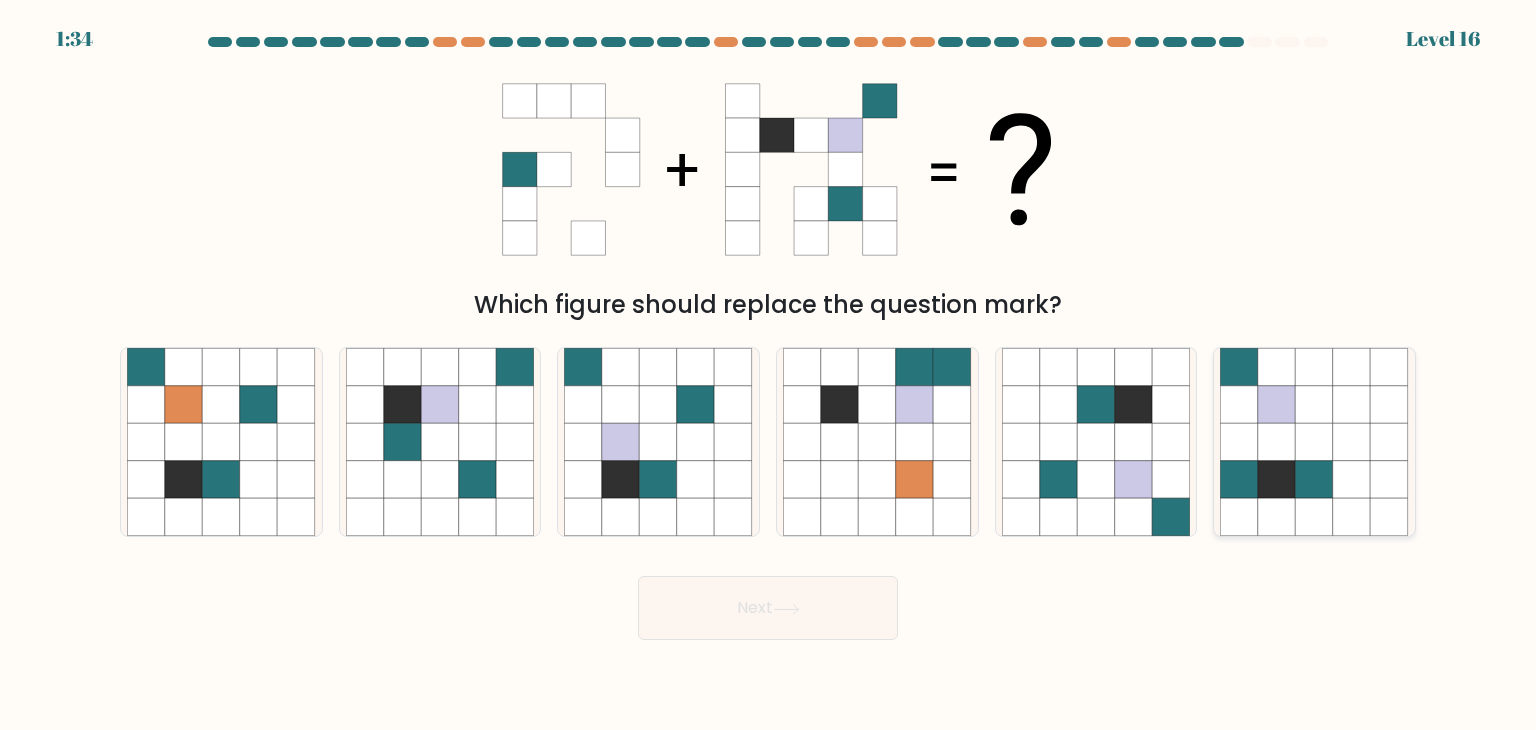 click at bounding box center [1277, 405] 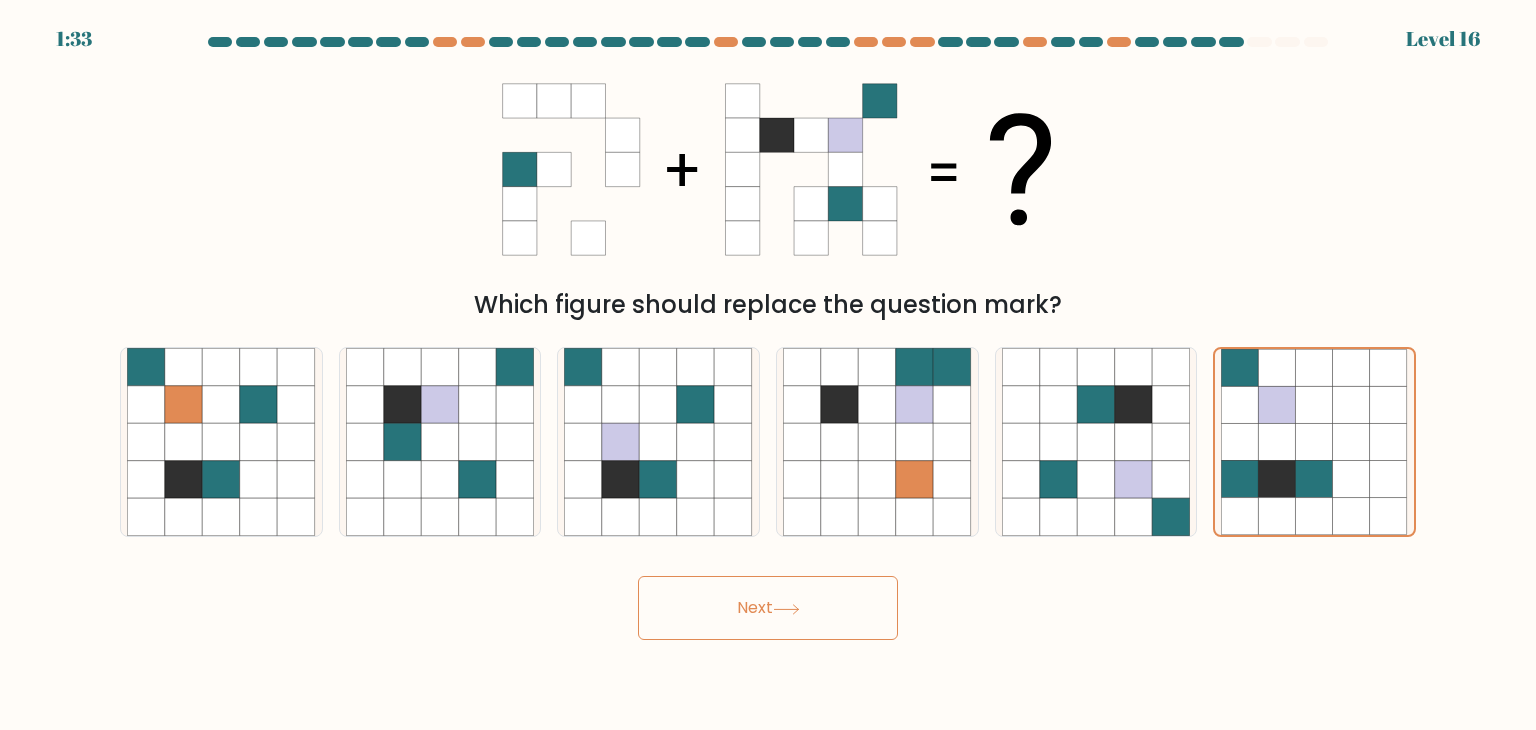 click on "Next" at bounding box center (768, 608) 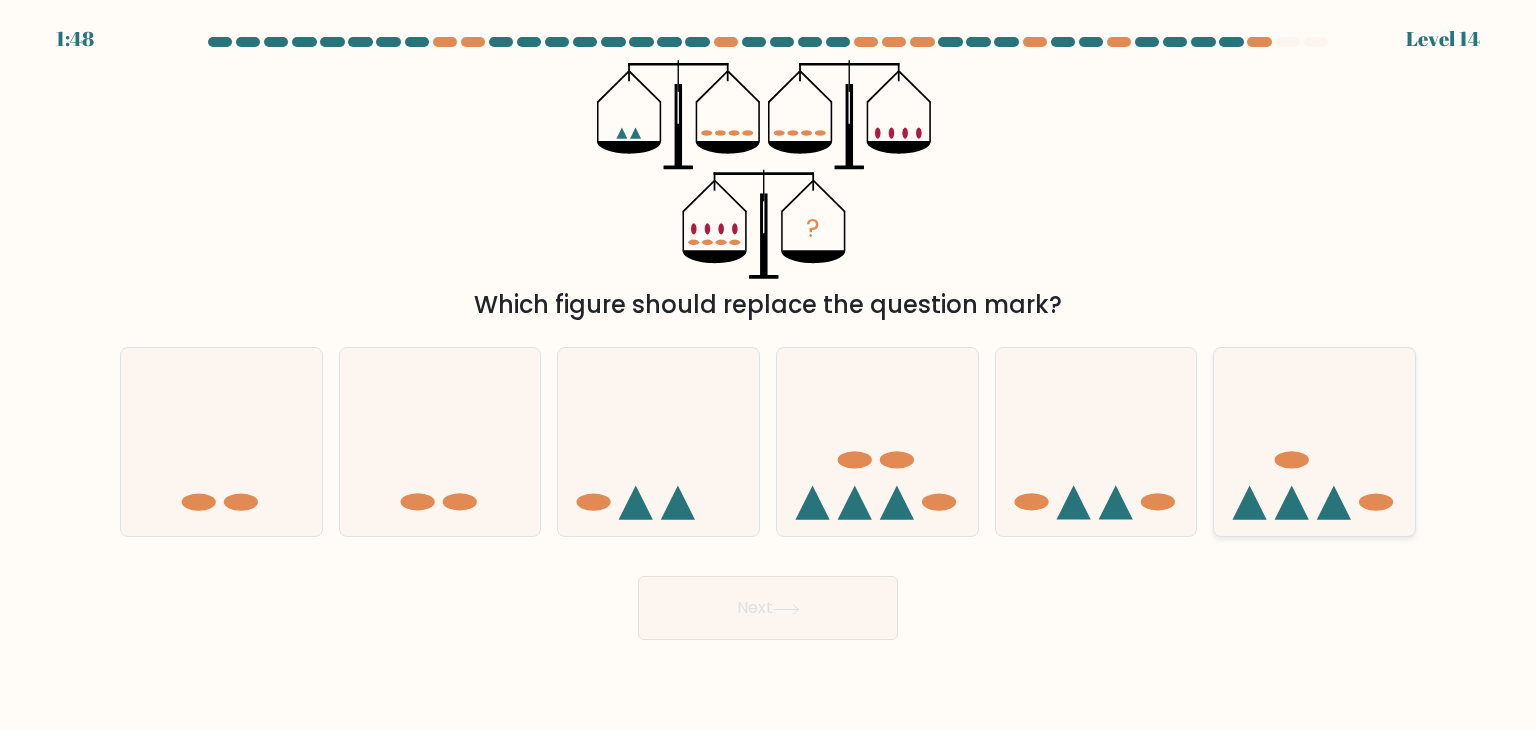 click at bounding box center [1314, 442] 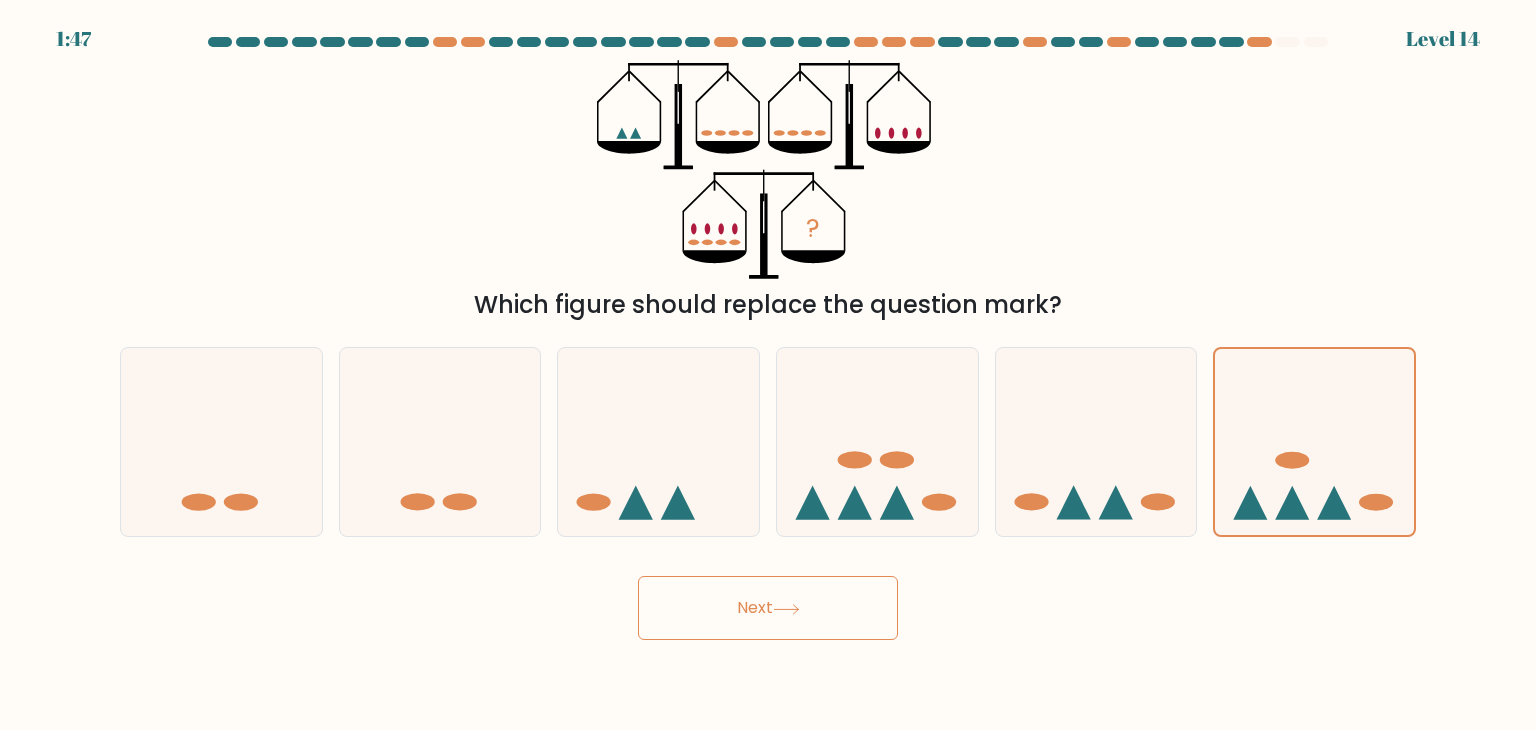 click on "Next" at bounding box center [768, 608] 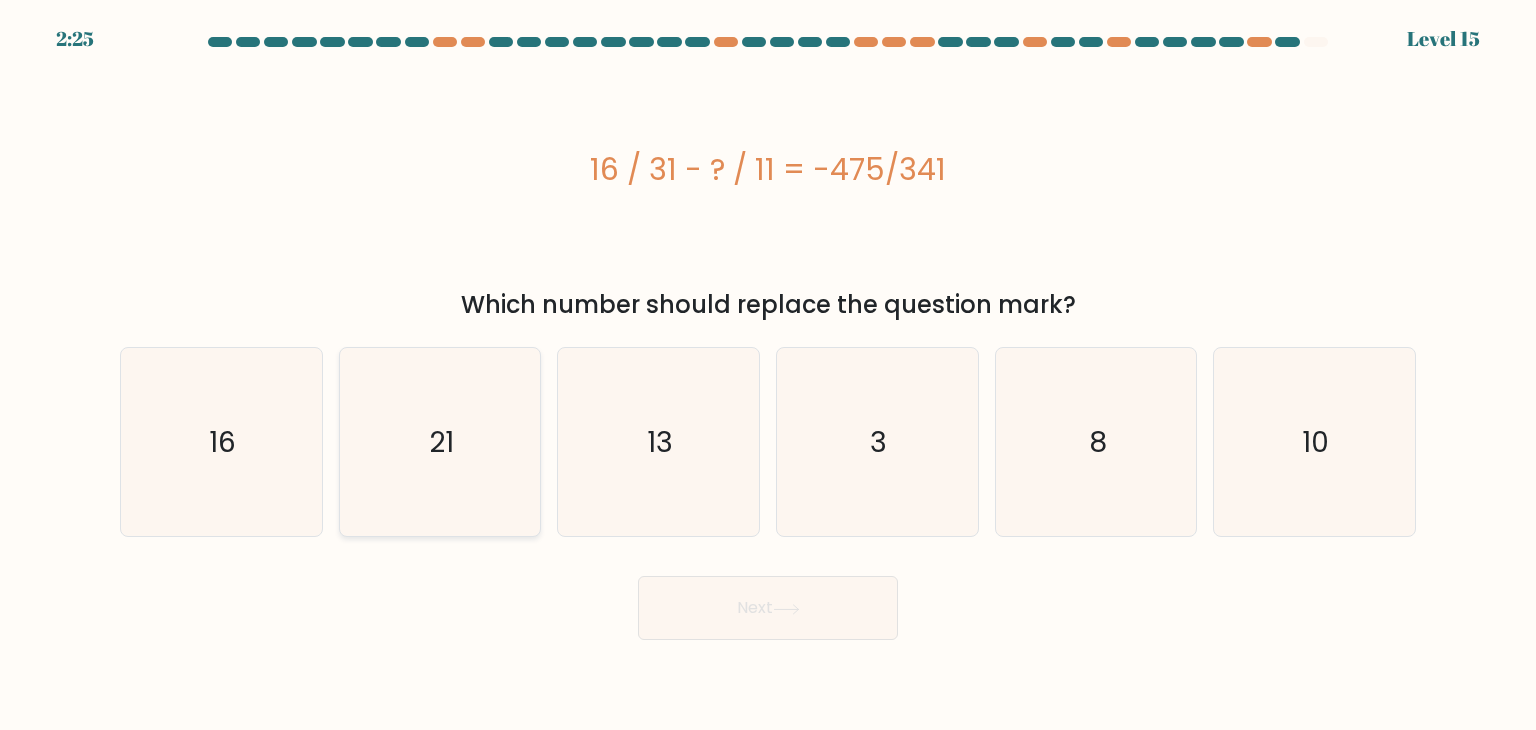 click on "21" at bounding box center [440, 442] 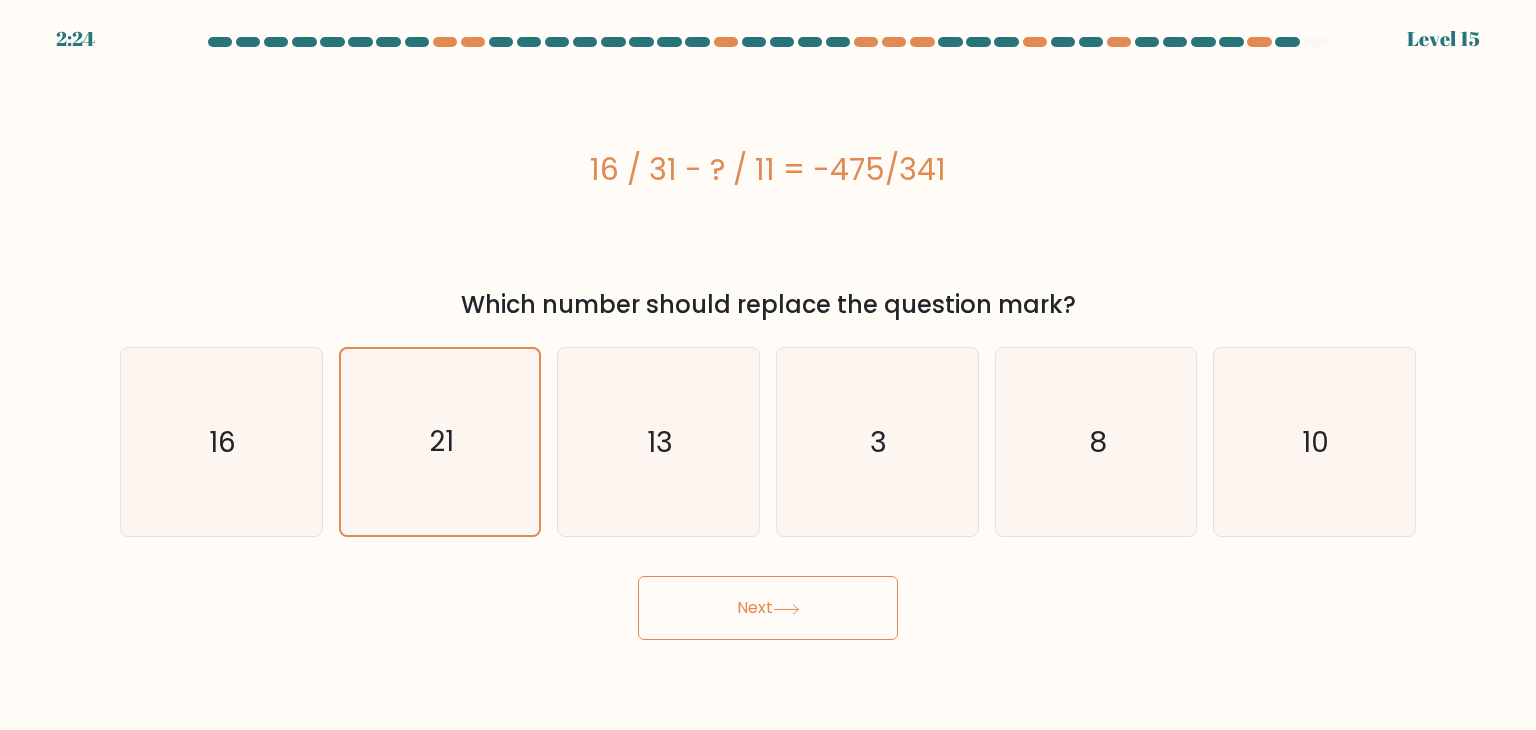 click on "Next" at bounding box center [768, 608] 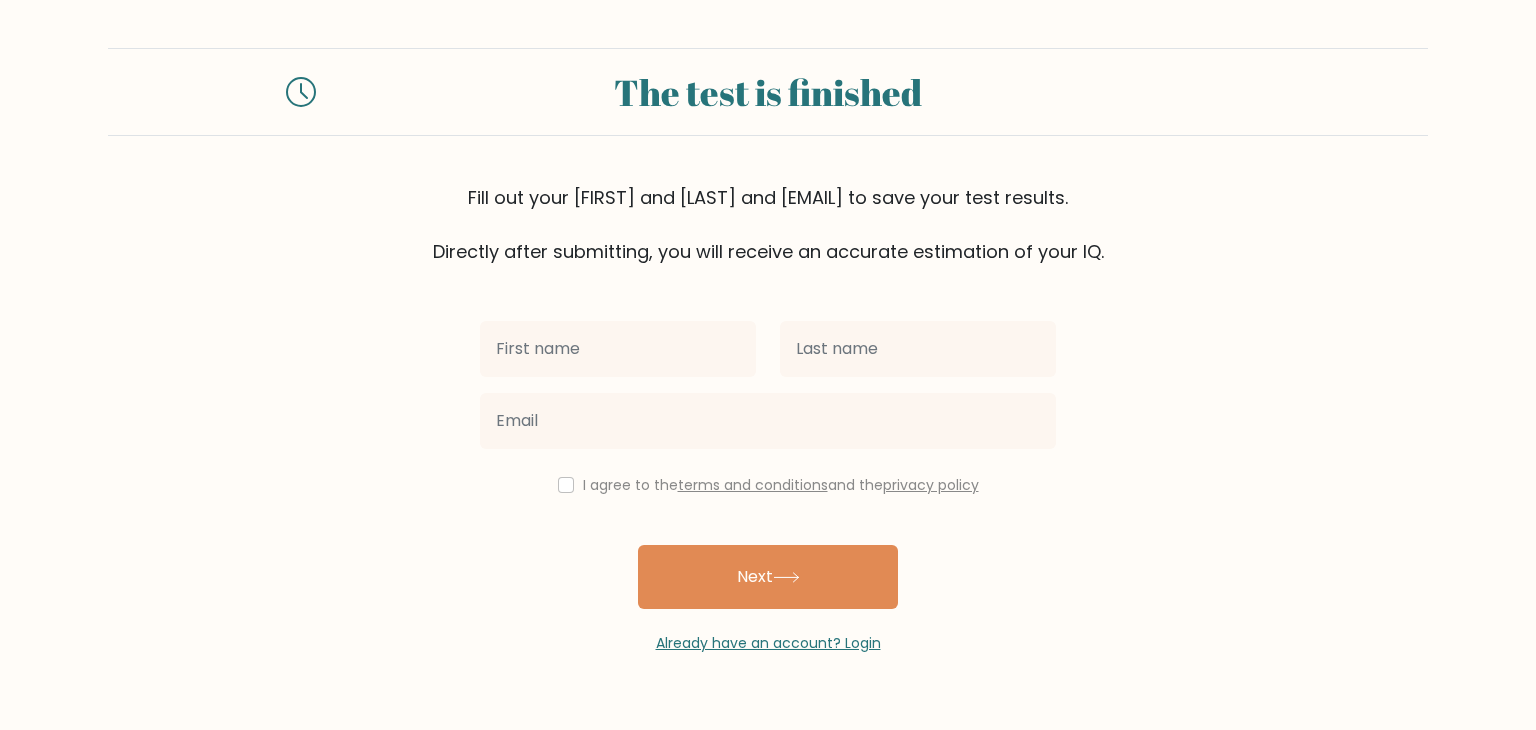 scroll, scrollTop: 0, scrollLeft: 0, axis: both 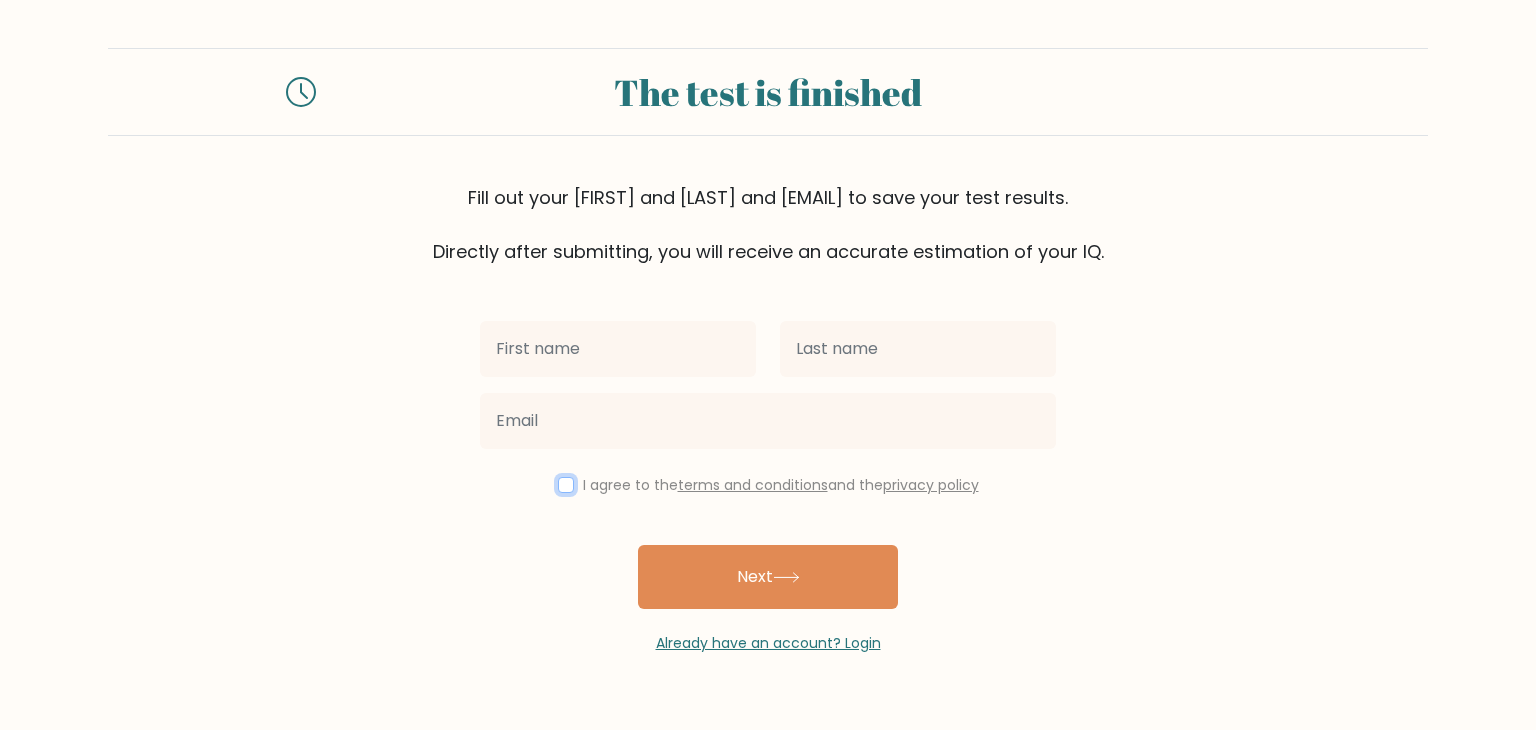 click at bounding box center [566, 485] 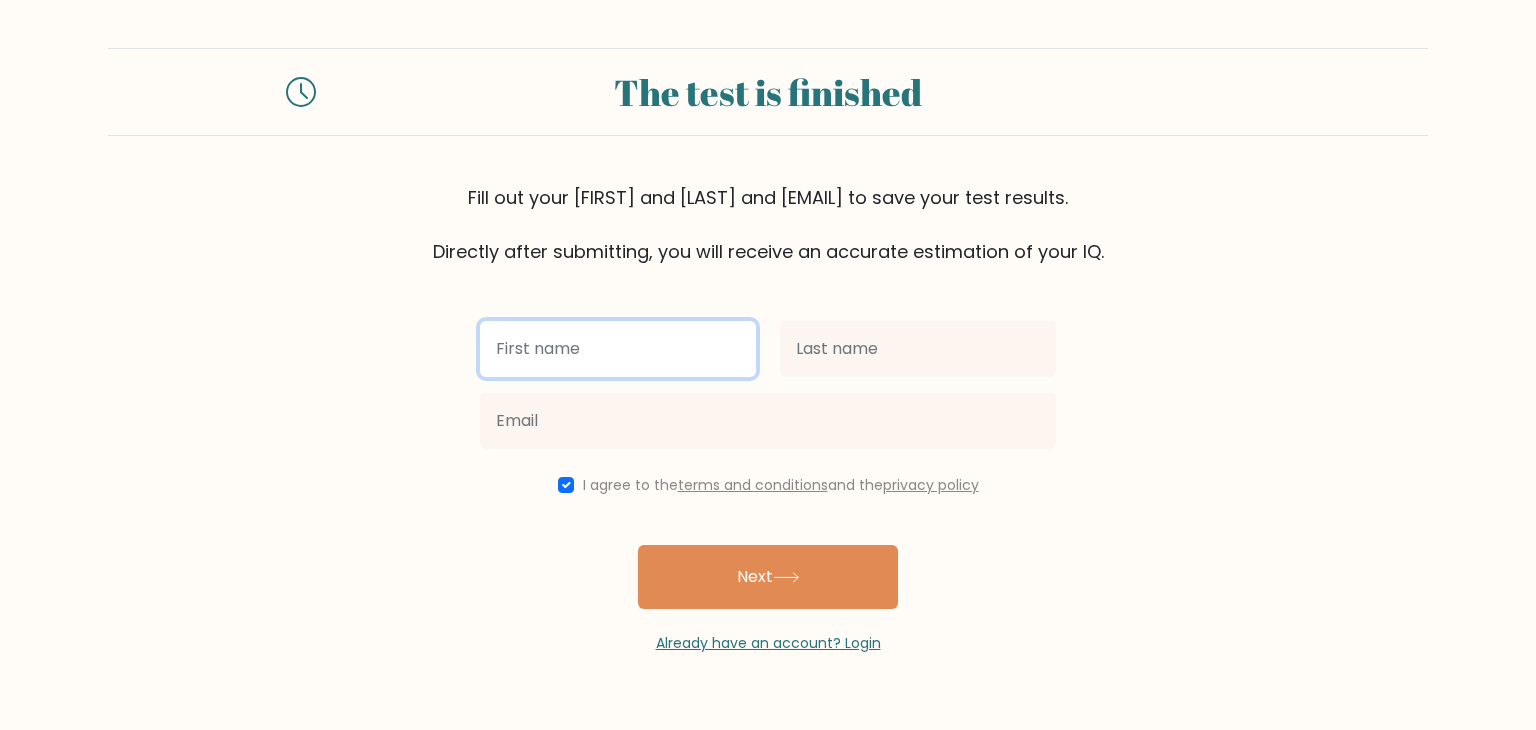 click at bounding box center (618, 349) 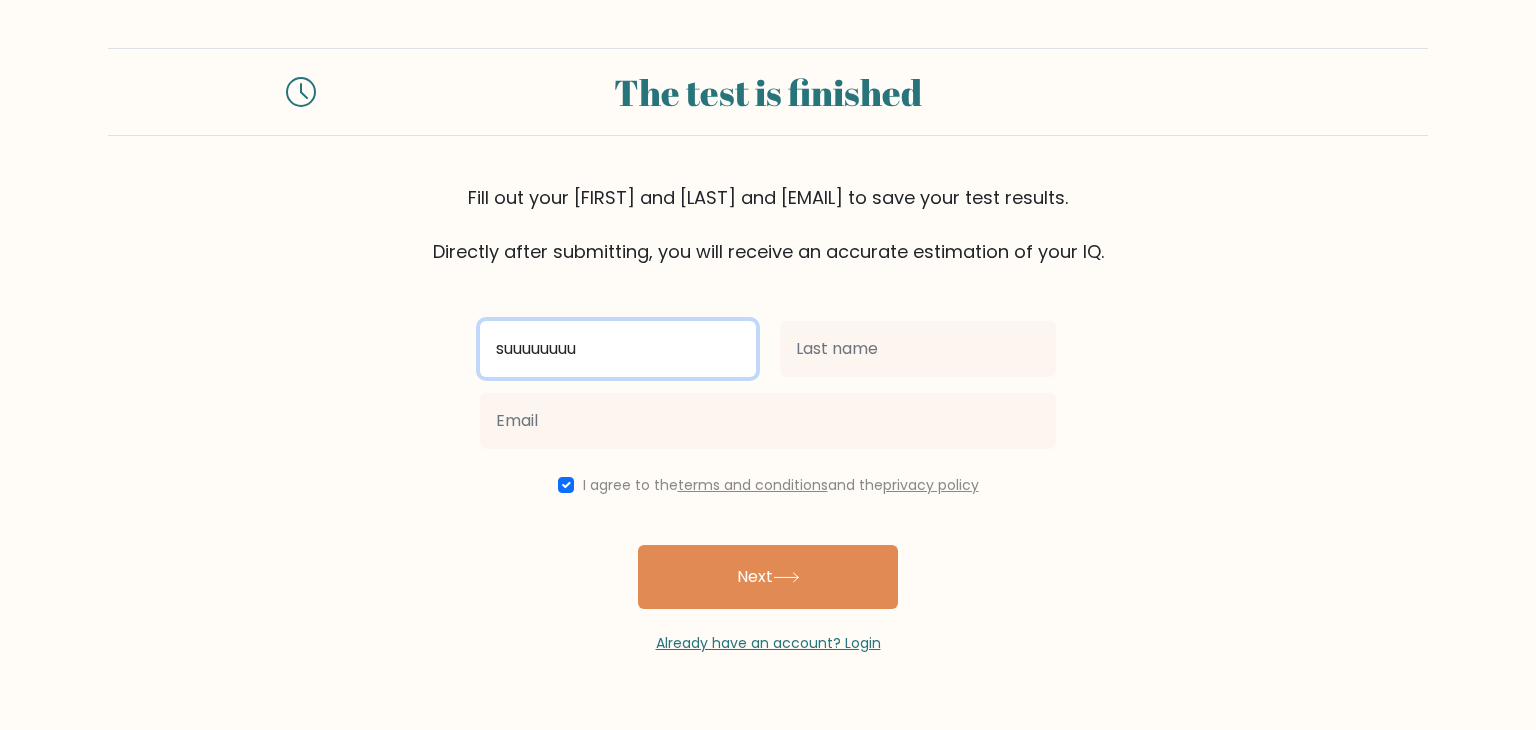 type on "suuuuuuuu" 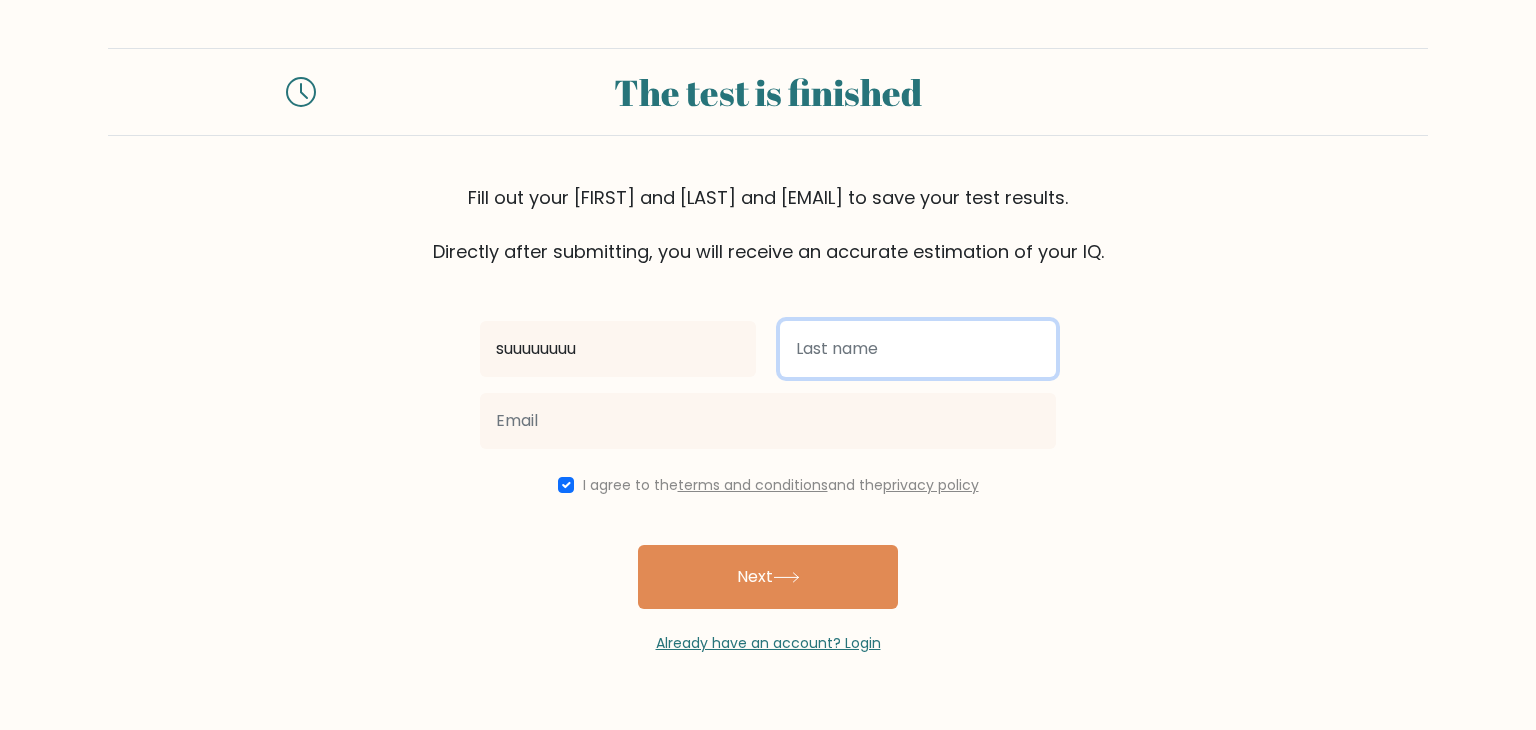 click at bounding box center [918, 349] 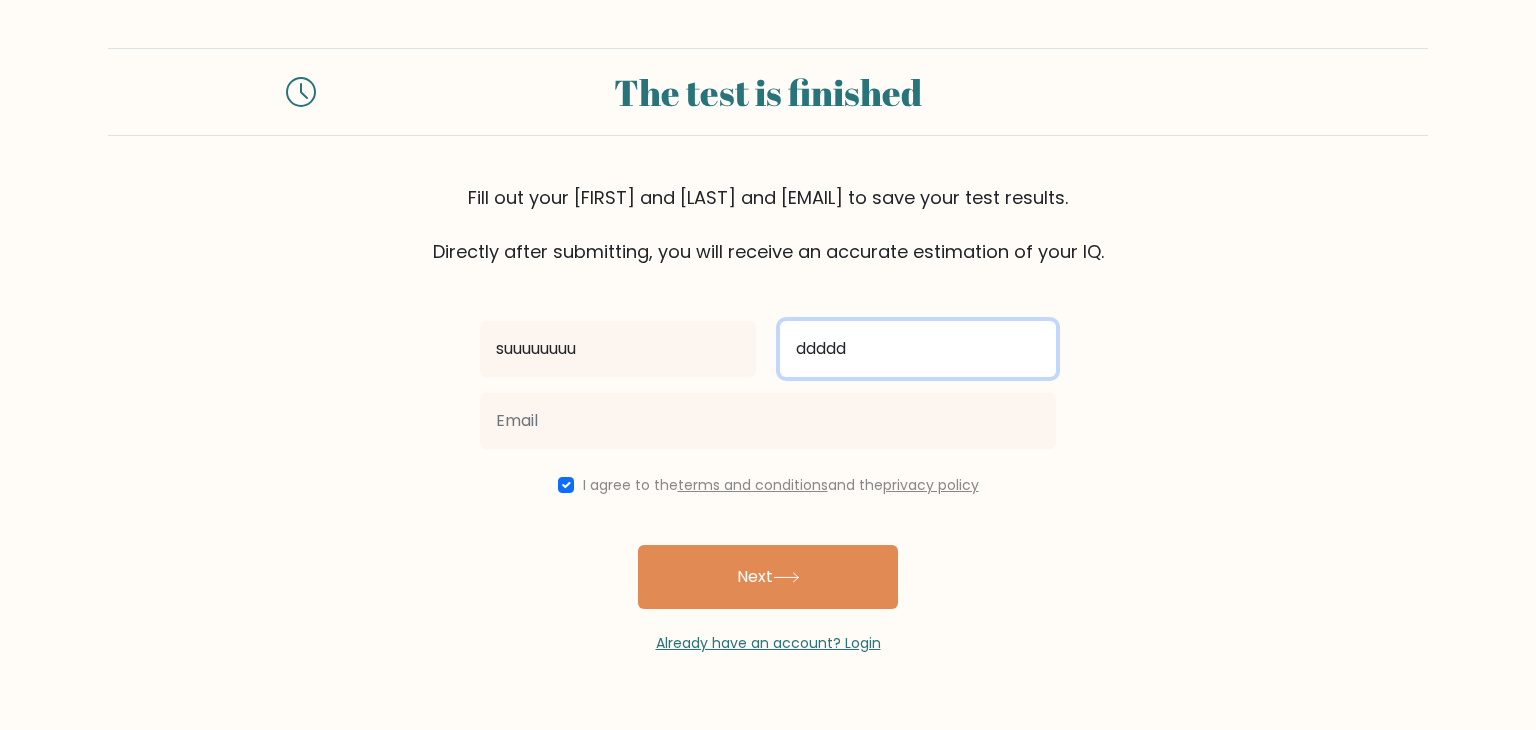 type on "ddddd" 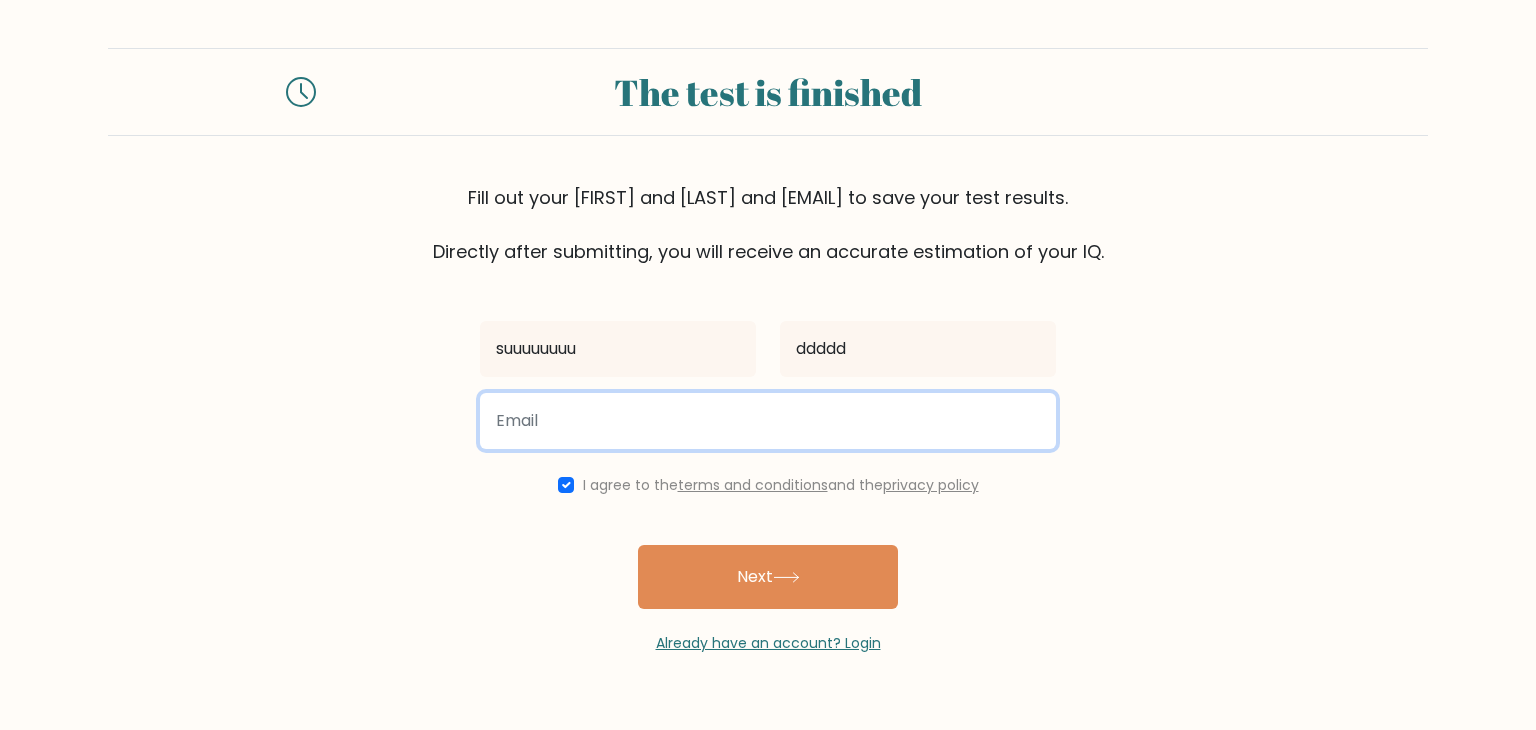 click at bounding box center (768, 421) 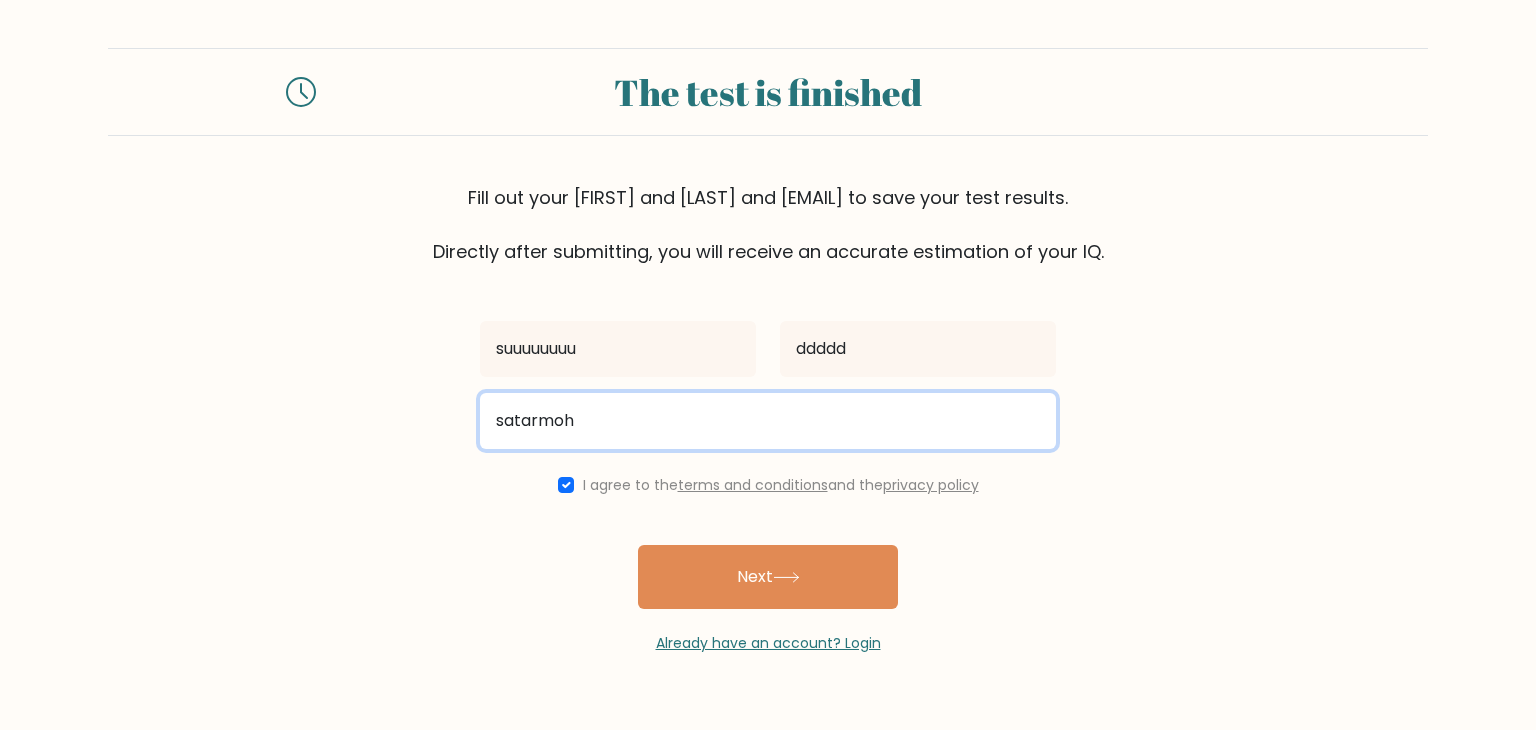 type on "satarmohamed1974@gmail.com" 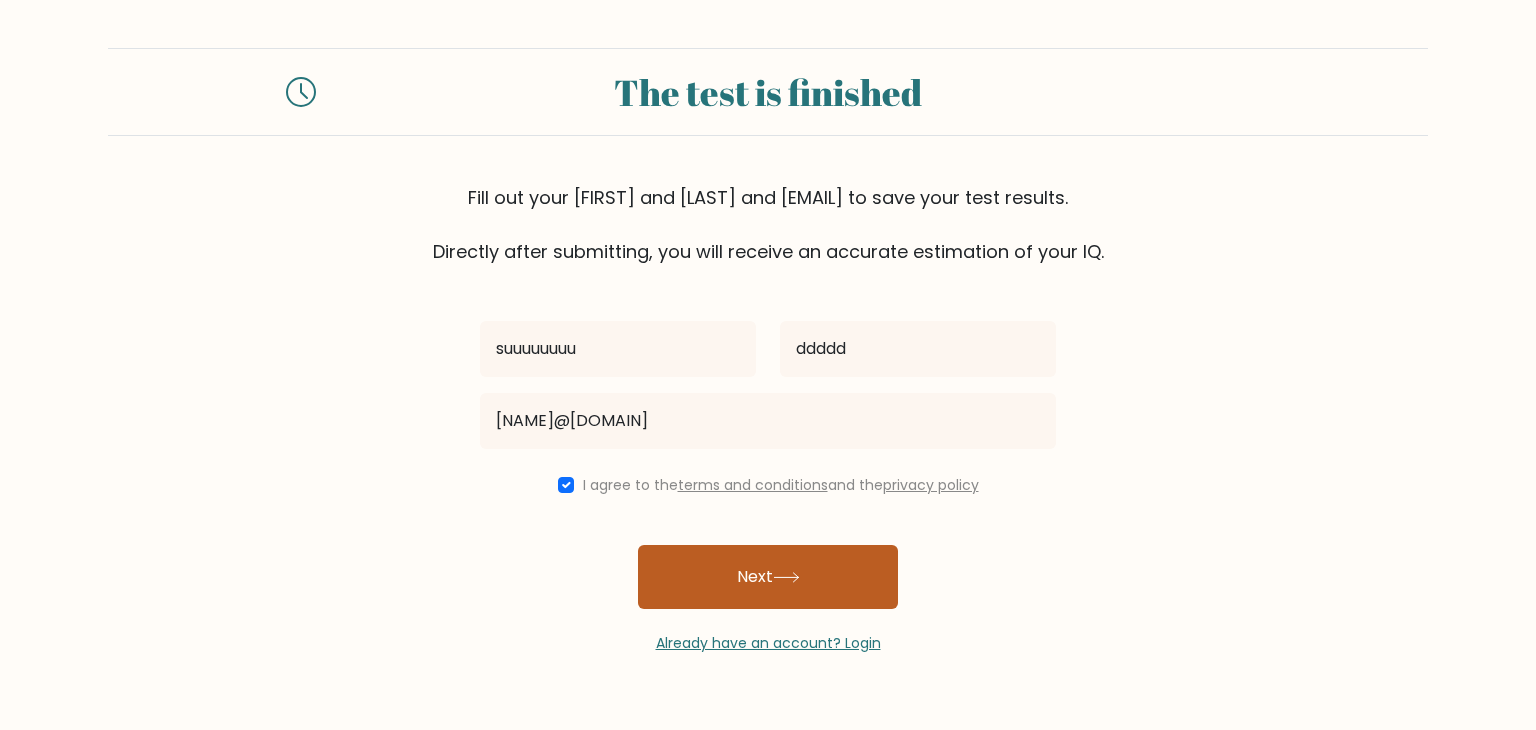 click on "Next" at bounding box center (768, 577) 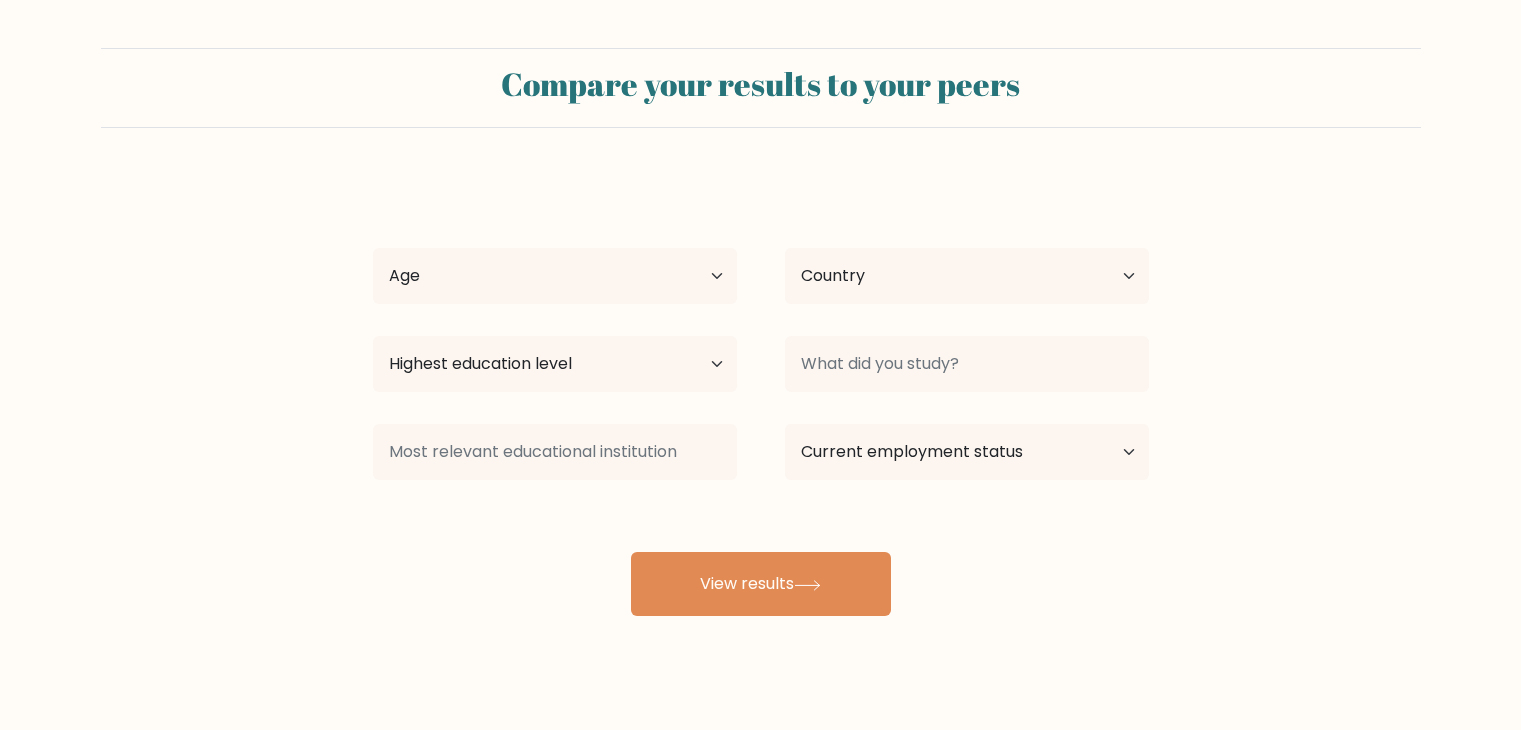 scroll, scrollTop: 0, scrollLeft: 0, axis: both 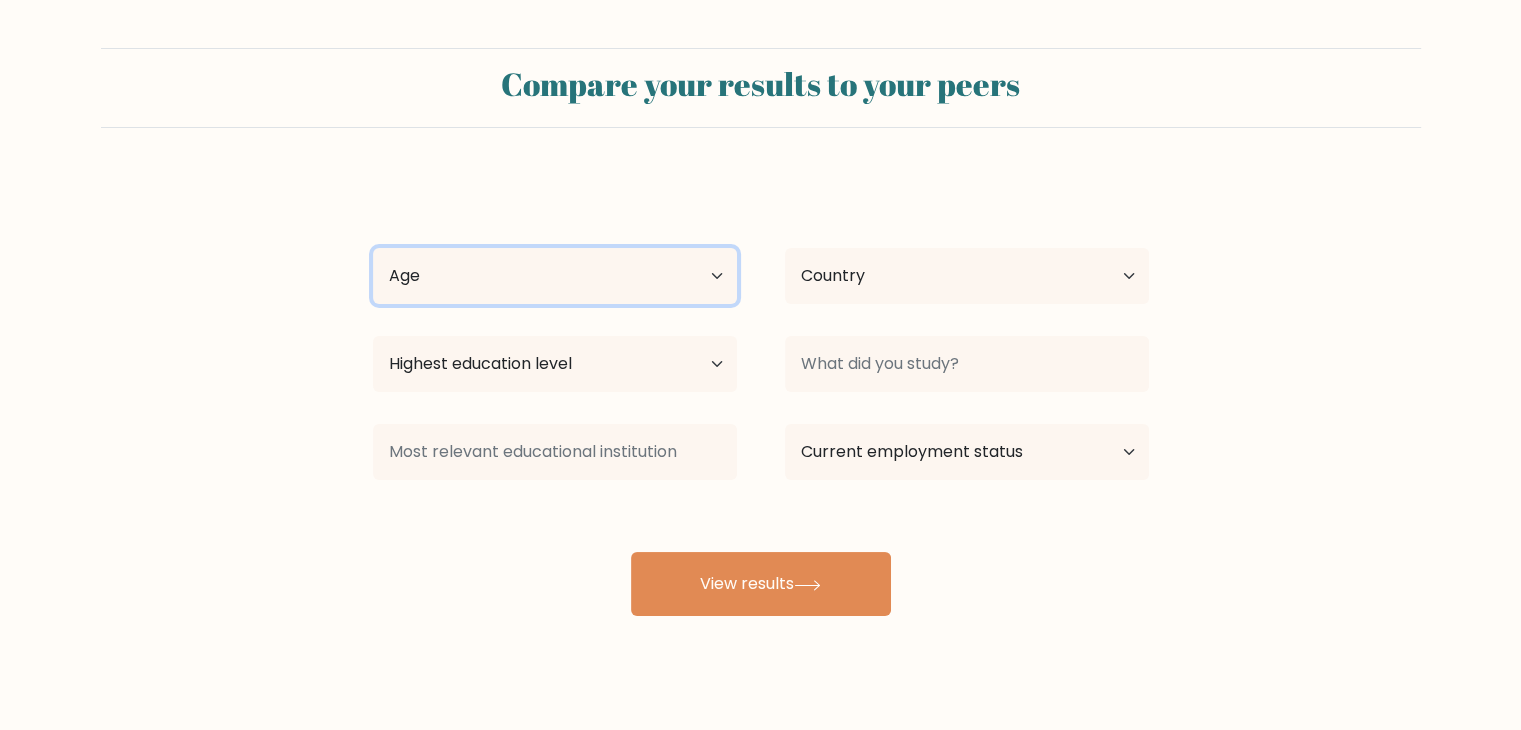 click on "Age
[AGE]
[AGE]
[AGE]
[AGE]
[AGE]
[AGE]
[AGE]" at bounding box center (555, 276) 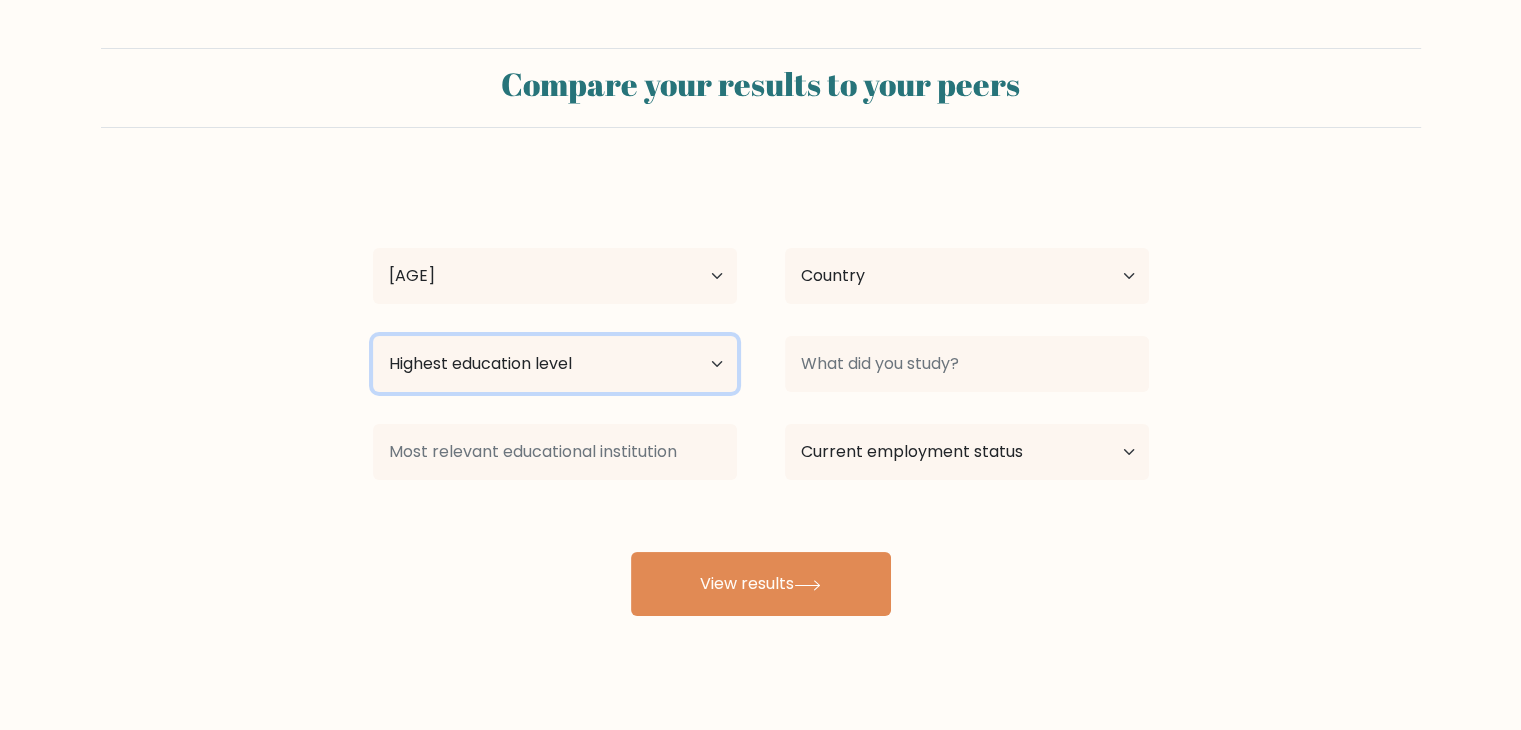 click on "Highest education level
No schooling
Primary
Lower Secondary
Upper Secondary
Occupation Specific
Bachelor's degree
Master's degree
Doctoral degree" at bounding box center (555, 364) 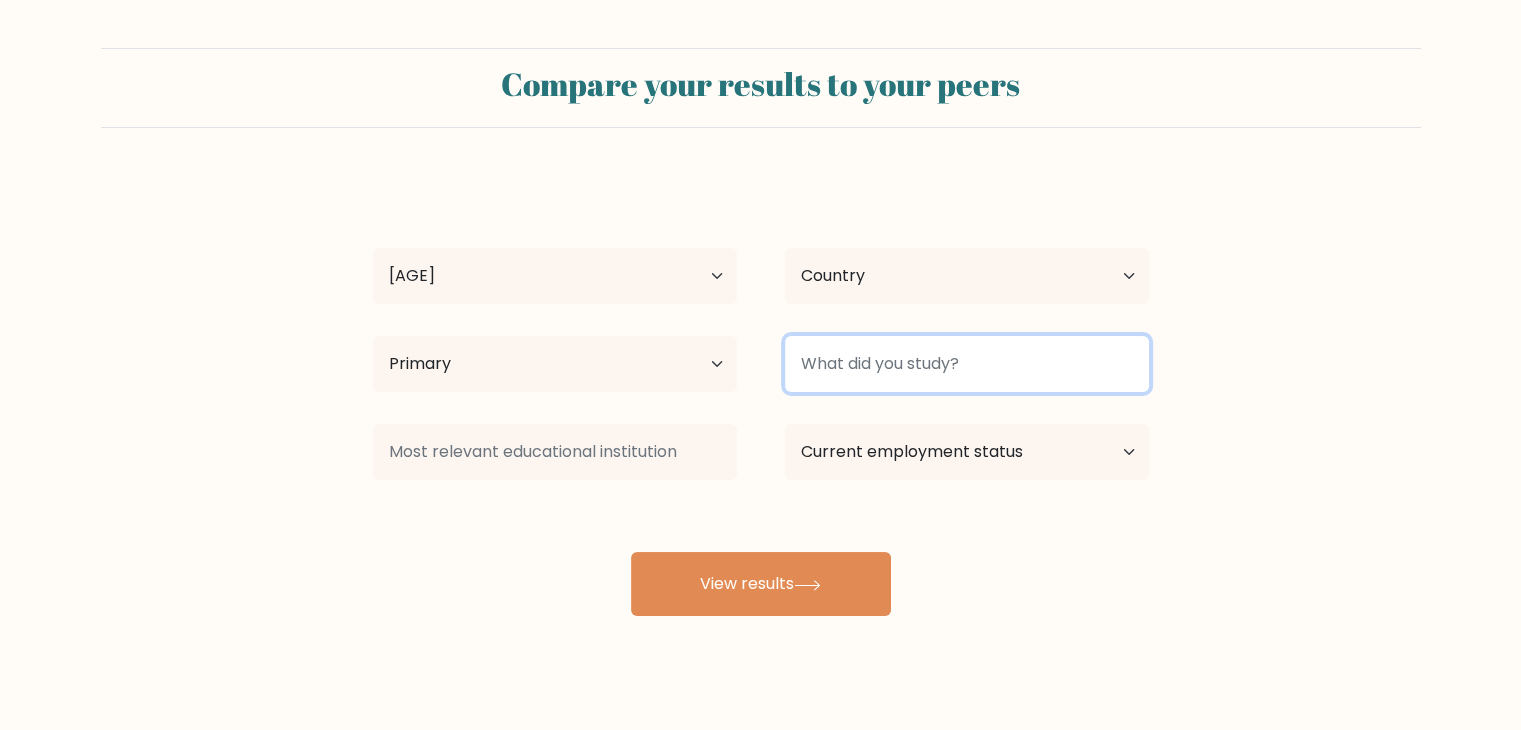 click at bounding box center (967, 364) 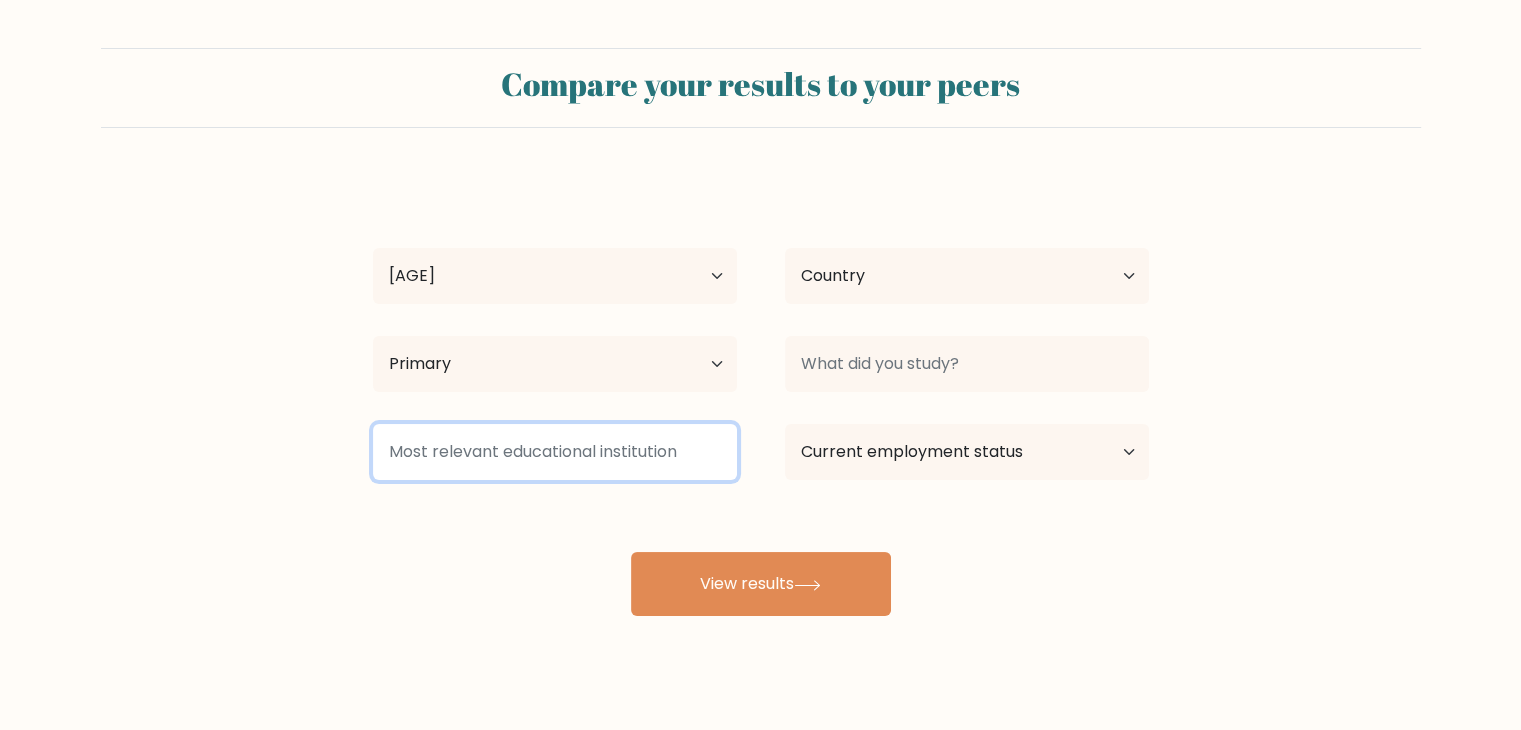 click at bounding box center [555, 452] 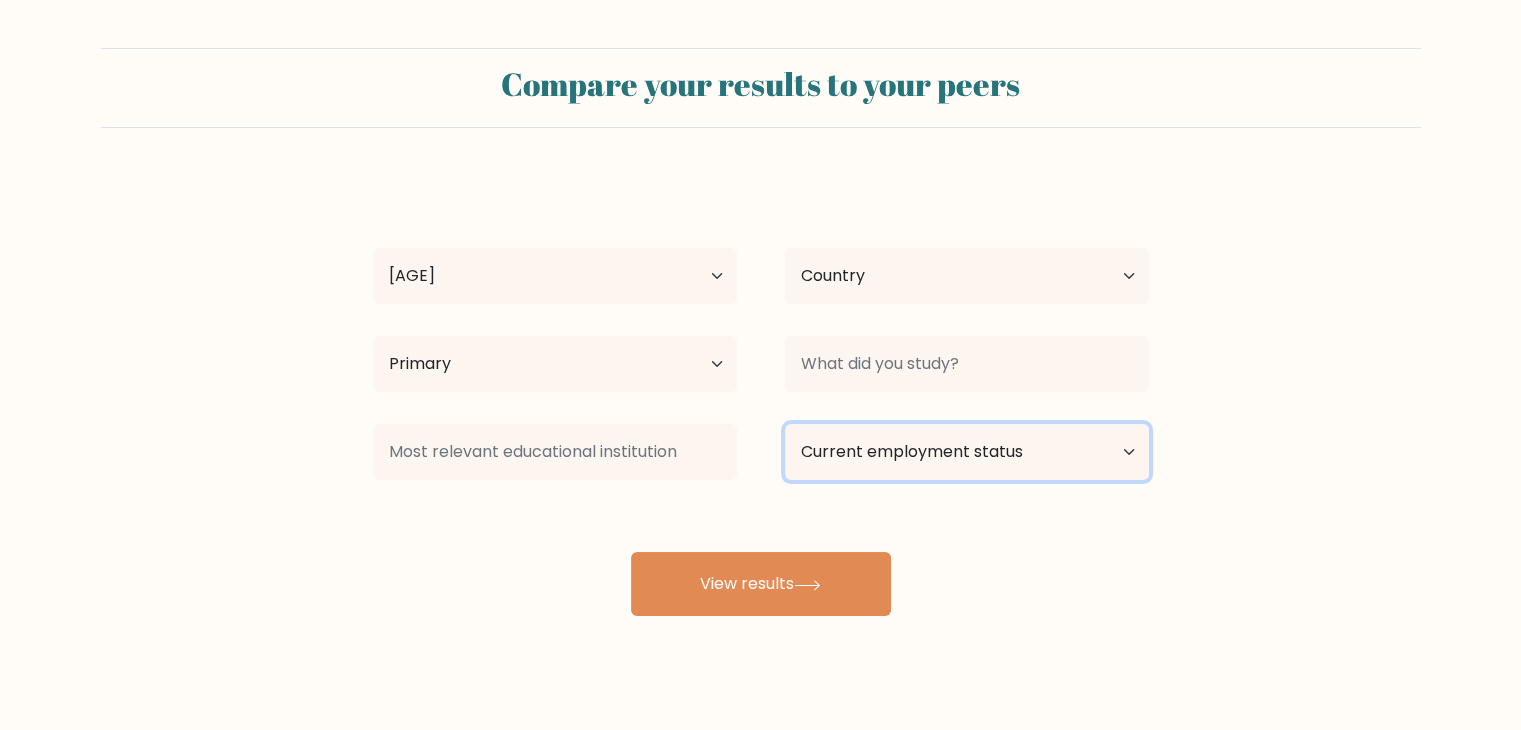 click on "Current employment status
Employed
Student
Retired
Other / prefer not to answer" at bounding box center [967, 452] 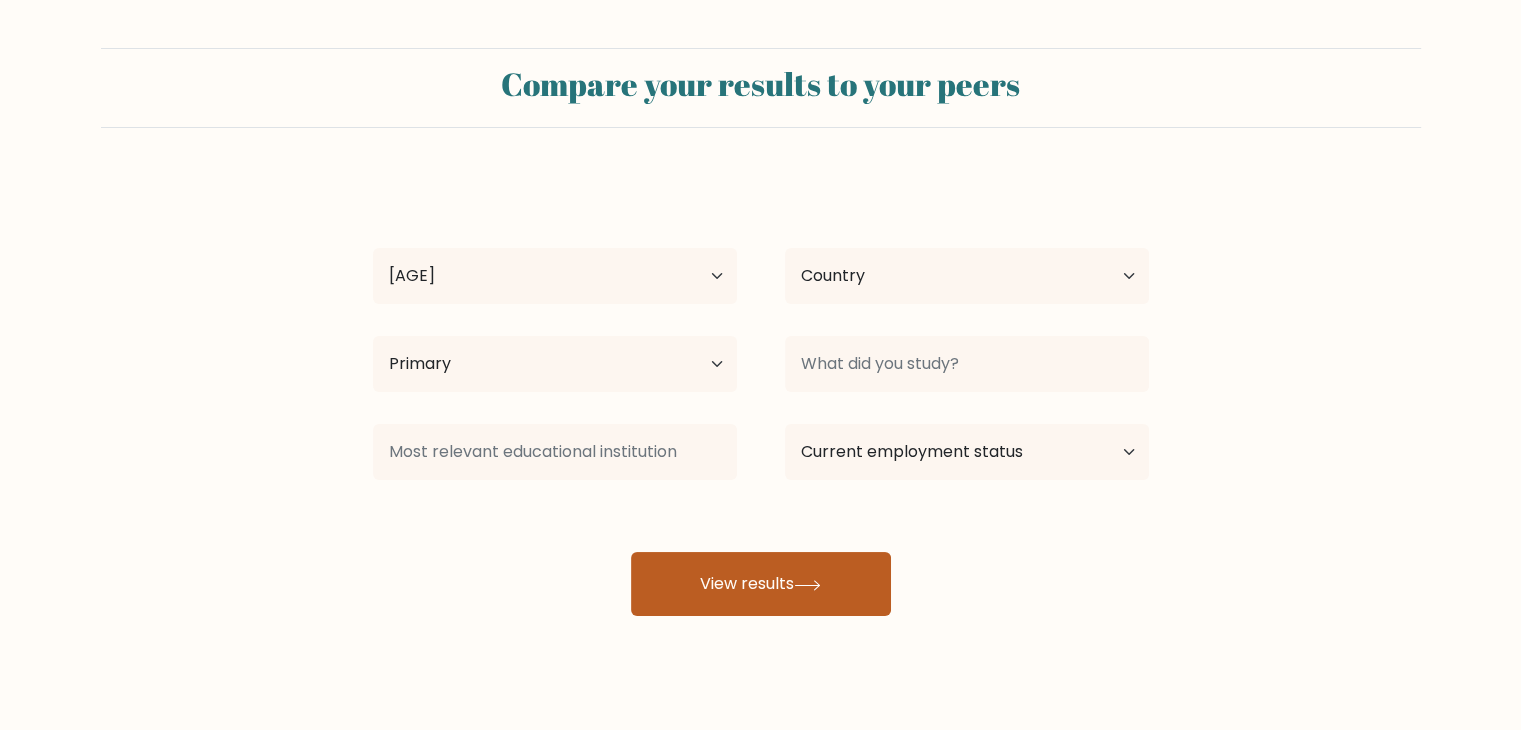 click on "View results" at bounding box center (761, 584) 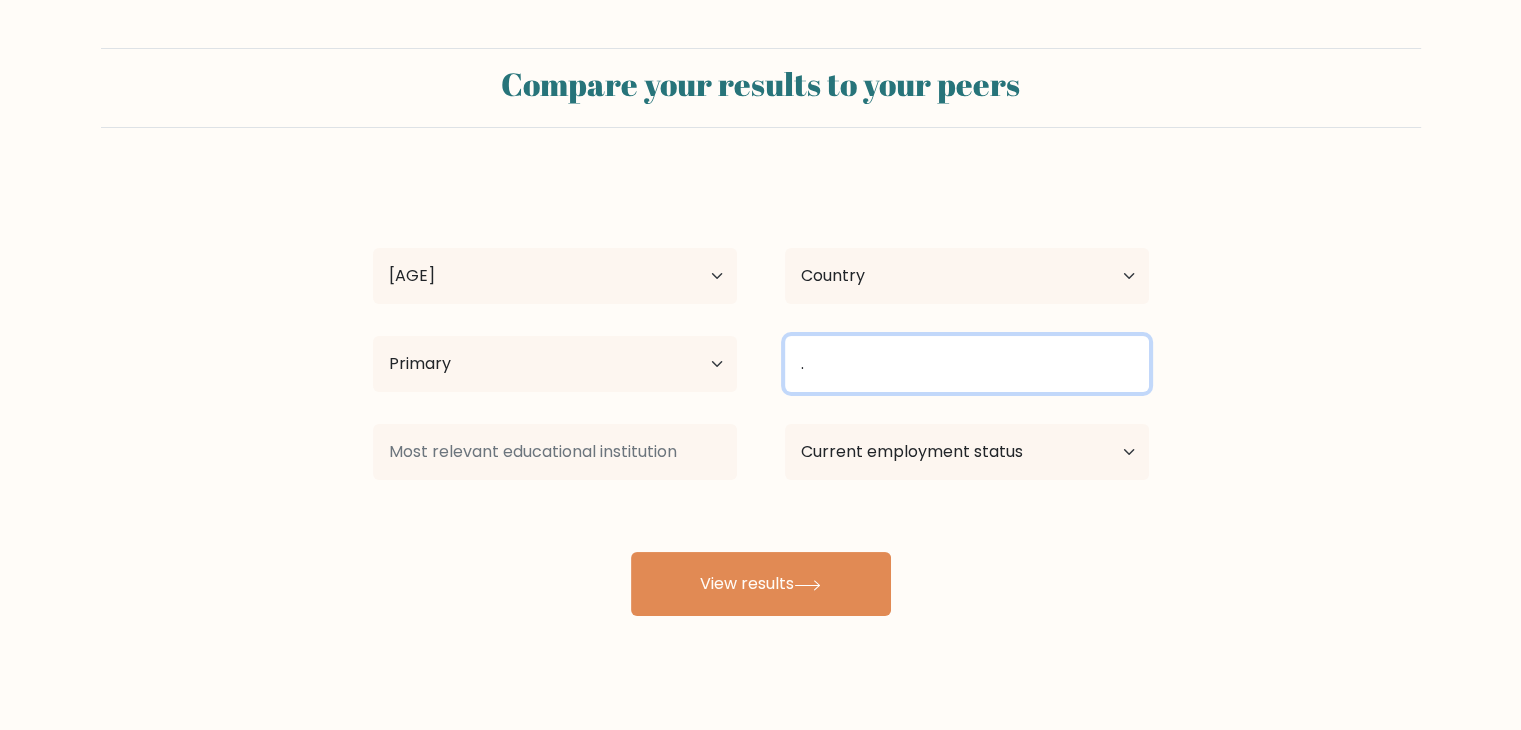 type on "." 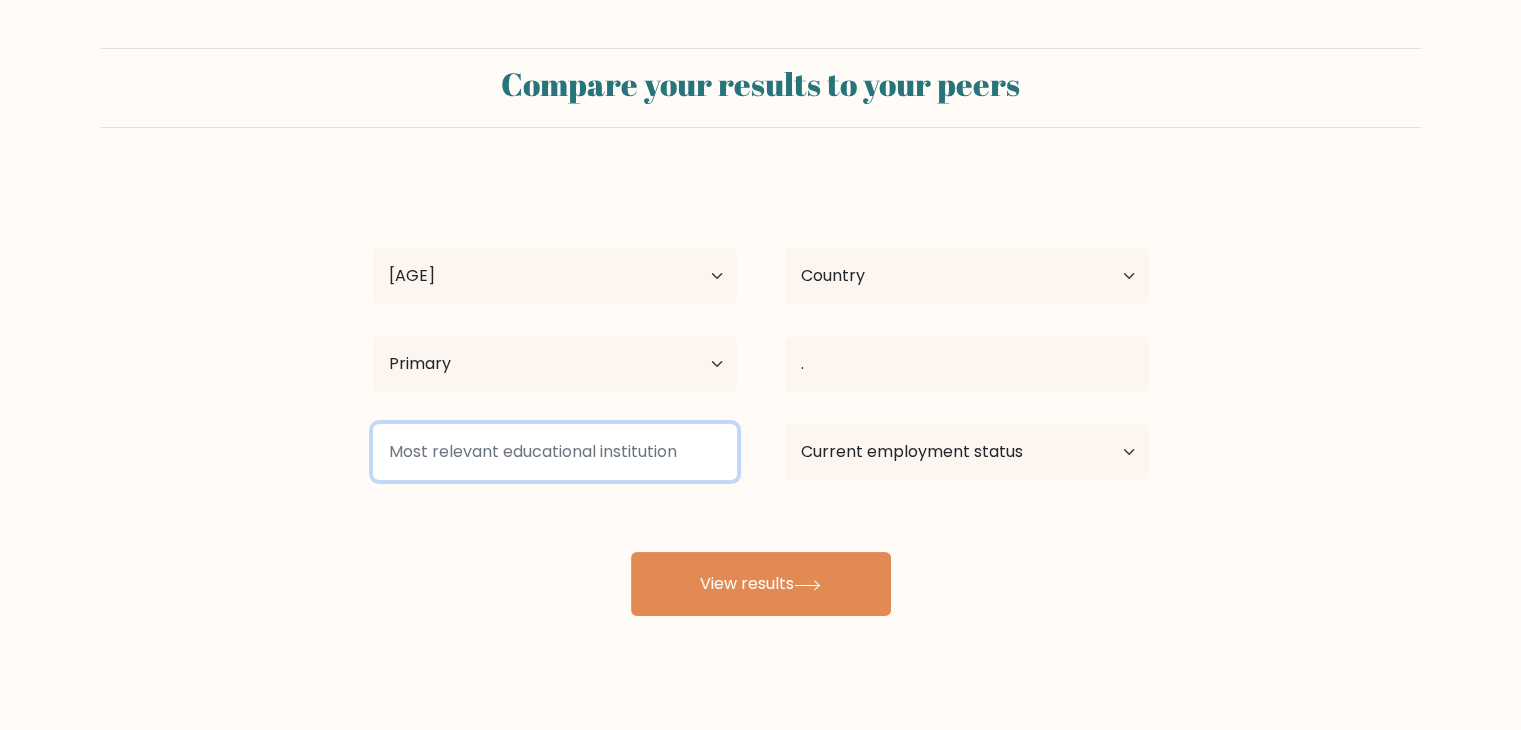 click at bounding box center (555, 452) 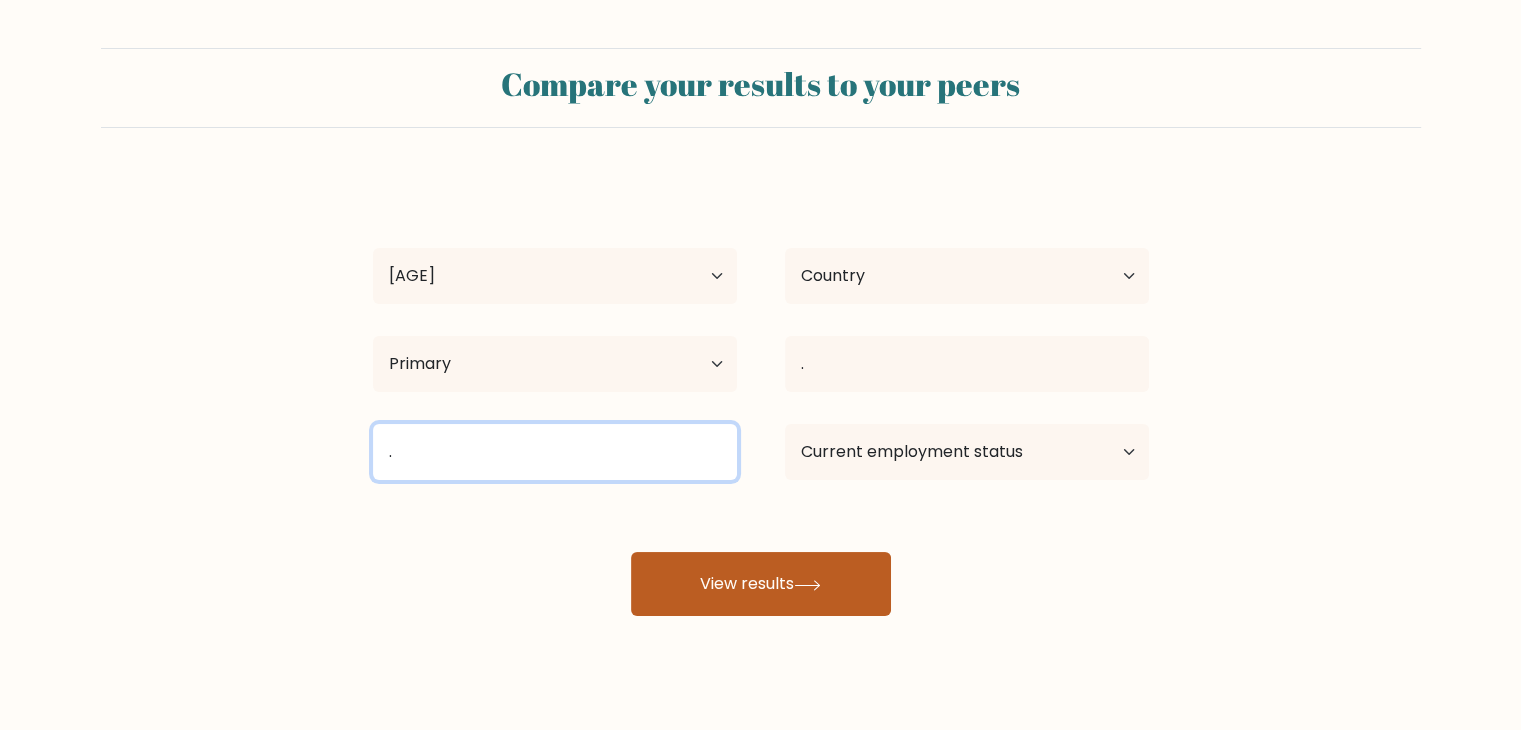 type on "." 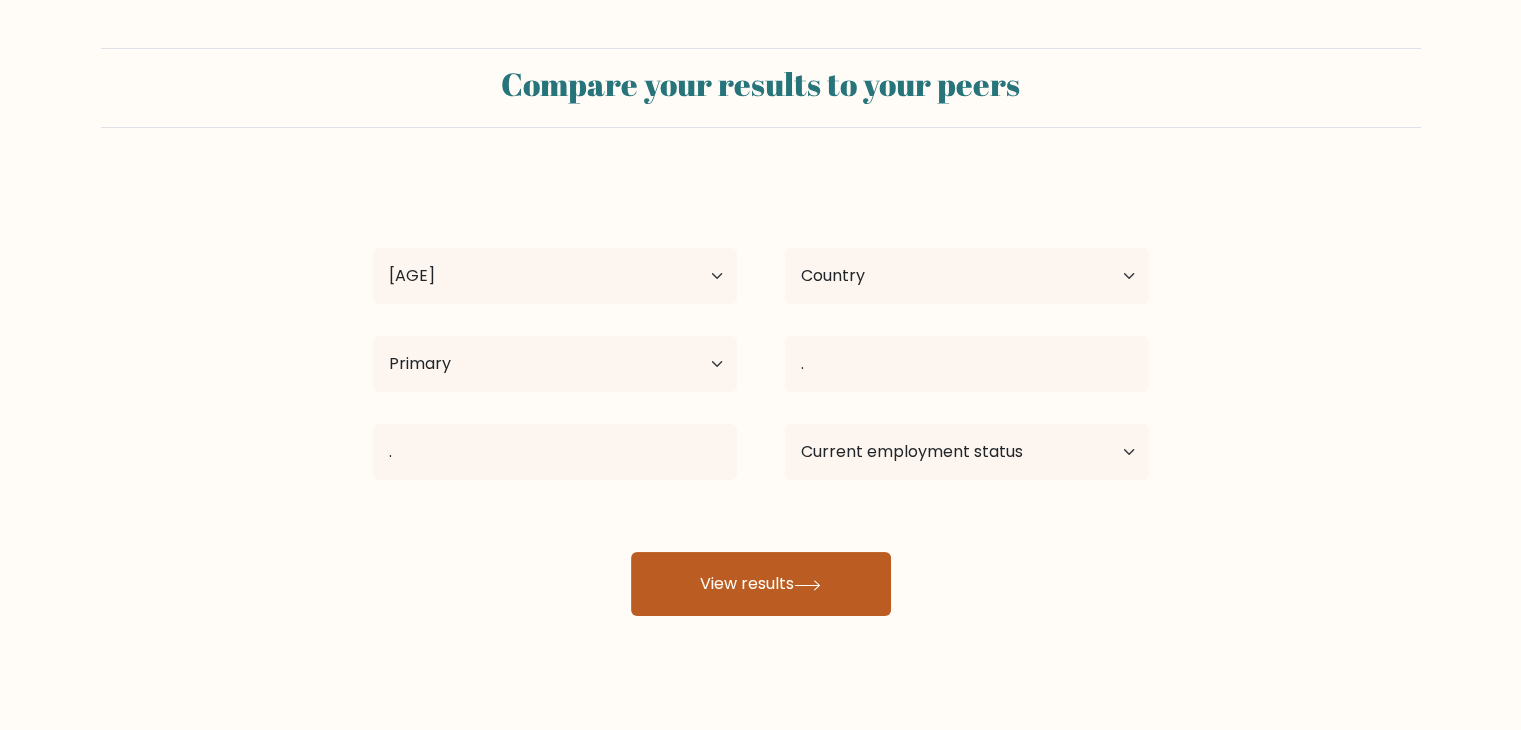 click on "View results" at bounding box center (761, 584) 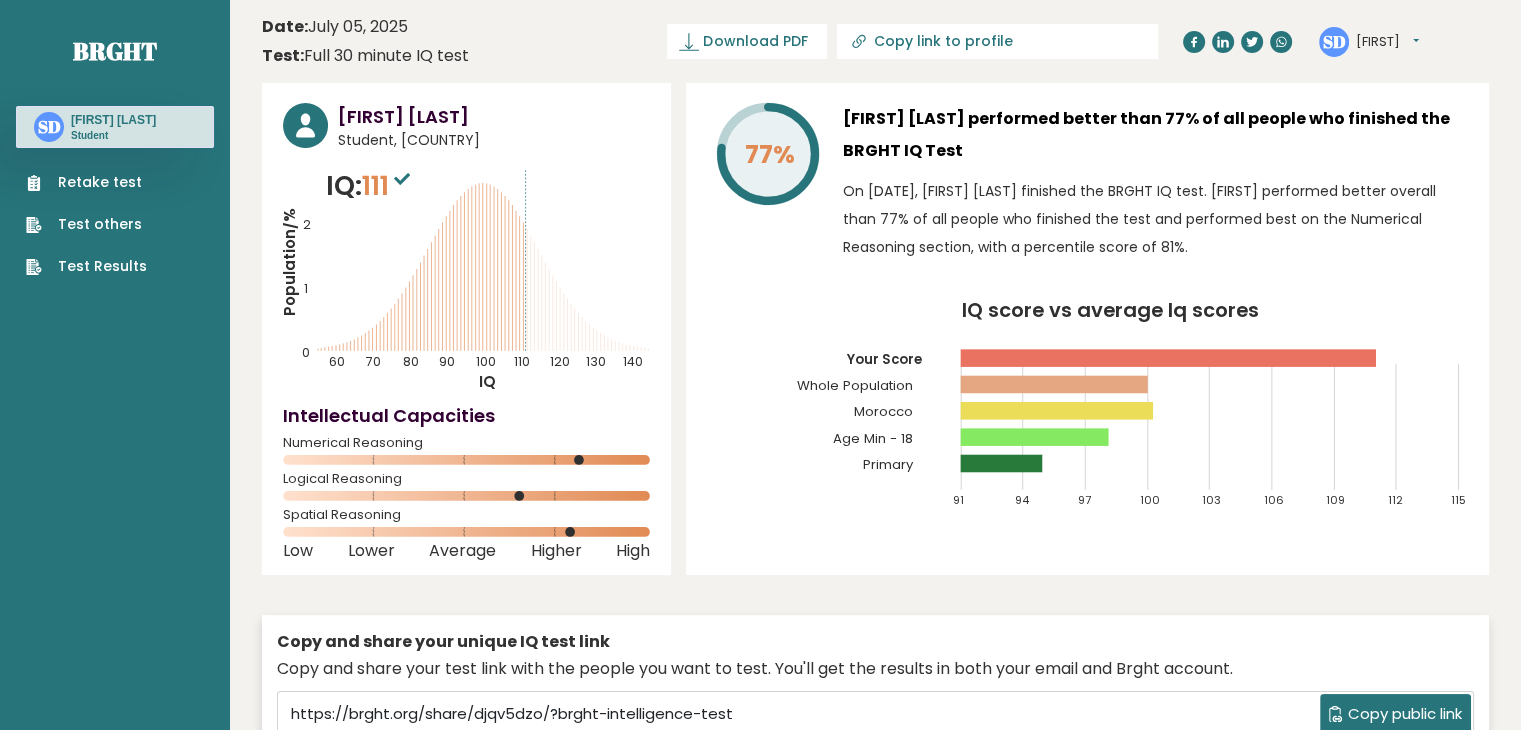 scroll, scrollTop: 0, scrollLeft: 0, axis: both 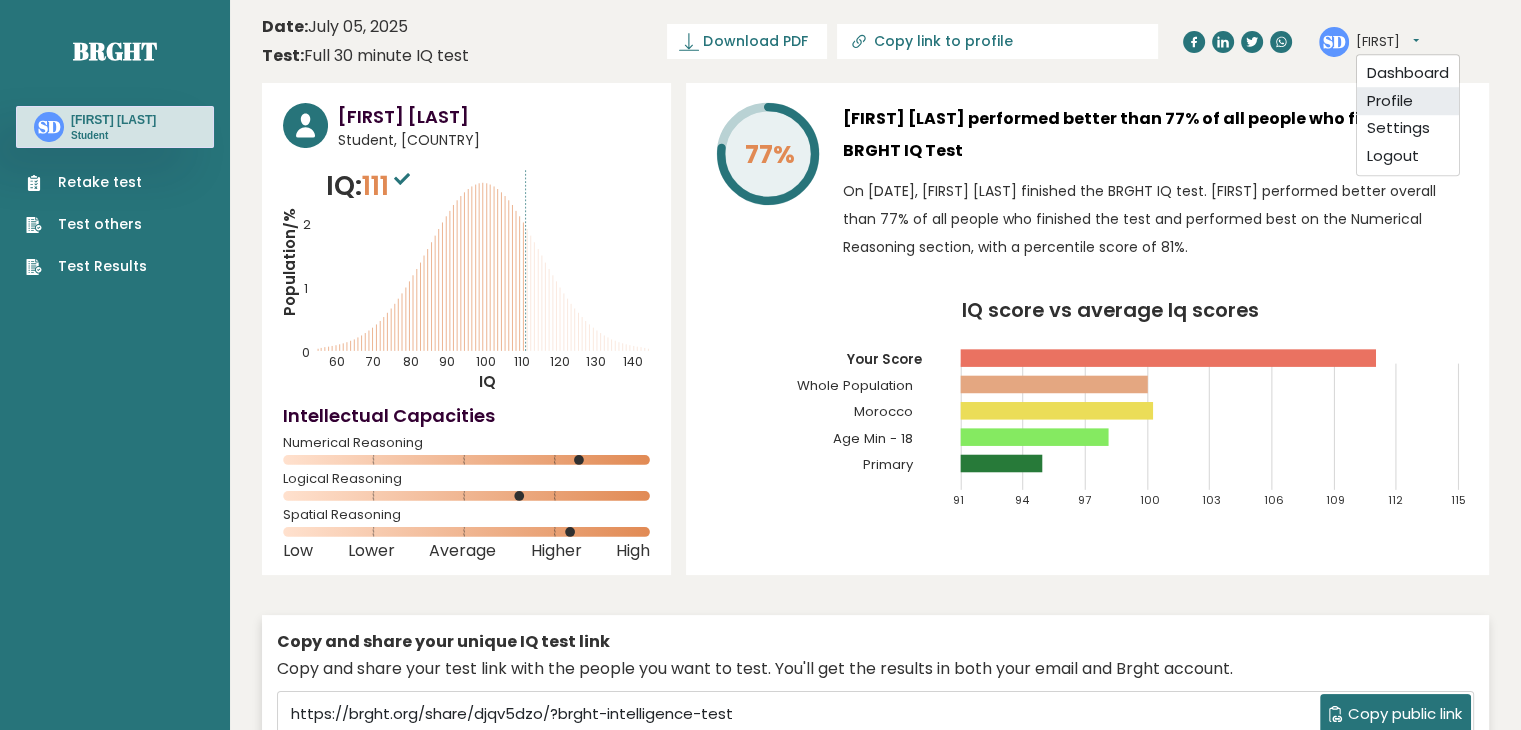 click on "Profile" at bounding box center (1408, 101) 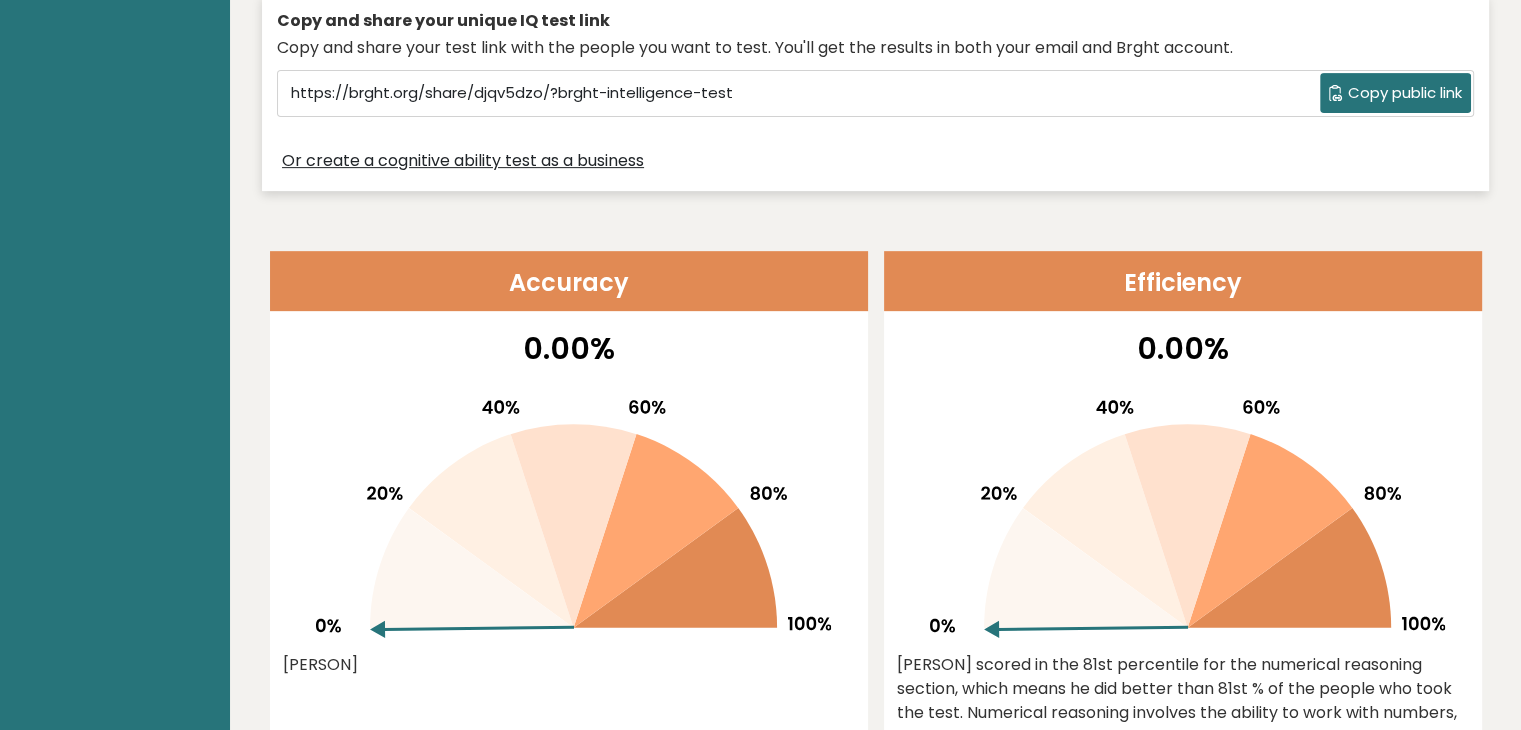 scroll, scrollTop: 0, scrollLeft: 0, axis: both 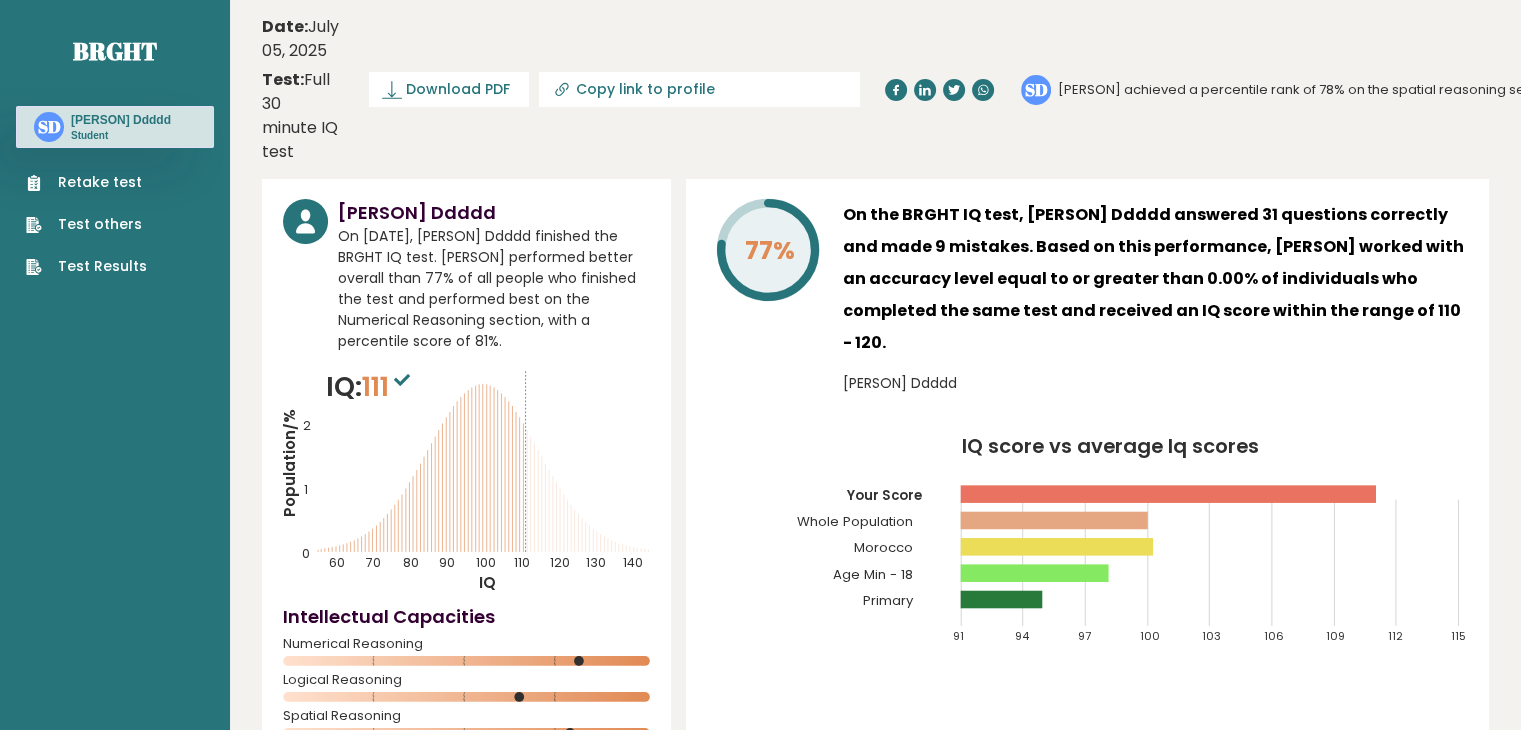 click at bounding box center [768, 250] 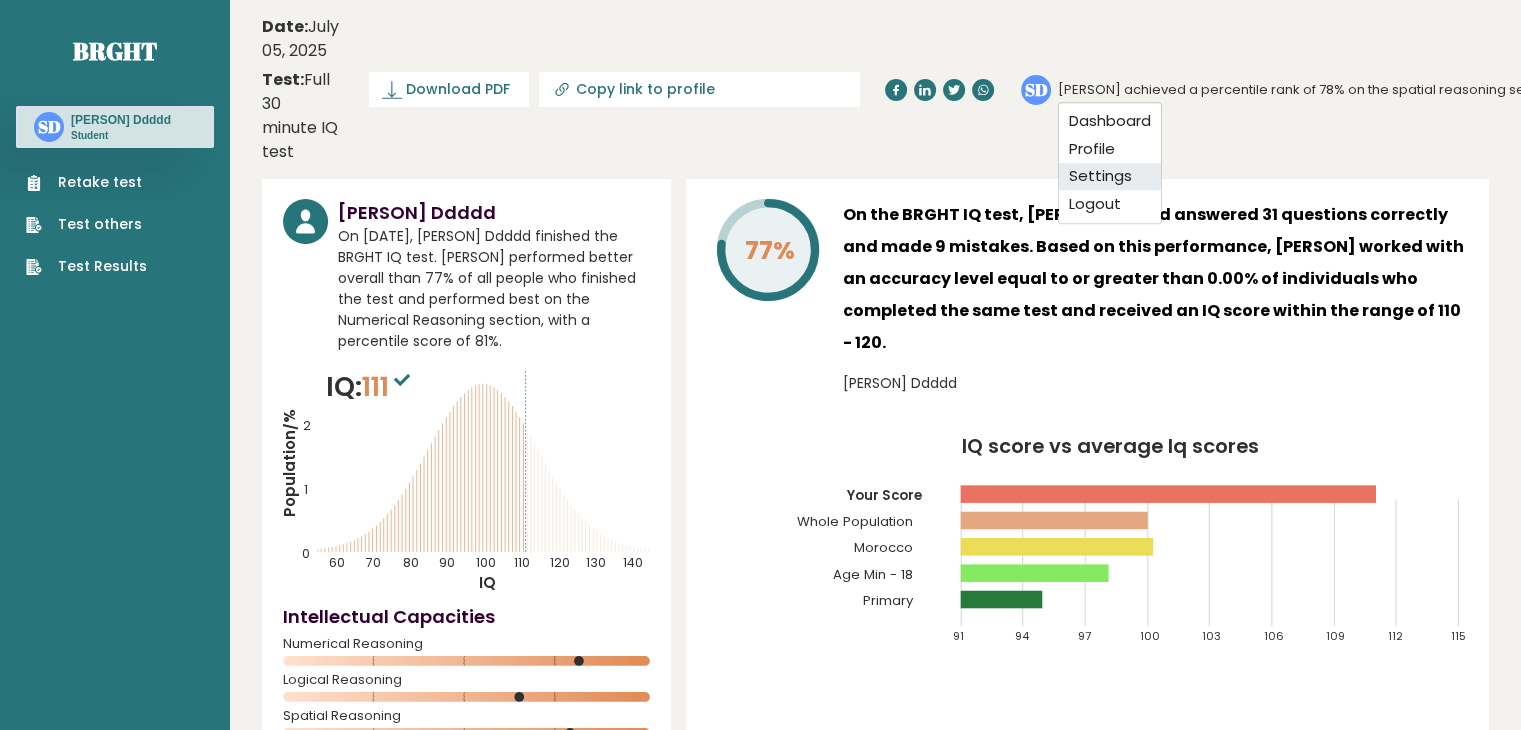 click on "Settings" at bounding box center [1110, 177] 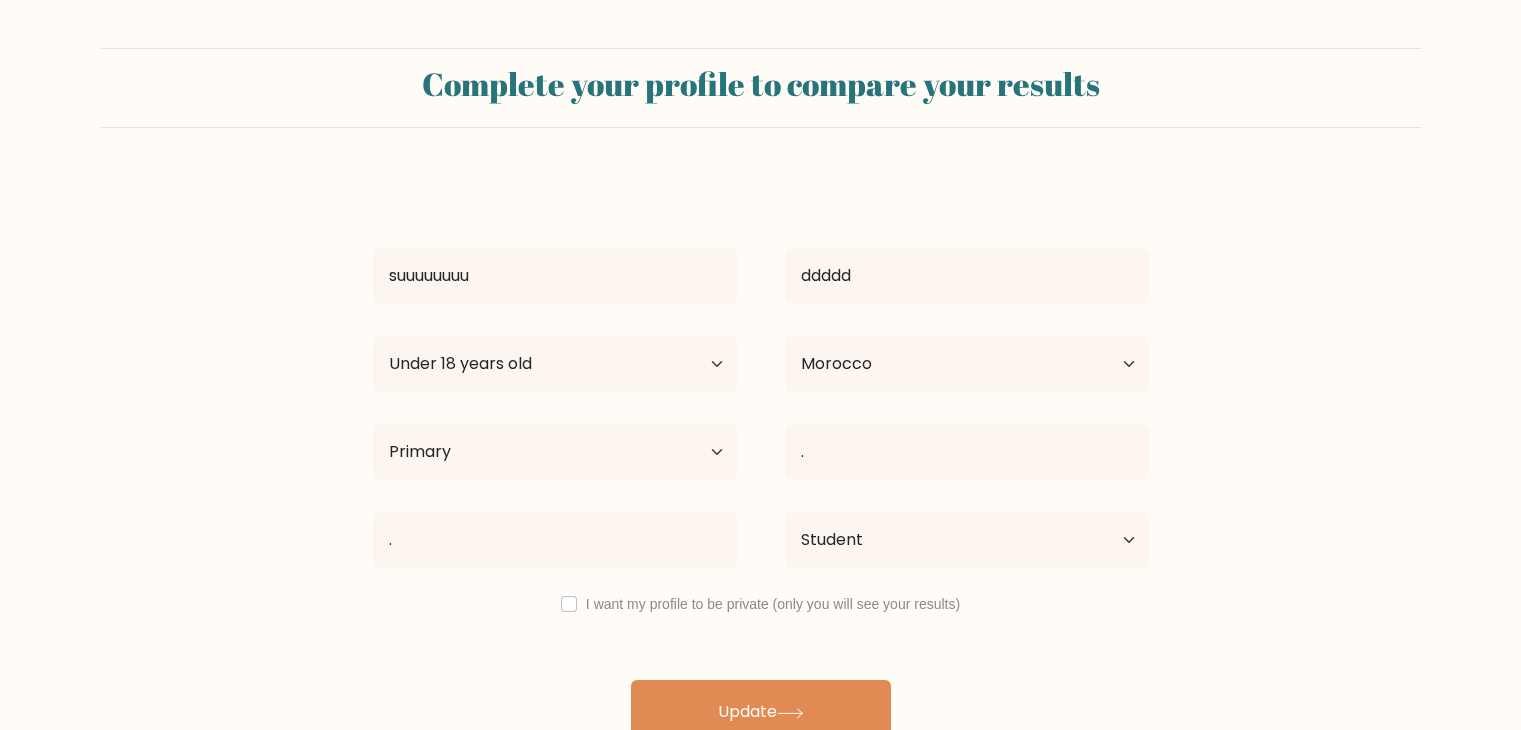 scroll, scrollTop: 0, scrollLeft: 0, axis: both 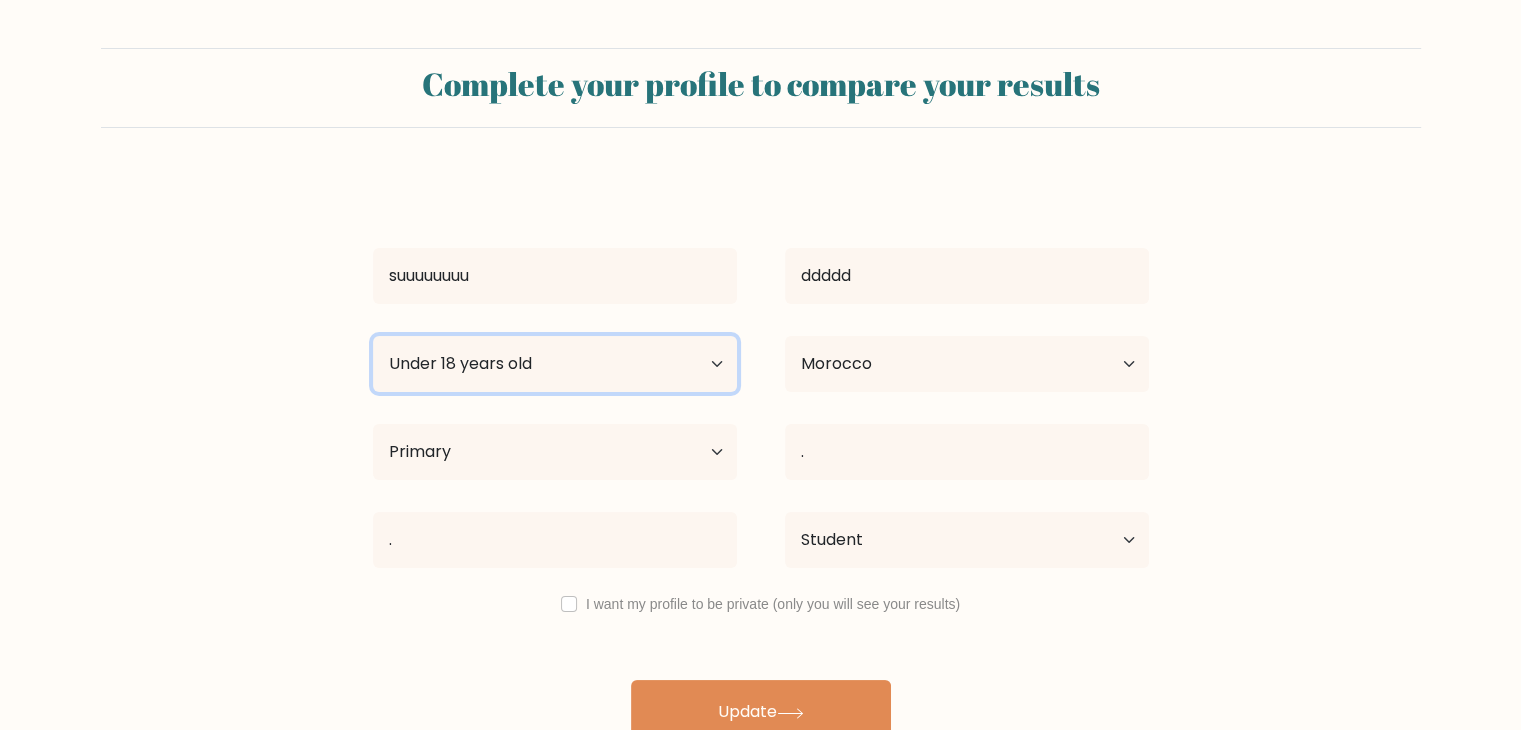 click on "Age
Under 18 years old
18-24 years old
25-34 years old
35-44 years old
45-54 years old
55-64 years old
65 years old and above" at bounding box center [555, 364] 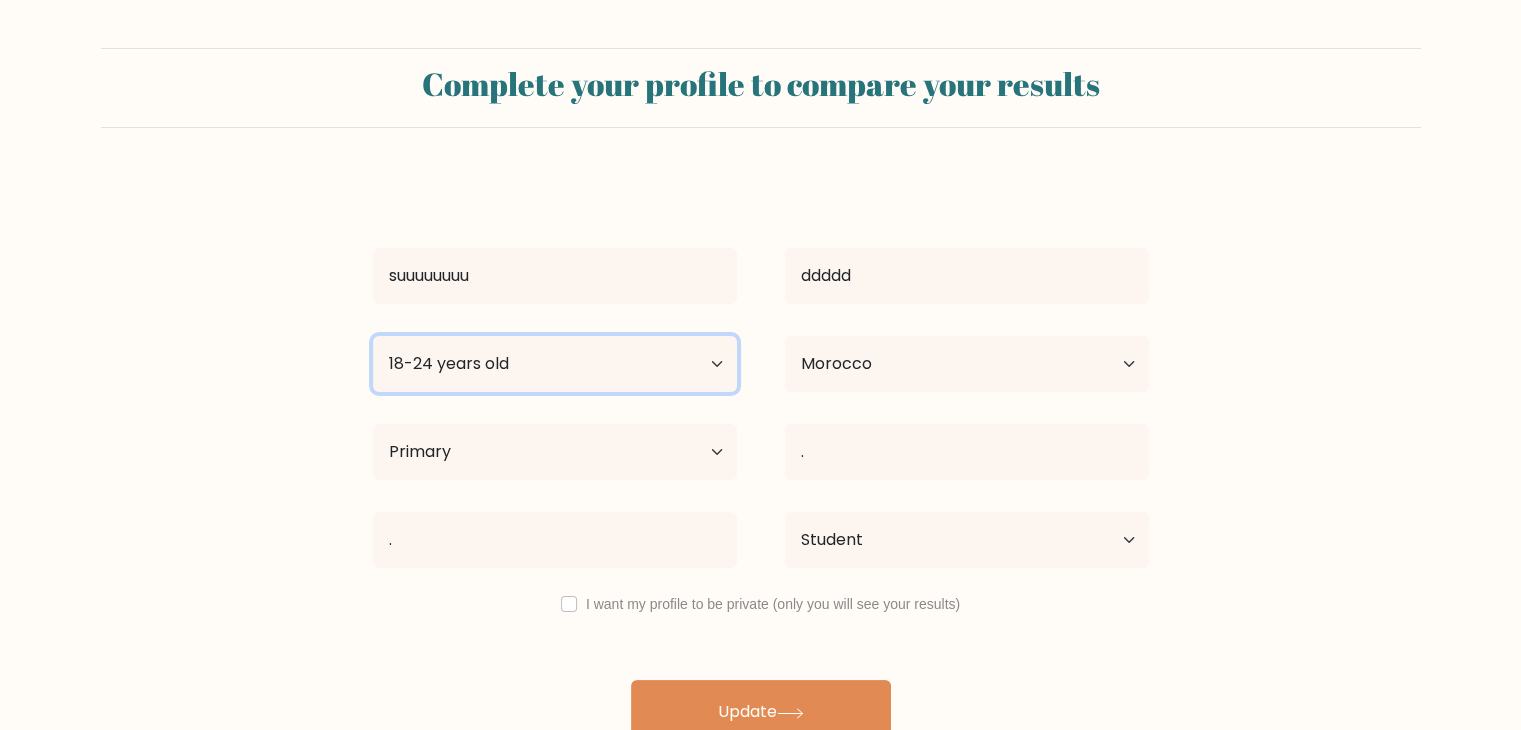 click on "Age
Under 18 years old
18-24 years old
25-34 years old
35-44 years old
45-54 years old
55-64 years old
65 years old and above" at bounding box center (555, 364) 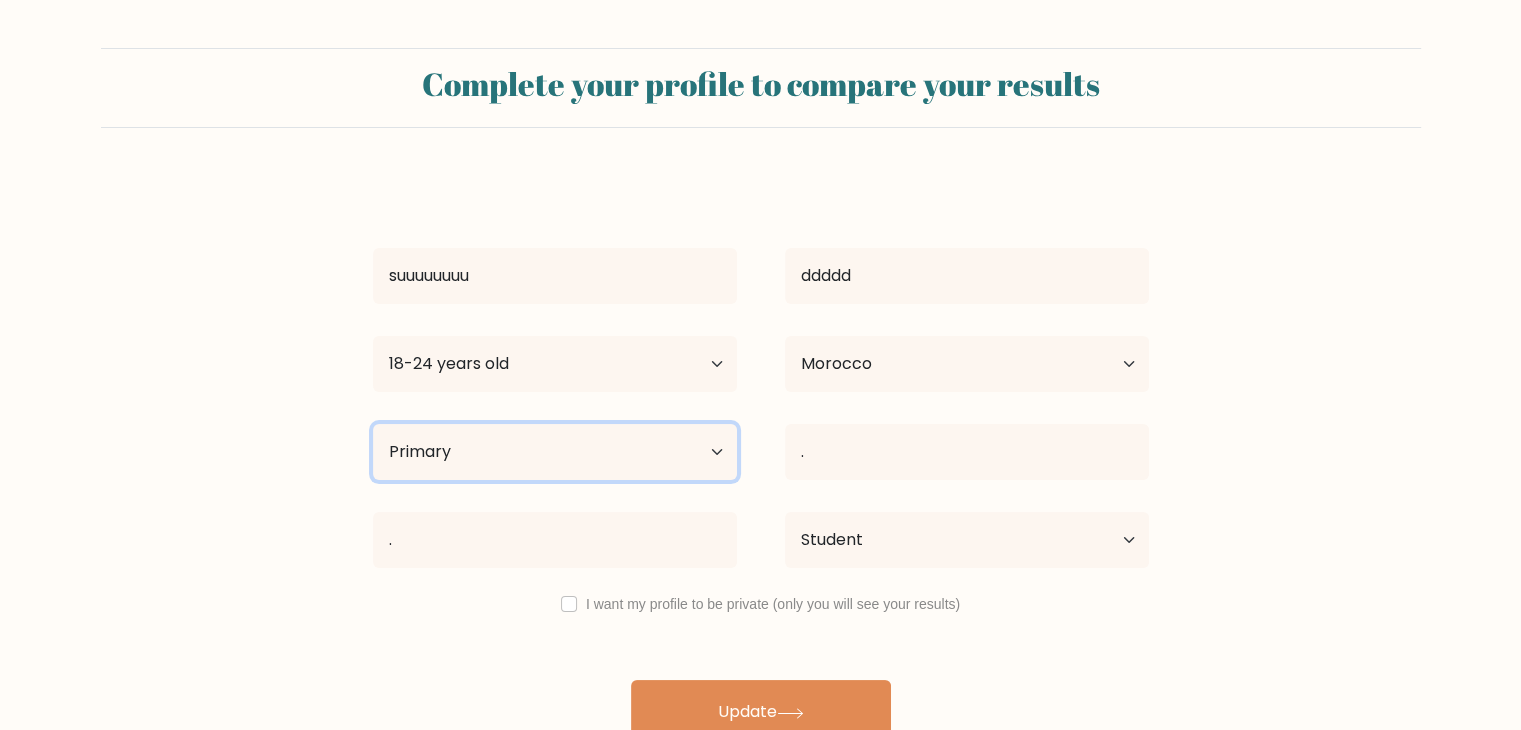 click on "Highest education level
No schooling
Primary
Lower Secondary
Upper Secondary
Occupation Specific
Bachelor's degree
Master's degree
Doctoral degree" at bounding box center (555, 452) 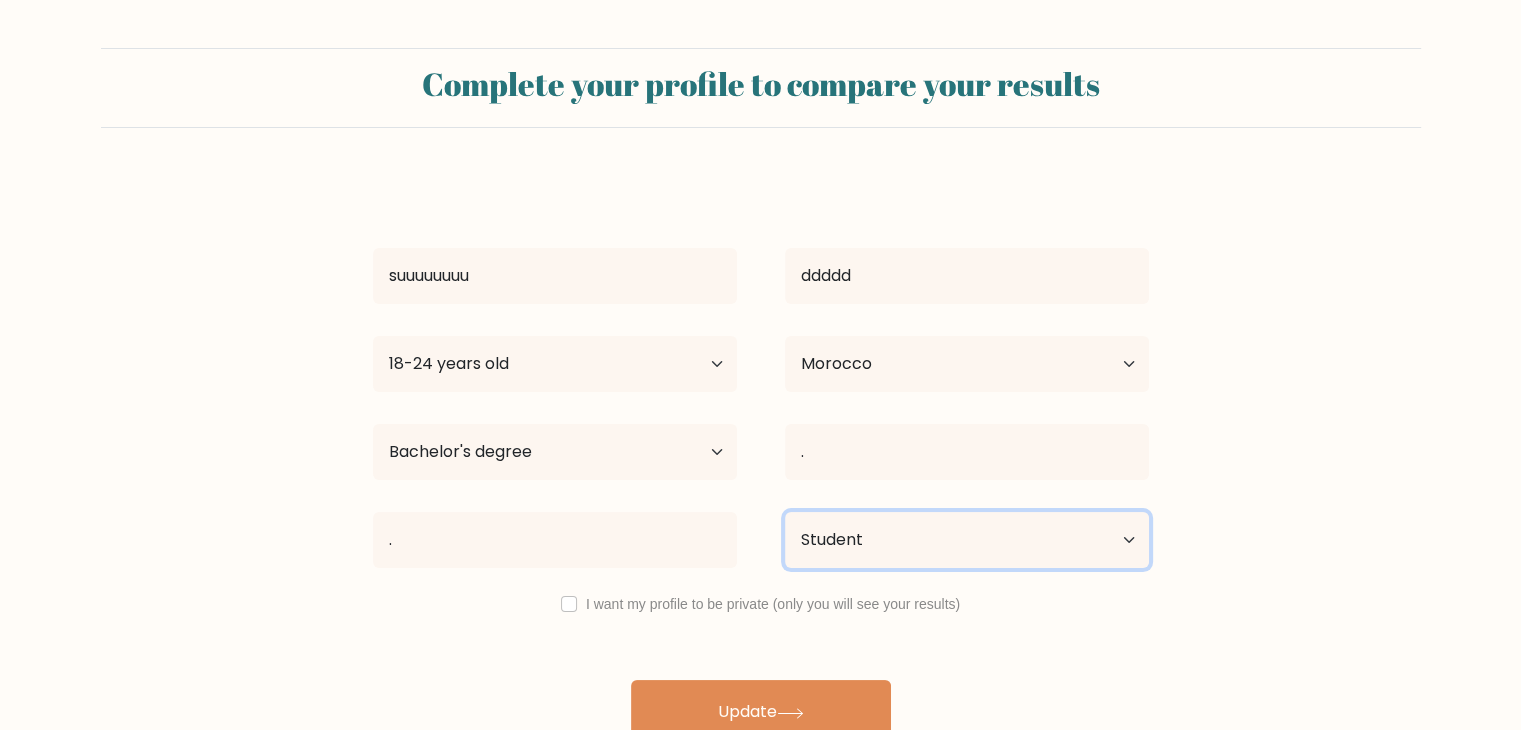 click on "Current employment status
Employed
Student
Retired
Other / prefer not to answer" at bounding box center [967, 540] 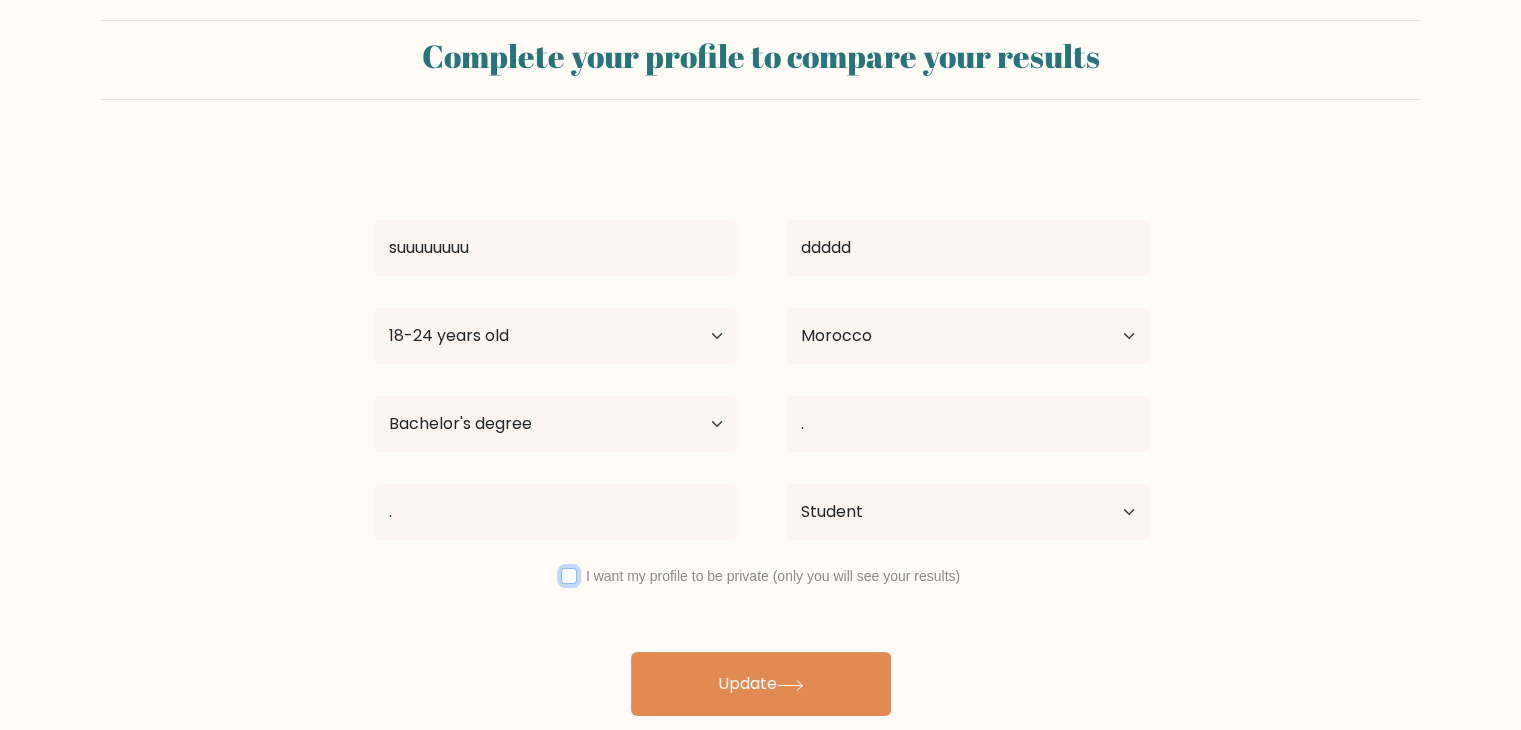 click at bounding box center (569, 576) 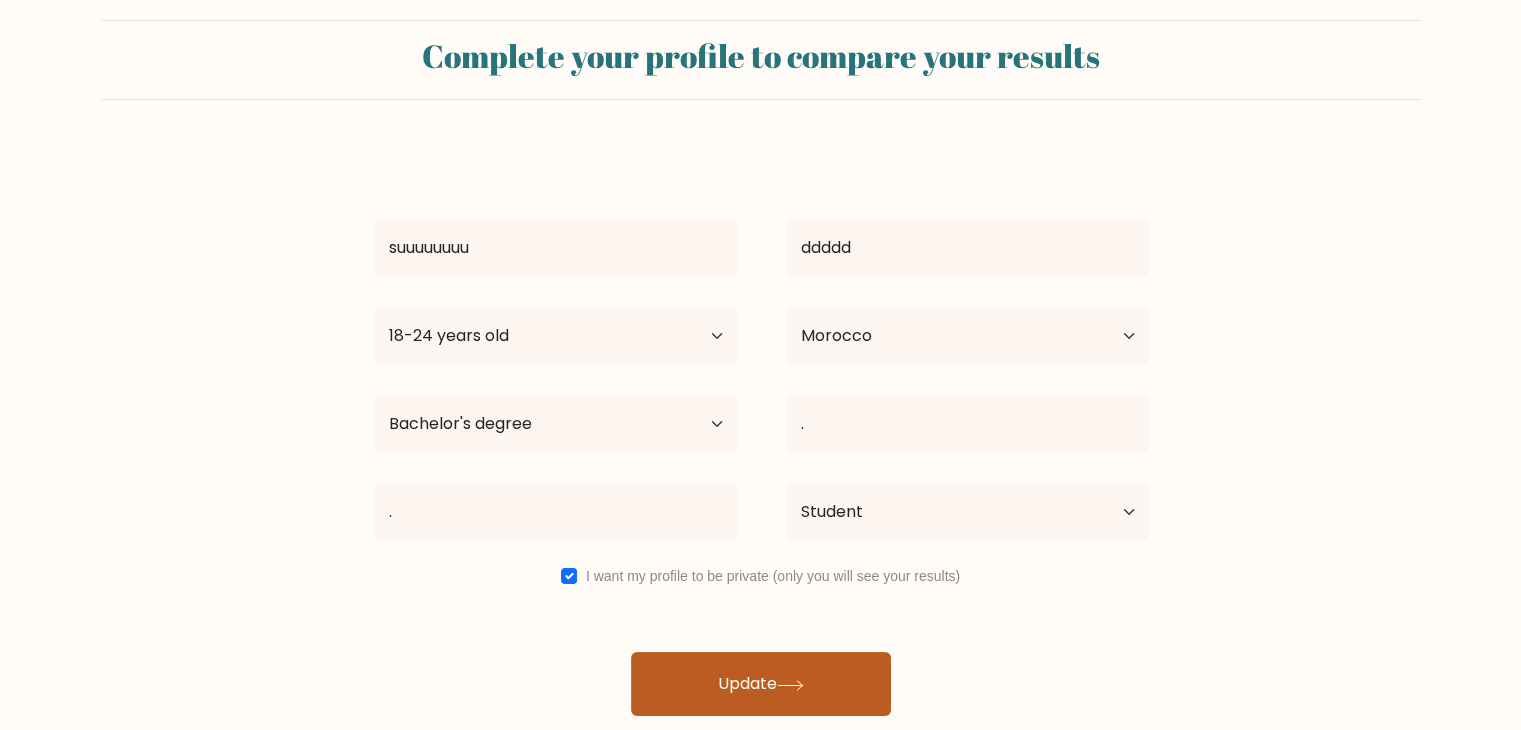 click on "Update" at bounding box center [761, 684] 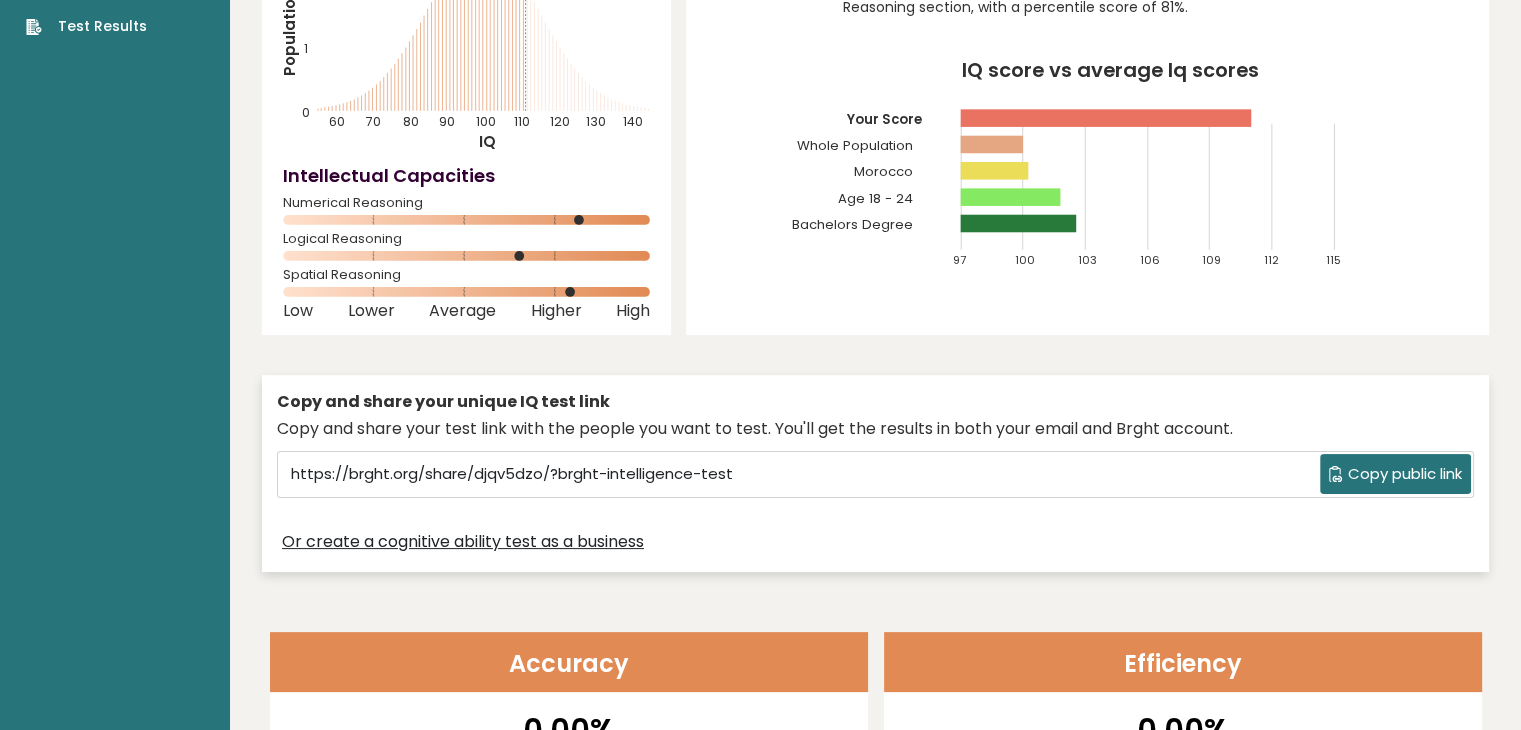 scroll, scrollTop: 0, scrollLeft: 0, axis: both 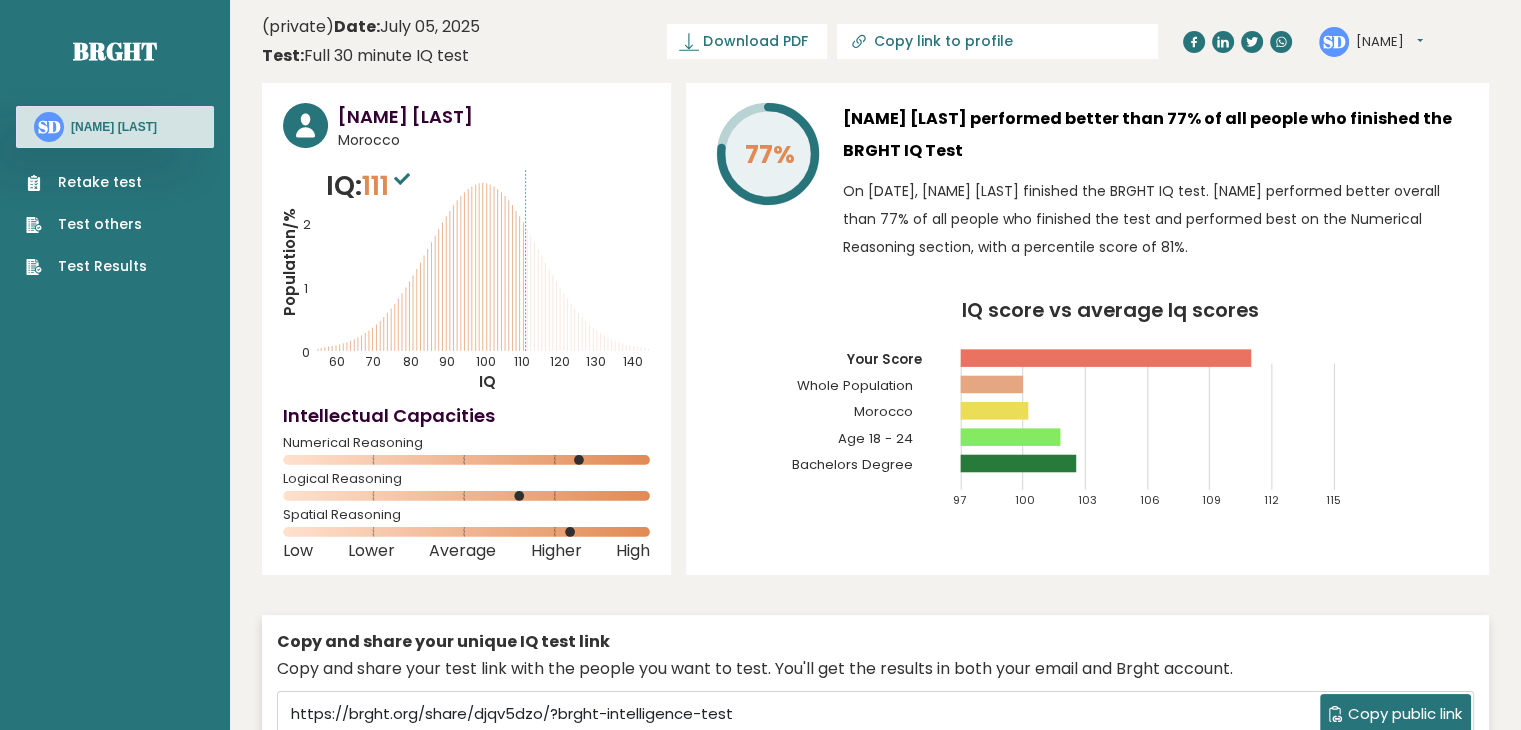 click on "Retake test" at bounding box center [86, 182] 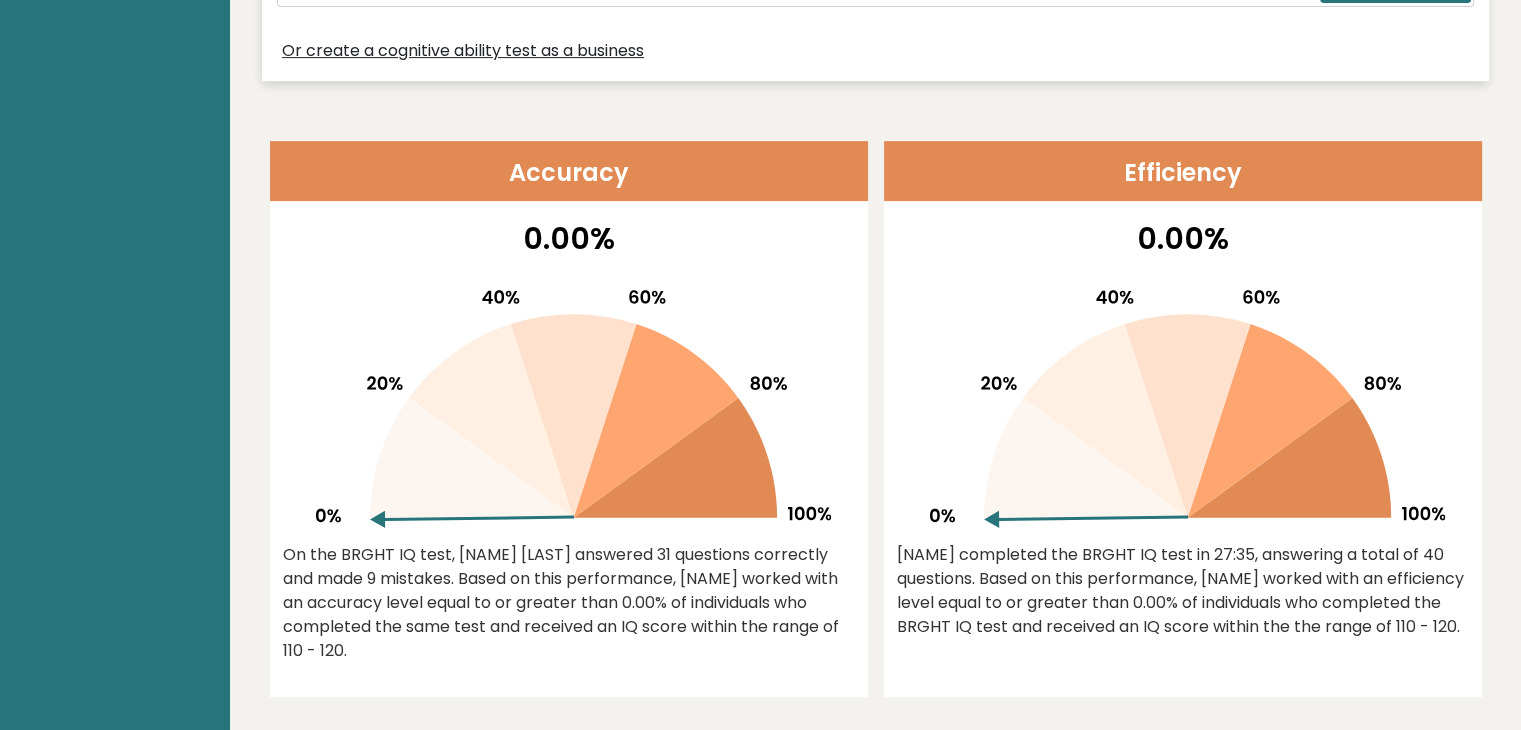 scroll, scrollTop: 0, scrollLeft: 0, axis: both 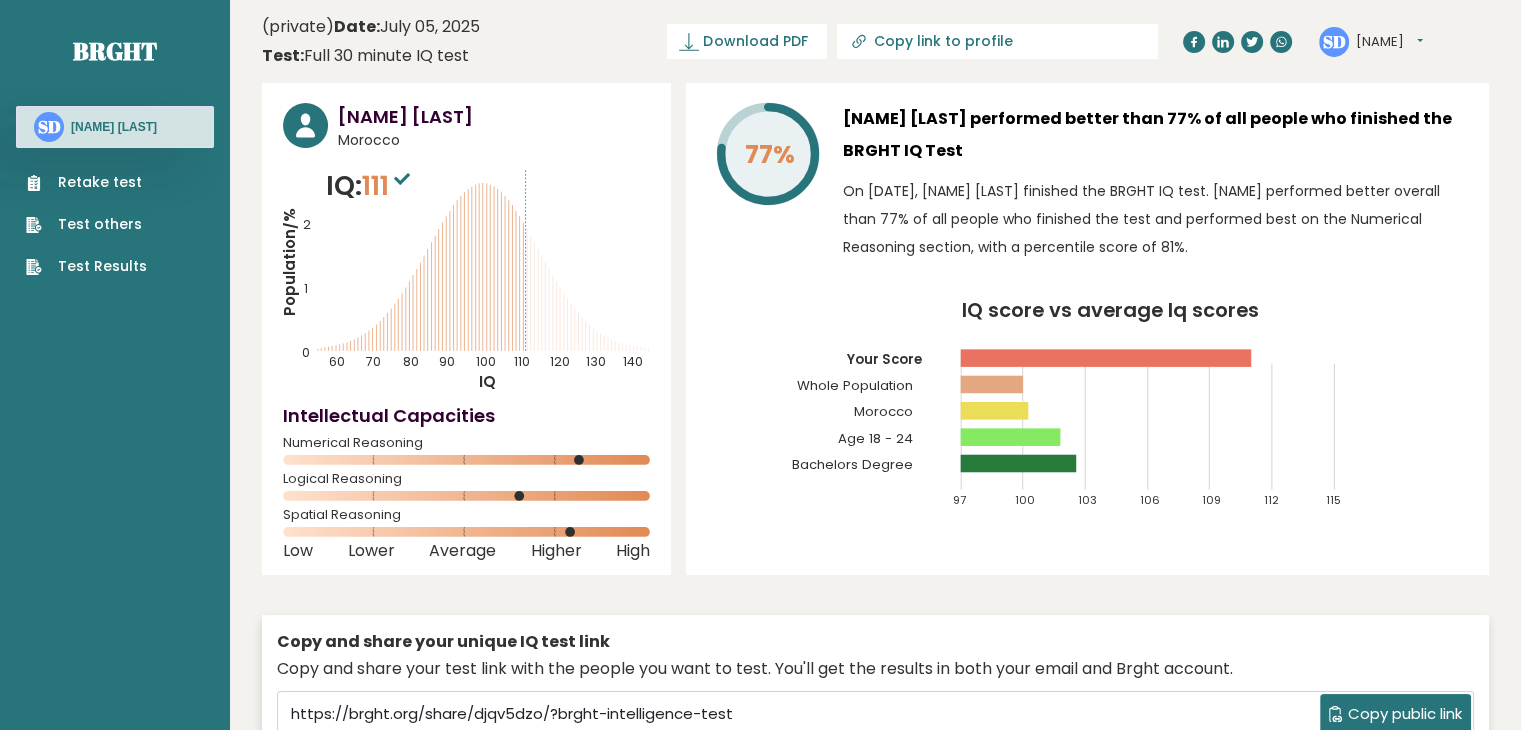 drag, startPoint x: 1408, startPoint y: 52, endPoint x: 1420, endPoint y: 33, distance: 22.472204 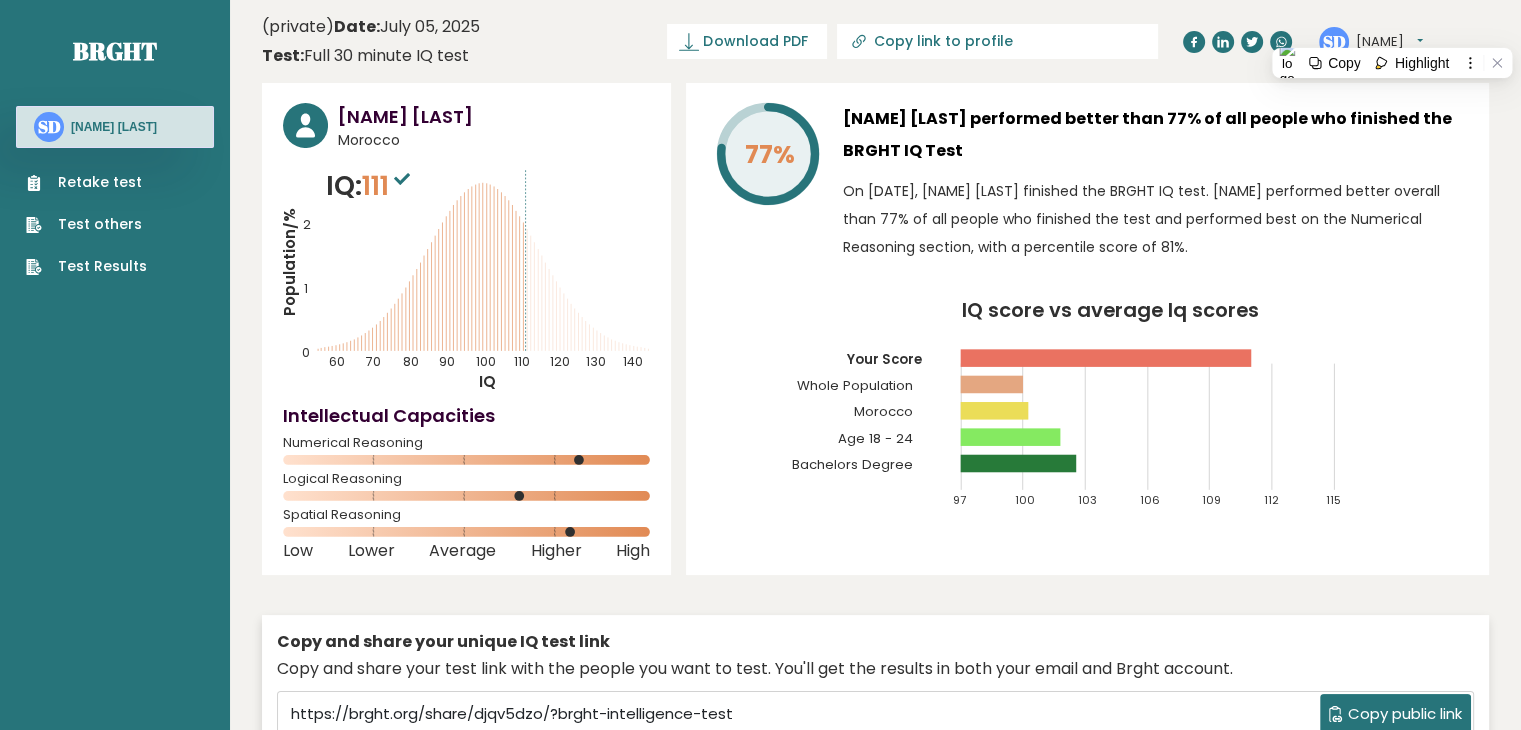 click on "Suuuuuuuu" at bounding box center [1389, 42] 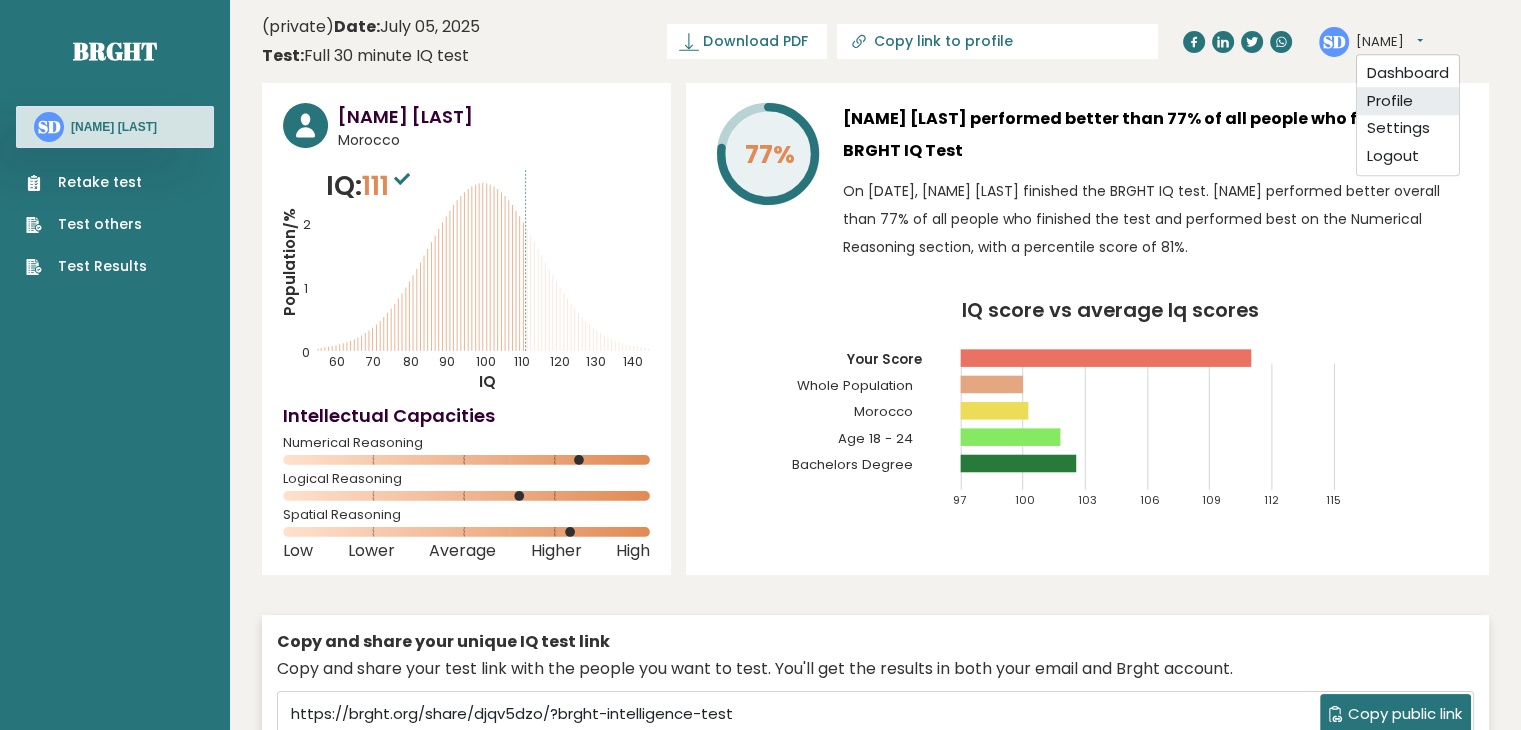 click on "Profile" at bounding box center [1408, 101] 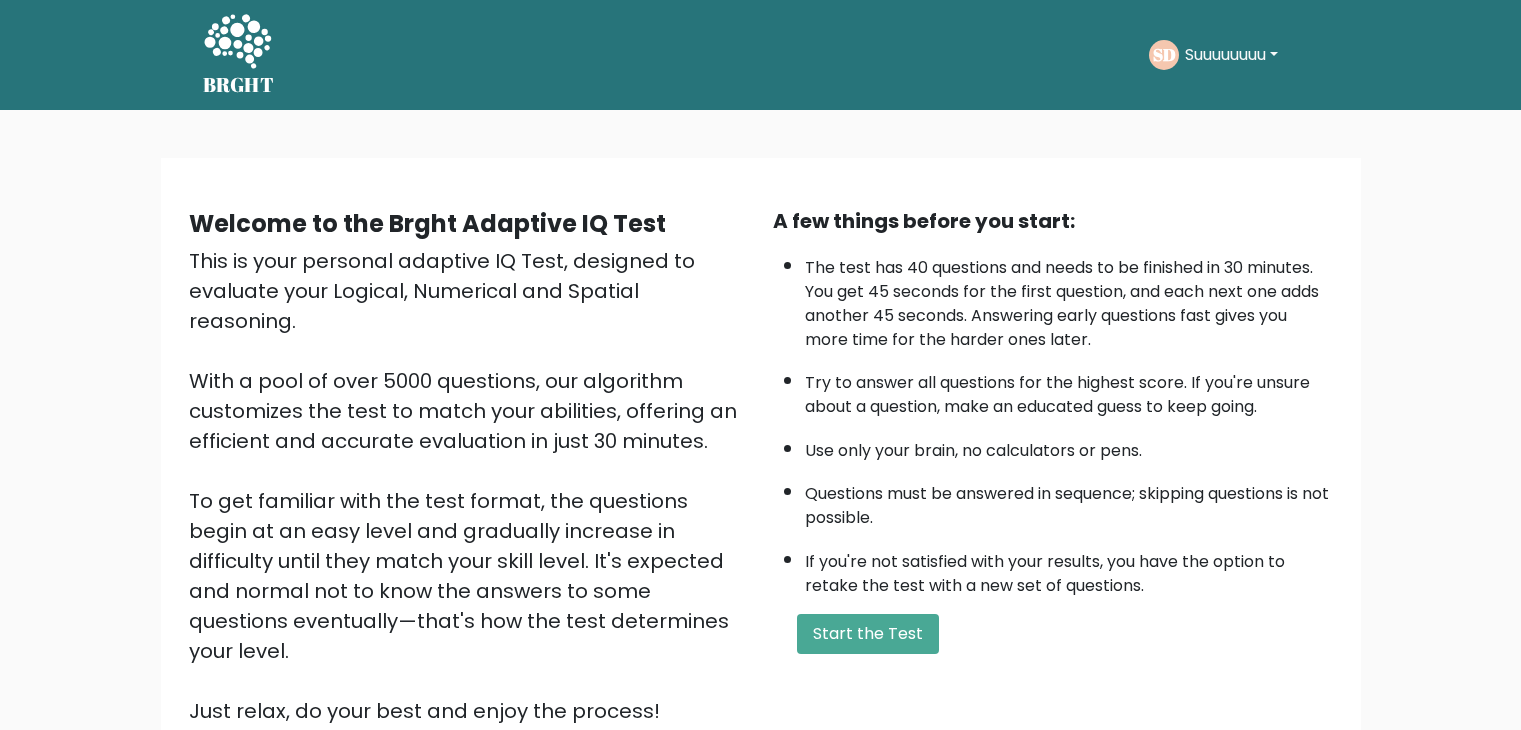 scroll, scrollTop: 0, scrollLeft: 0, axis: both 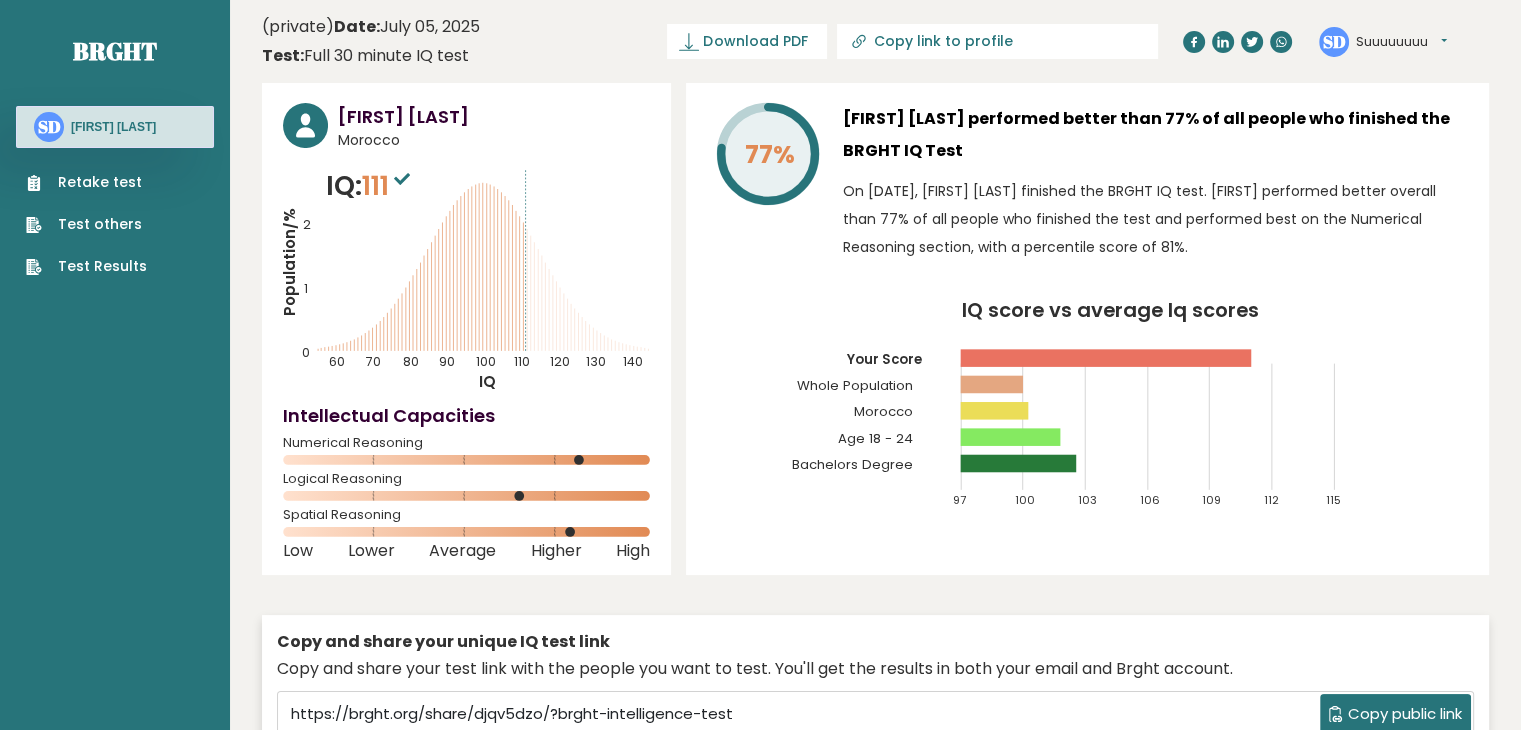 click on "Suuuuuuuu" at bounding box center [1401, 42] 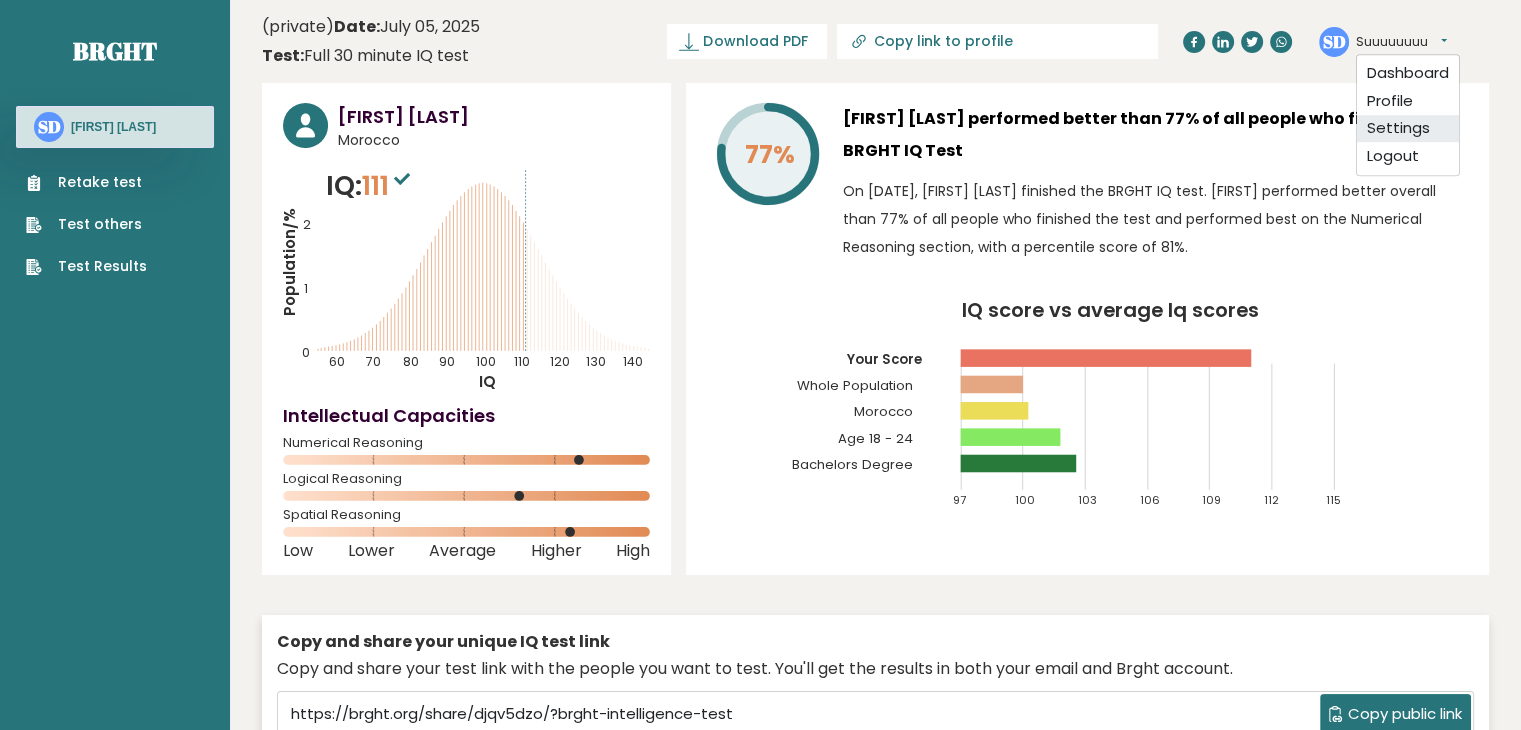 click on "Settings" at bounding box center (1408, 129) 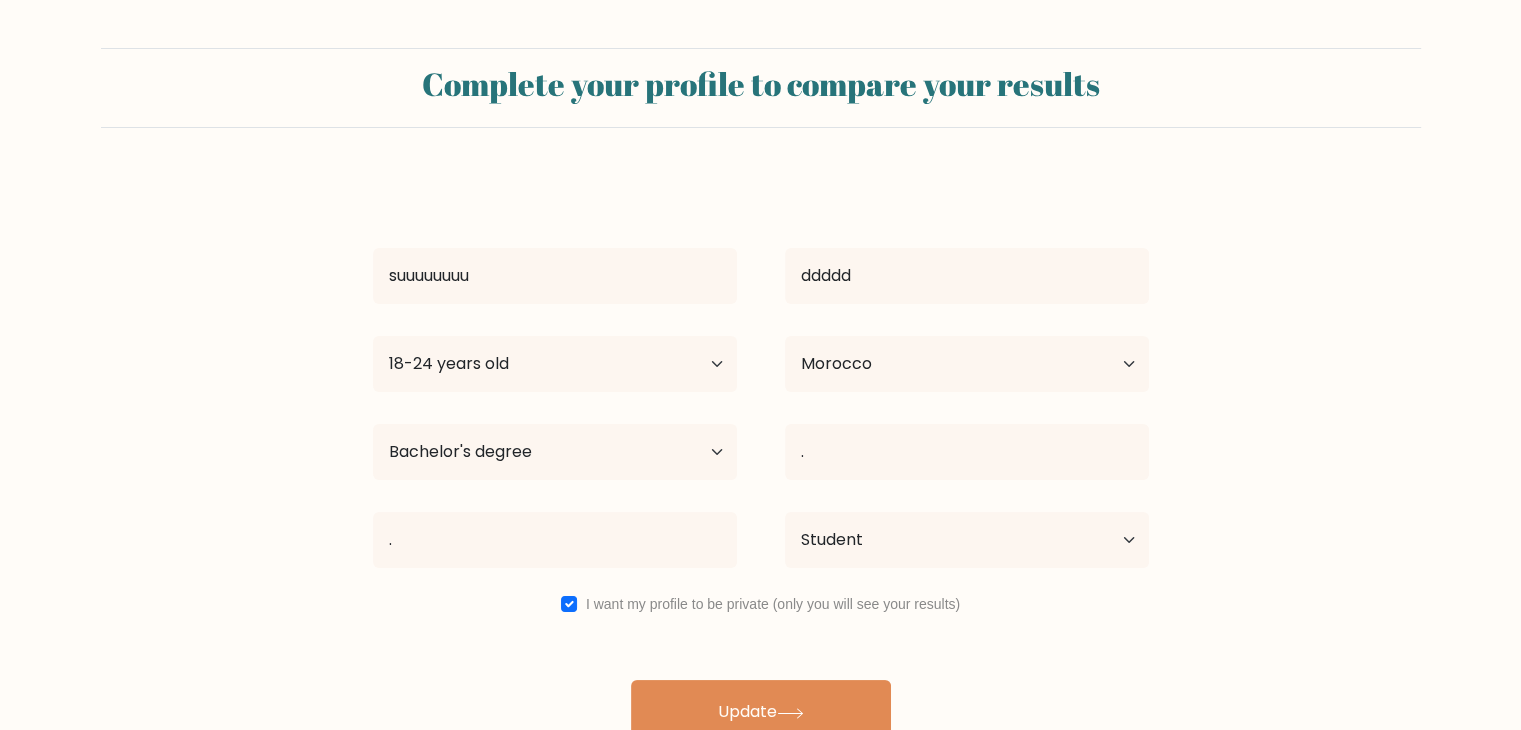 scroll, scrollTop: 28, scrollLeft: 0, axis: vertical 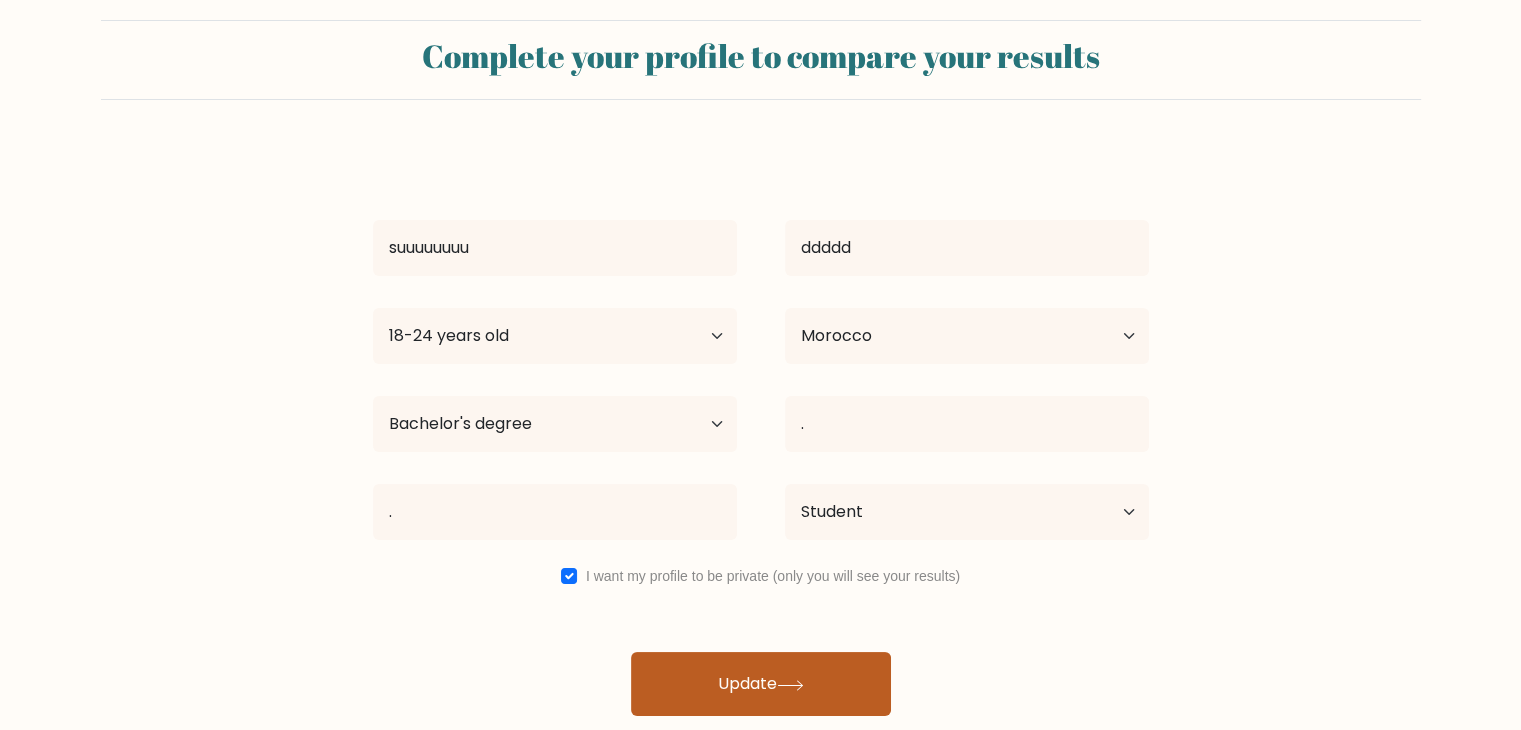 click on "Update" at bounding box center [761, 684] 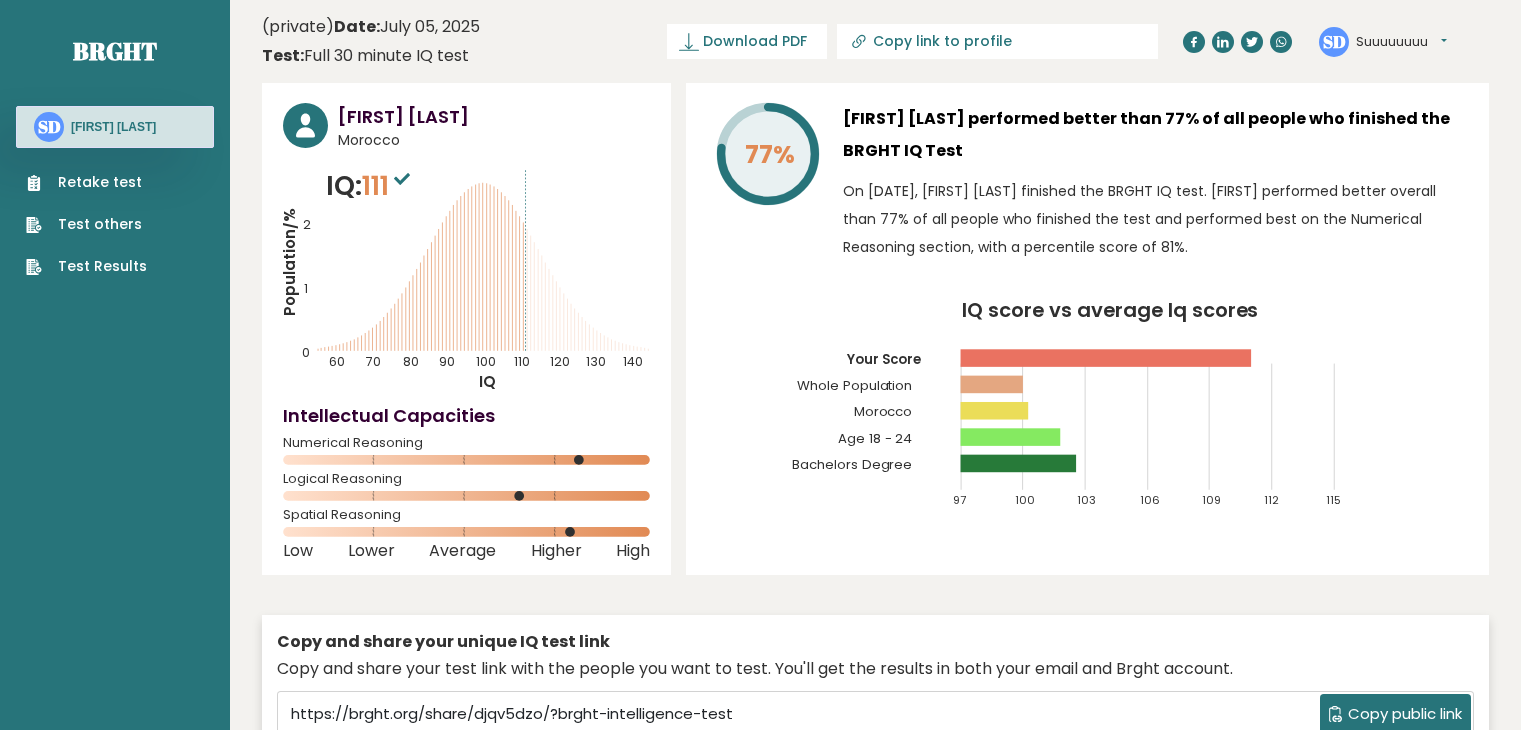 scroll, scrollTop: 0, scrollLeft: 0, axis: both 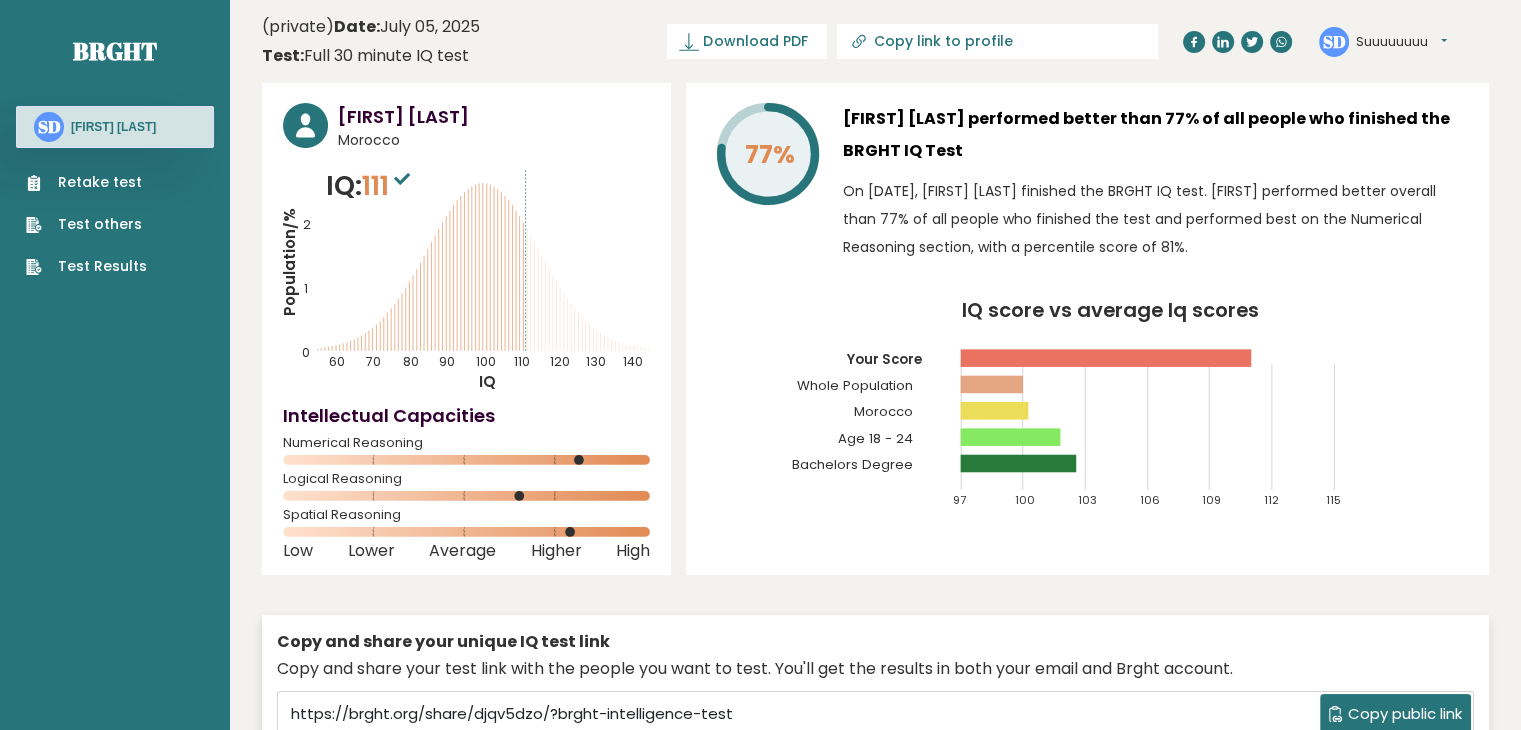 click on "Suuuuuuuu" at bounding box center (1401, 42) 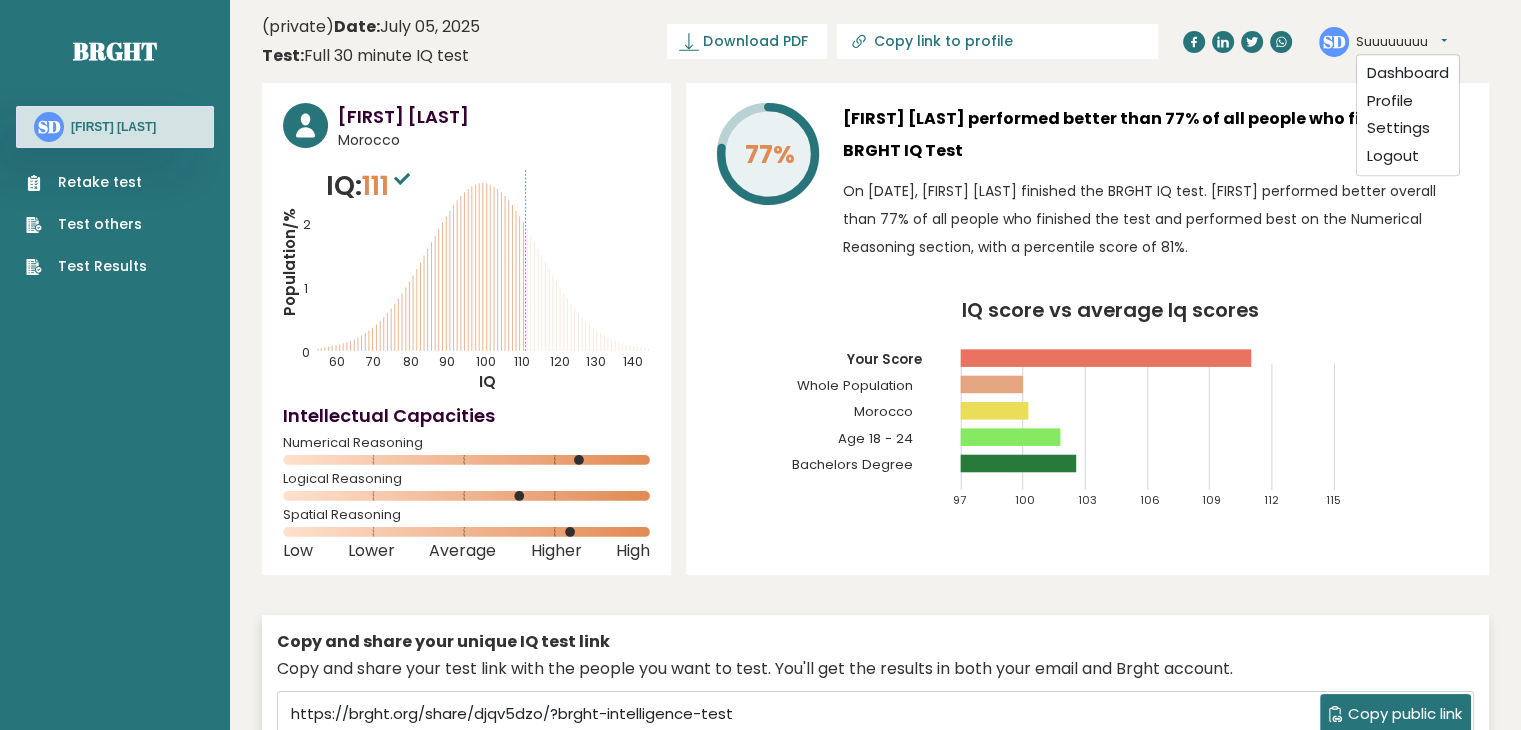 click on "Brght
SD
[FIRST] [LAST]
Retake test
Test others
Test Results" at bounding box center [115, 2923] 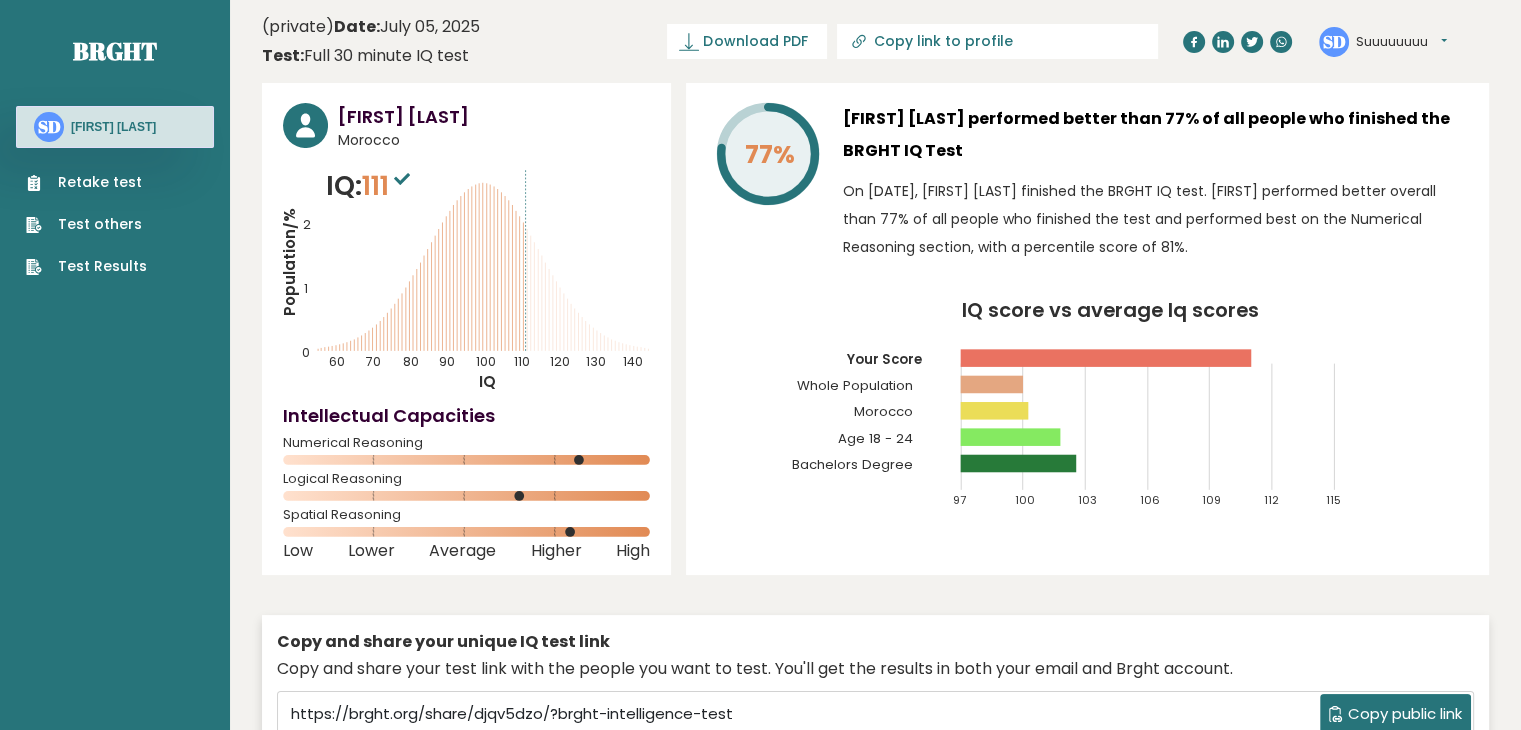 click on "Brght
SD
[FIRST] [LAST]
Retake test
Test others
Test Results" at bounding box center (115, 2923) 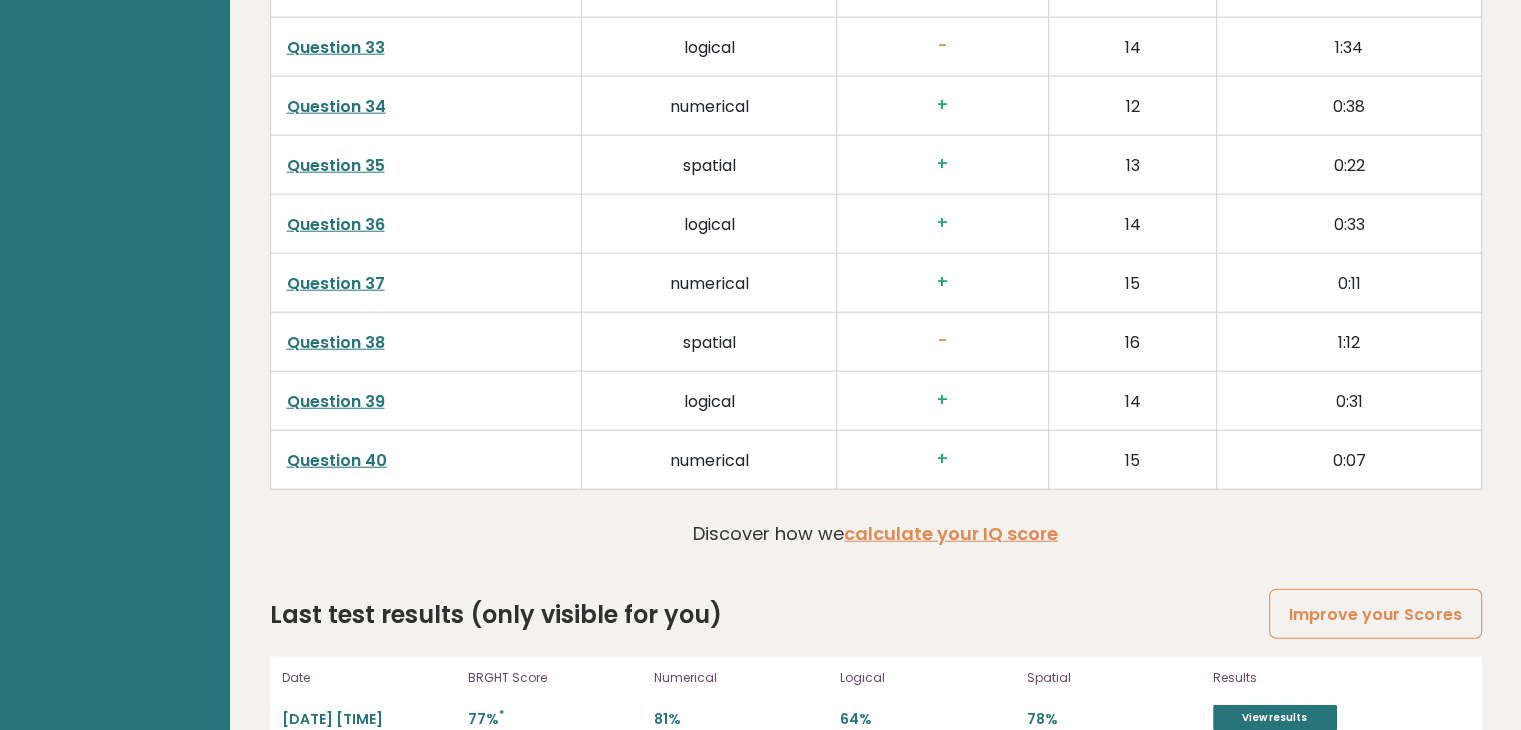 scroll, scrollTop: 5108, scrollLeft: 0, axis: vertical 